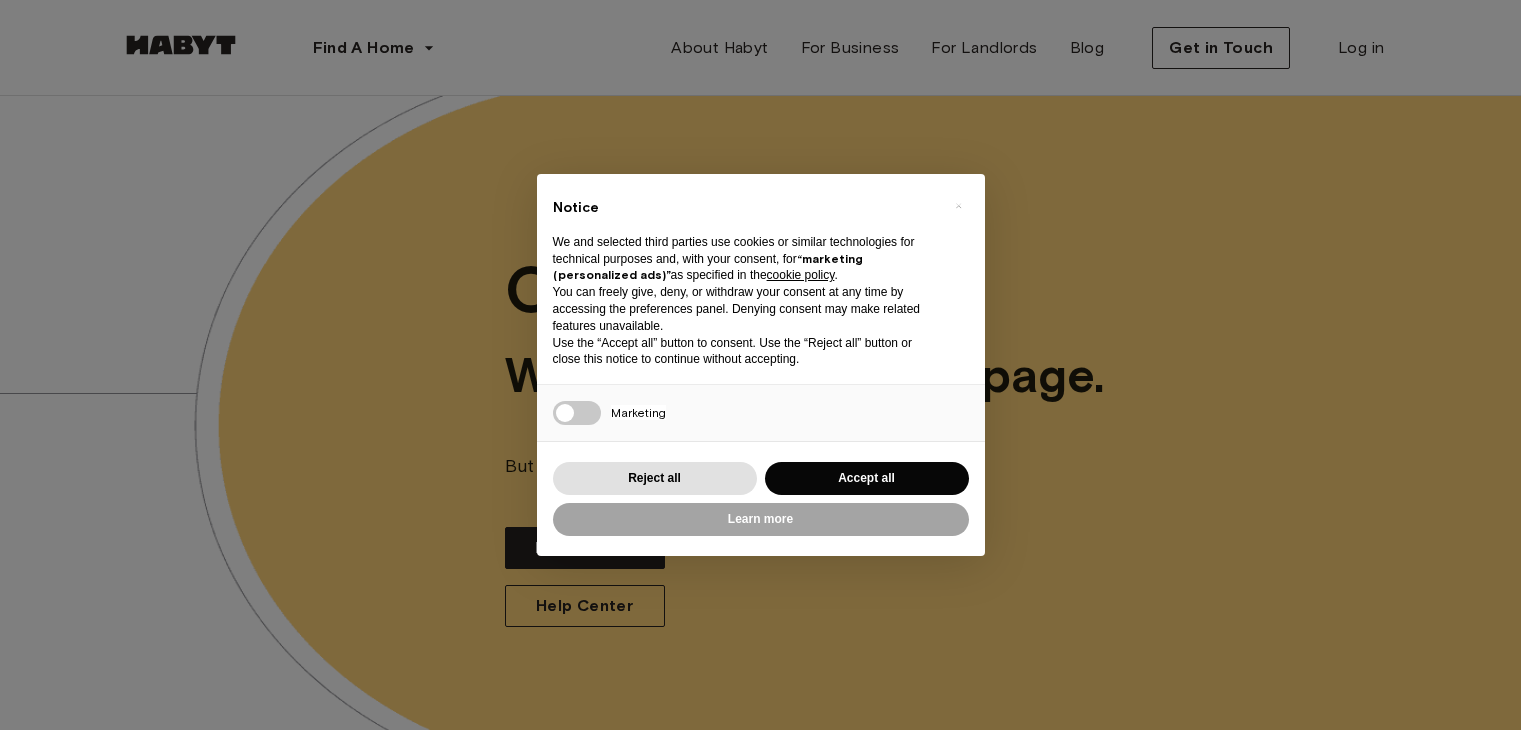 scroll, scrollTop: 0, scrollLeft: 0, axis: both 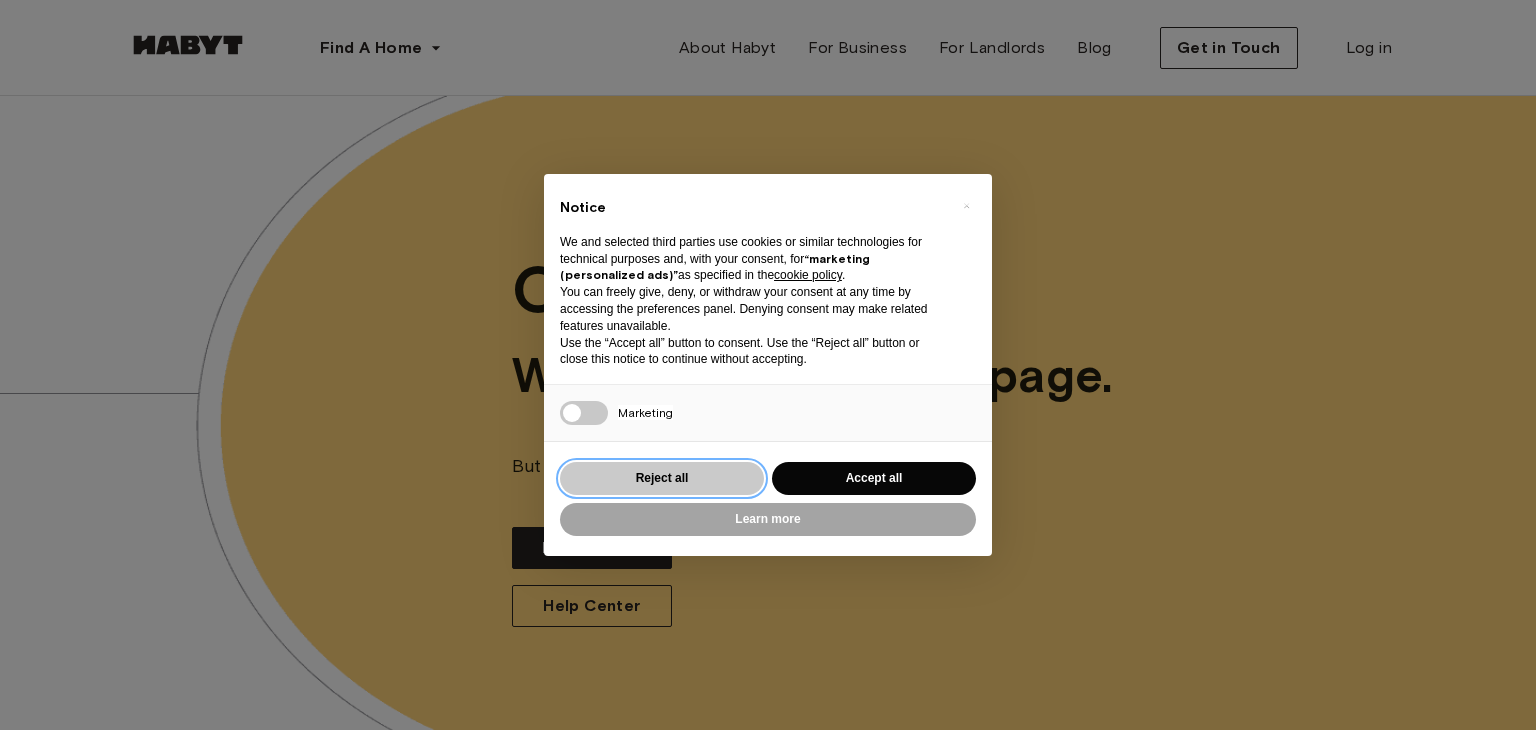 click on "Reject all" at bounding box center [662, 478] 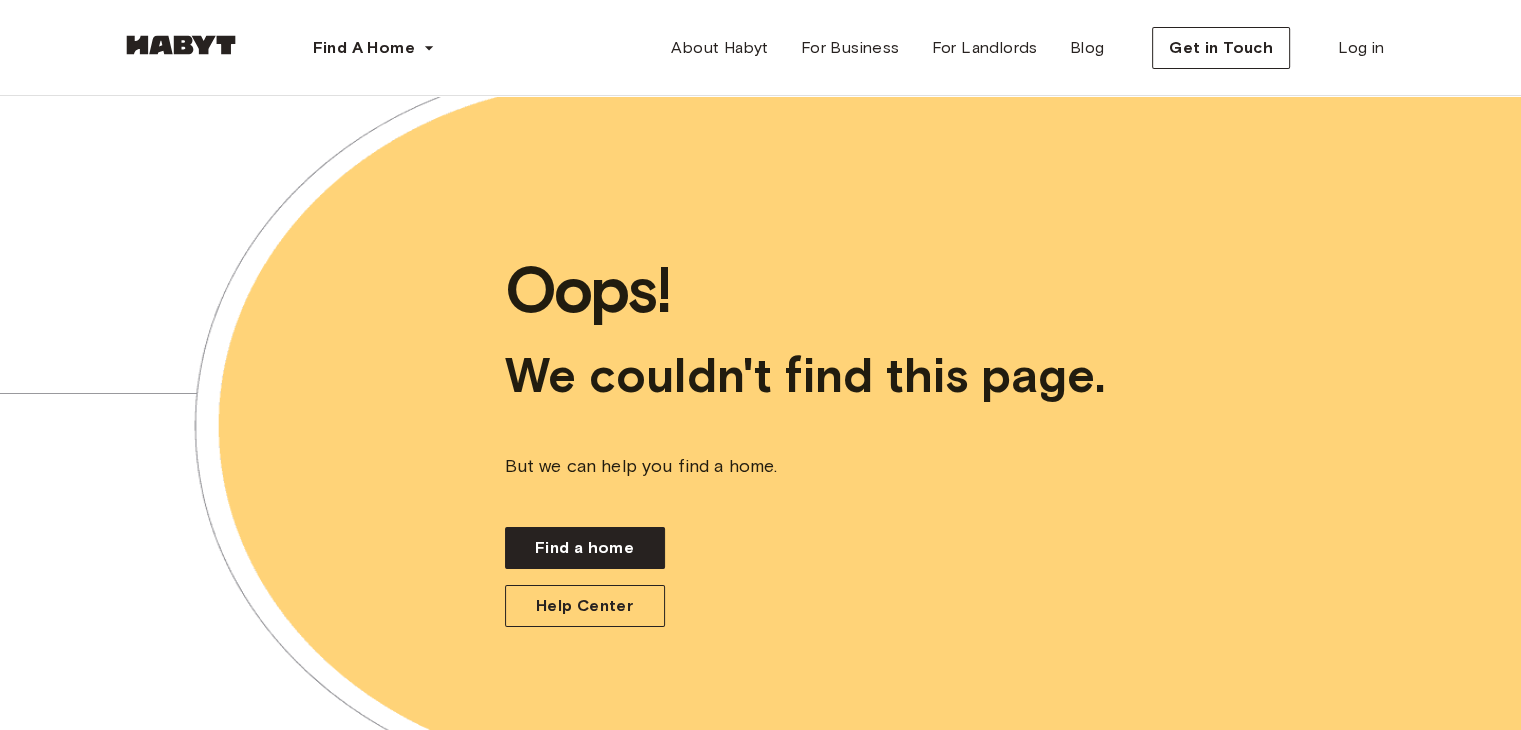 scroll, scrollTop: 0, scrollLeft: 0, axis: both 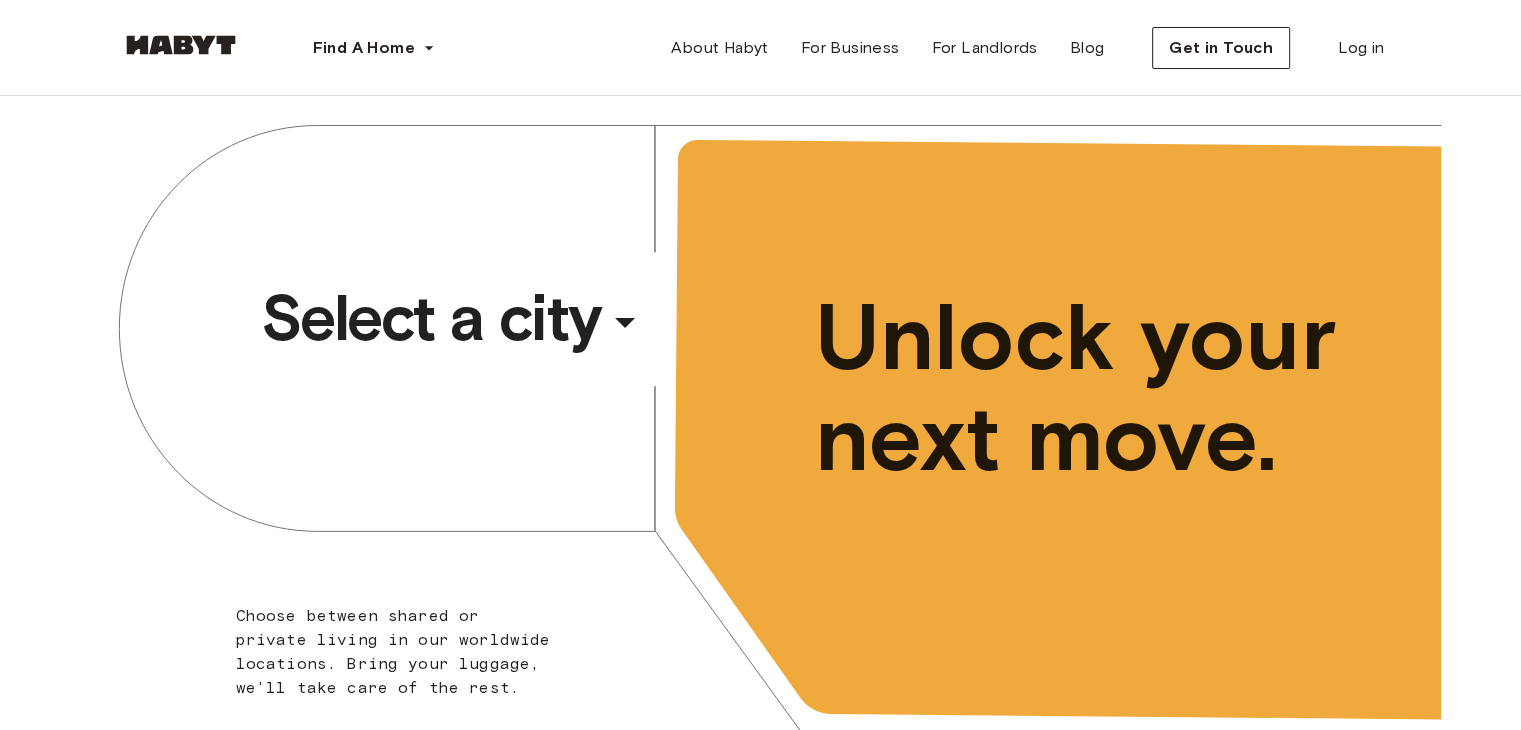 click 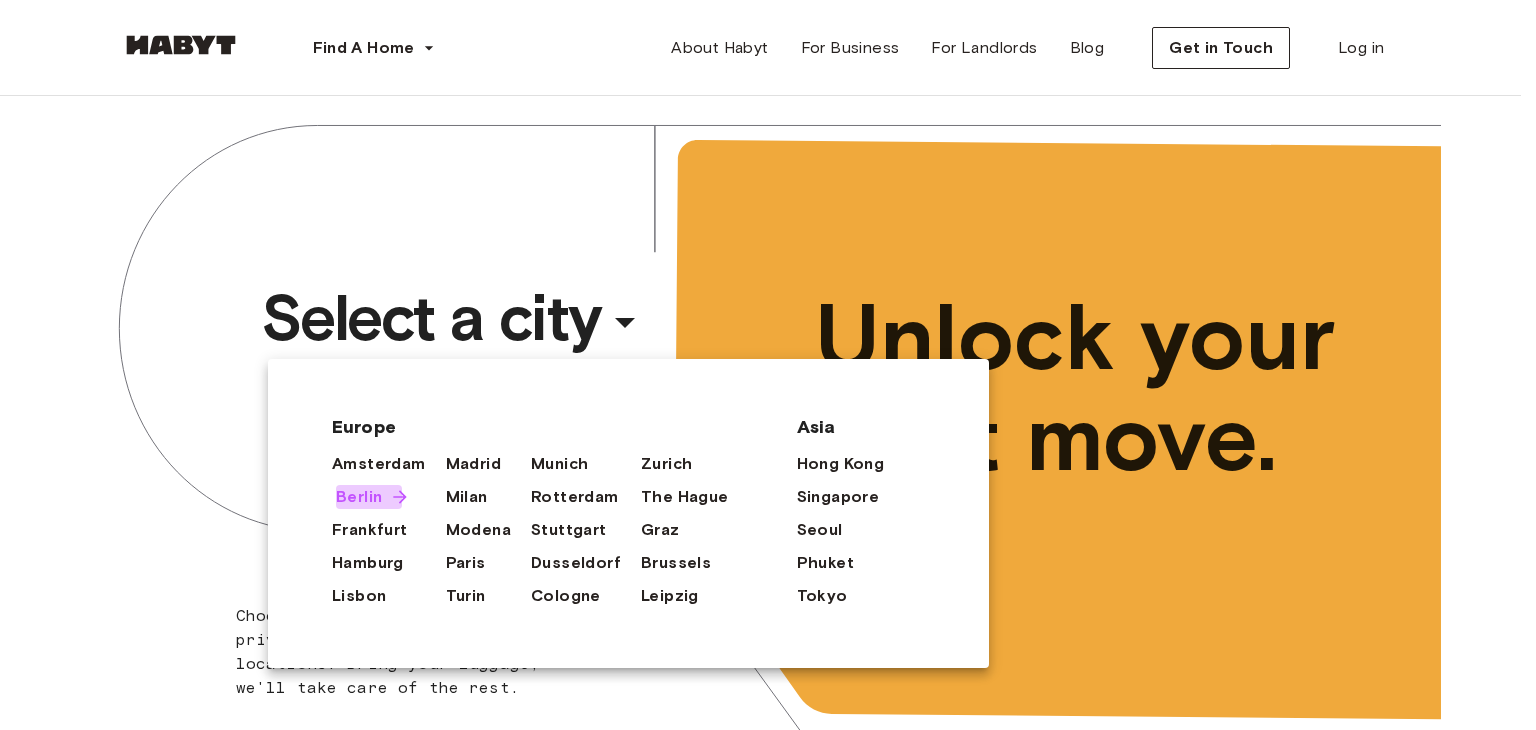 click on "Berlin" at bounding box center [359, 497] 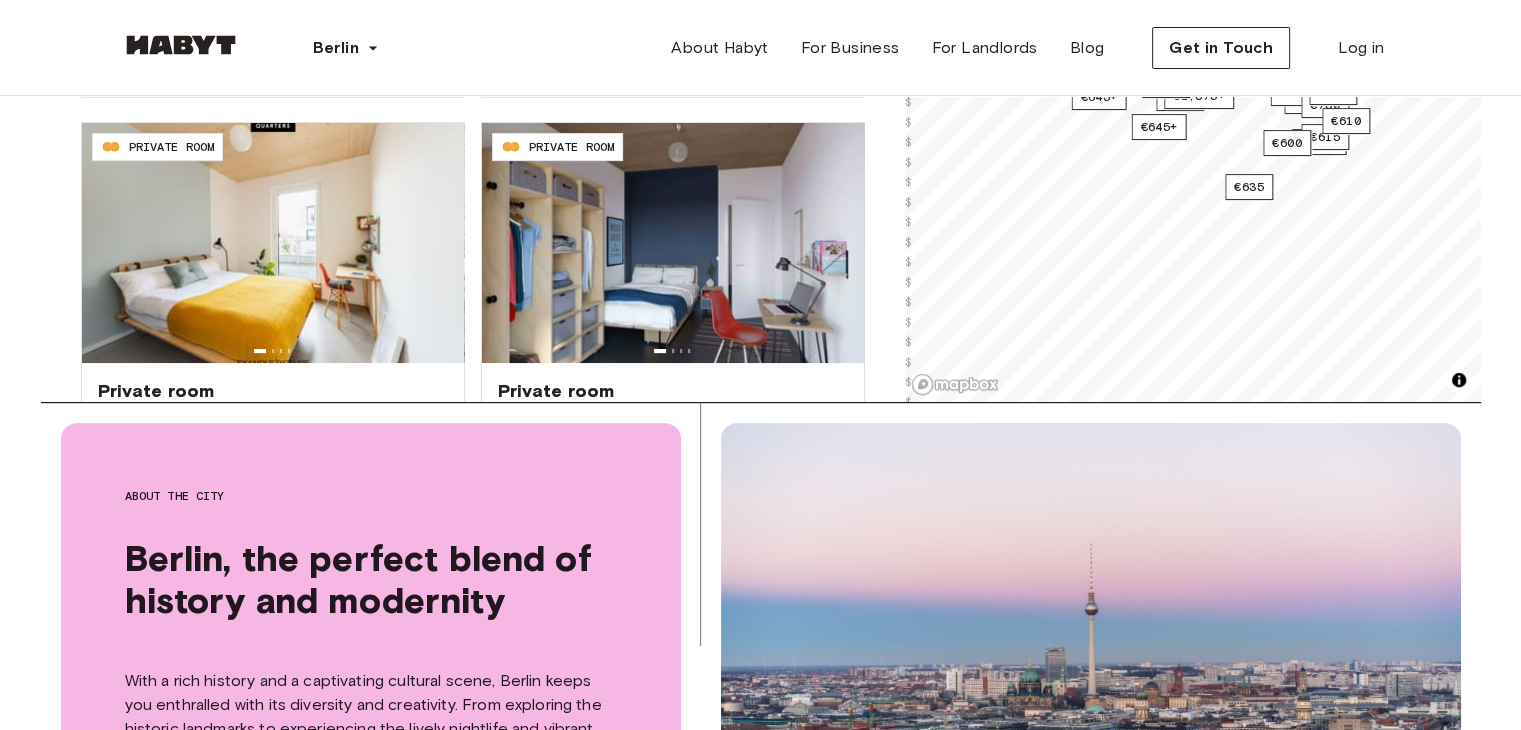 scroll, scrollTop: 616, scrollLeft: 0, axis: vertical 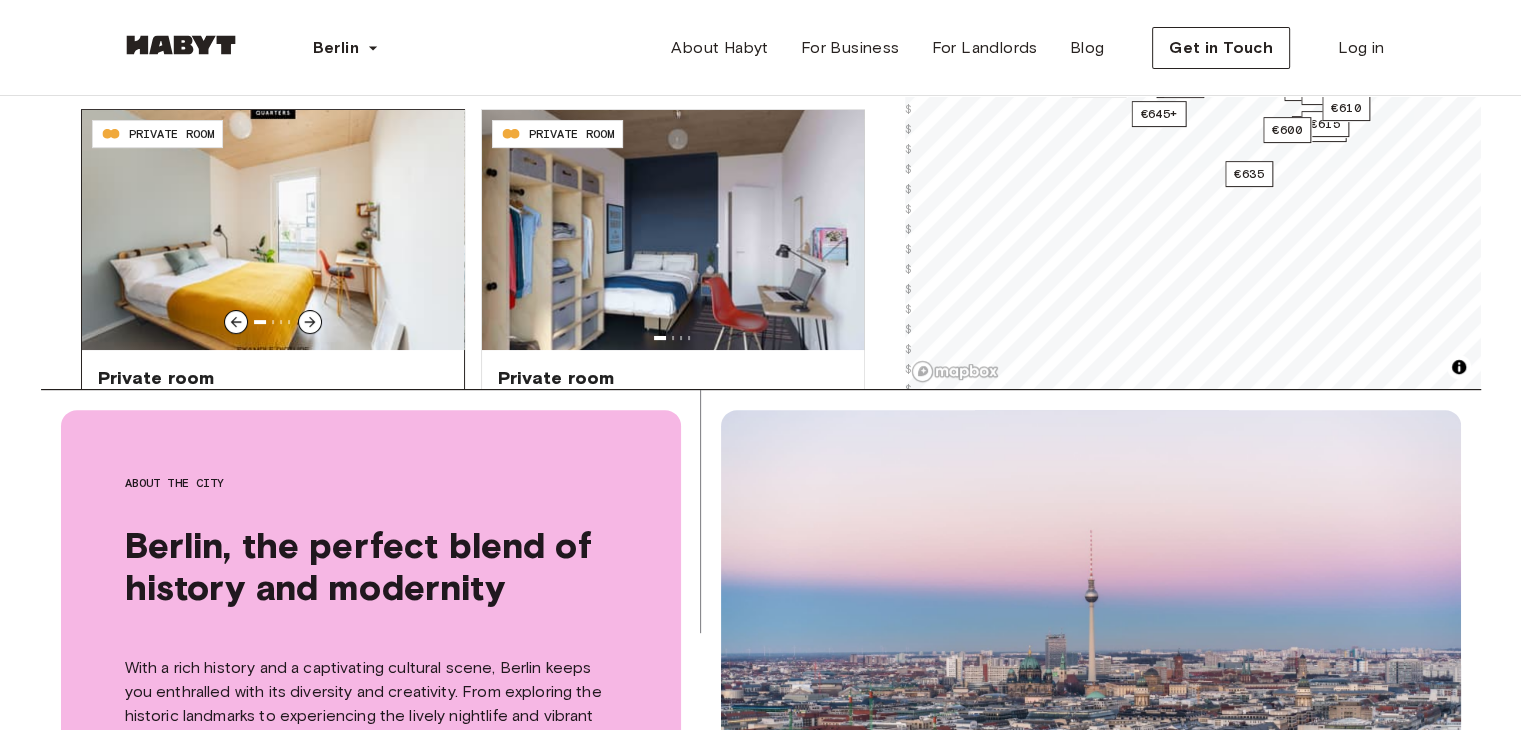 click 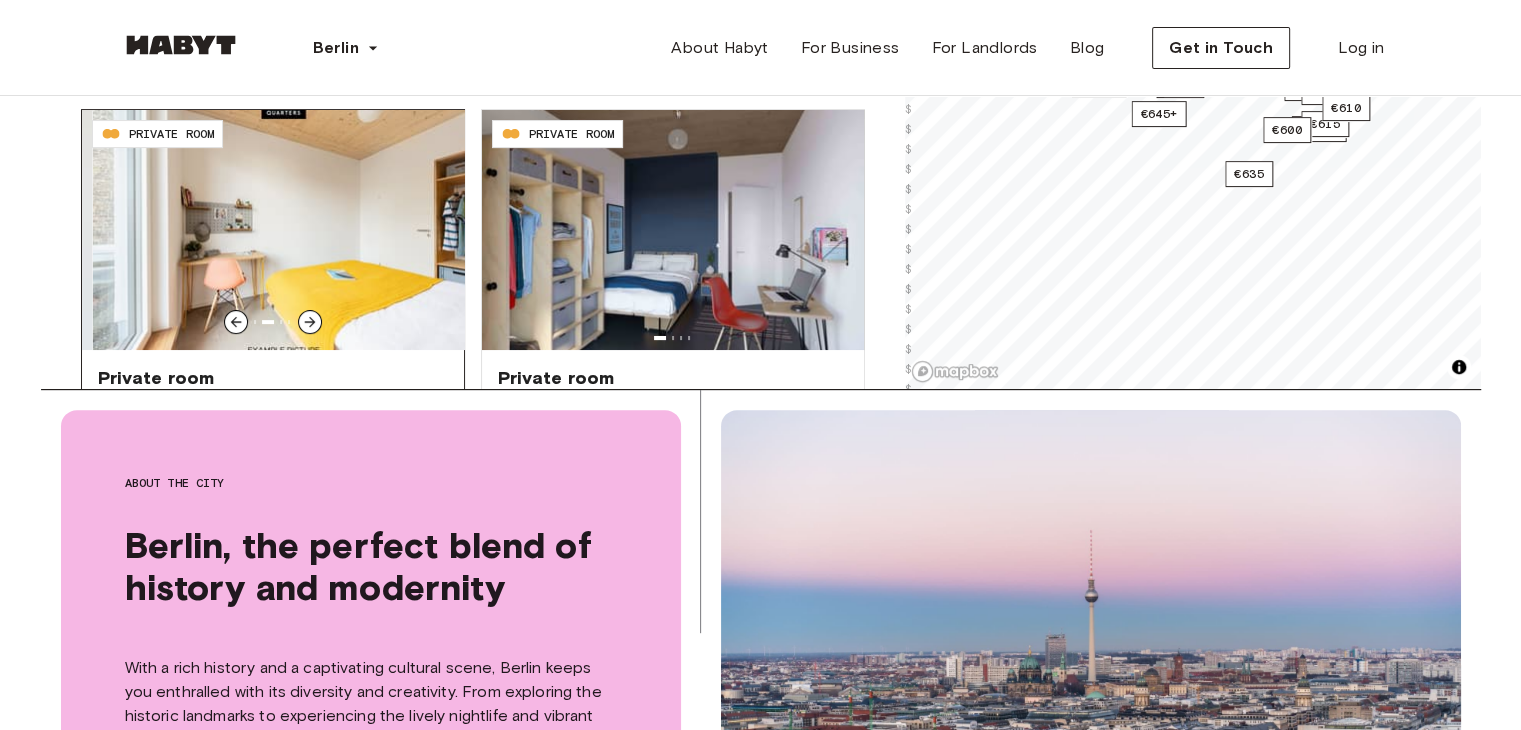 click 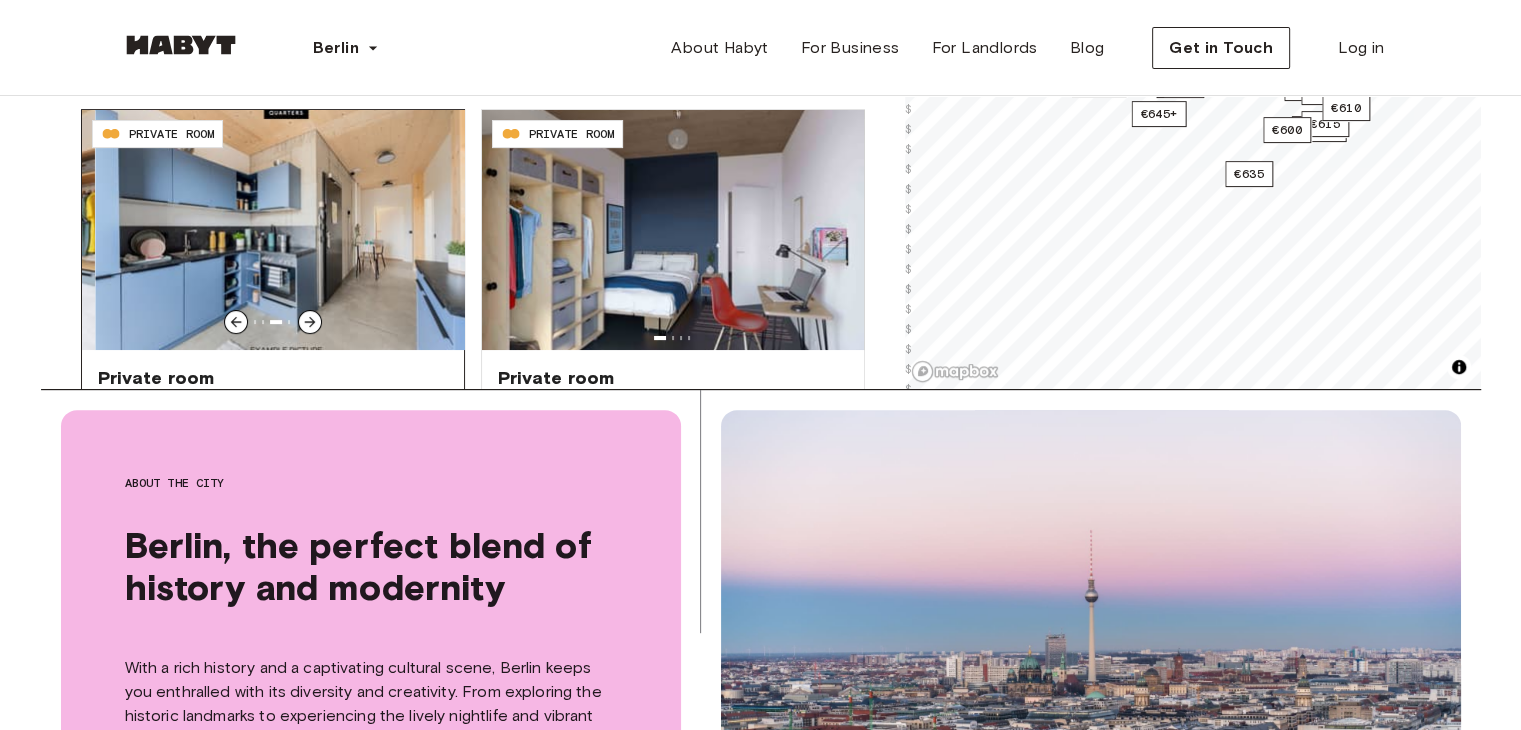 click 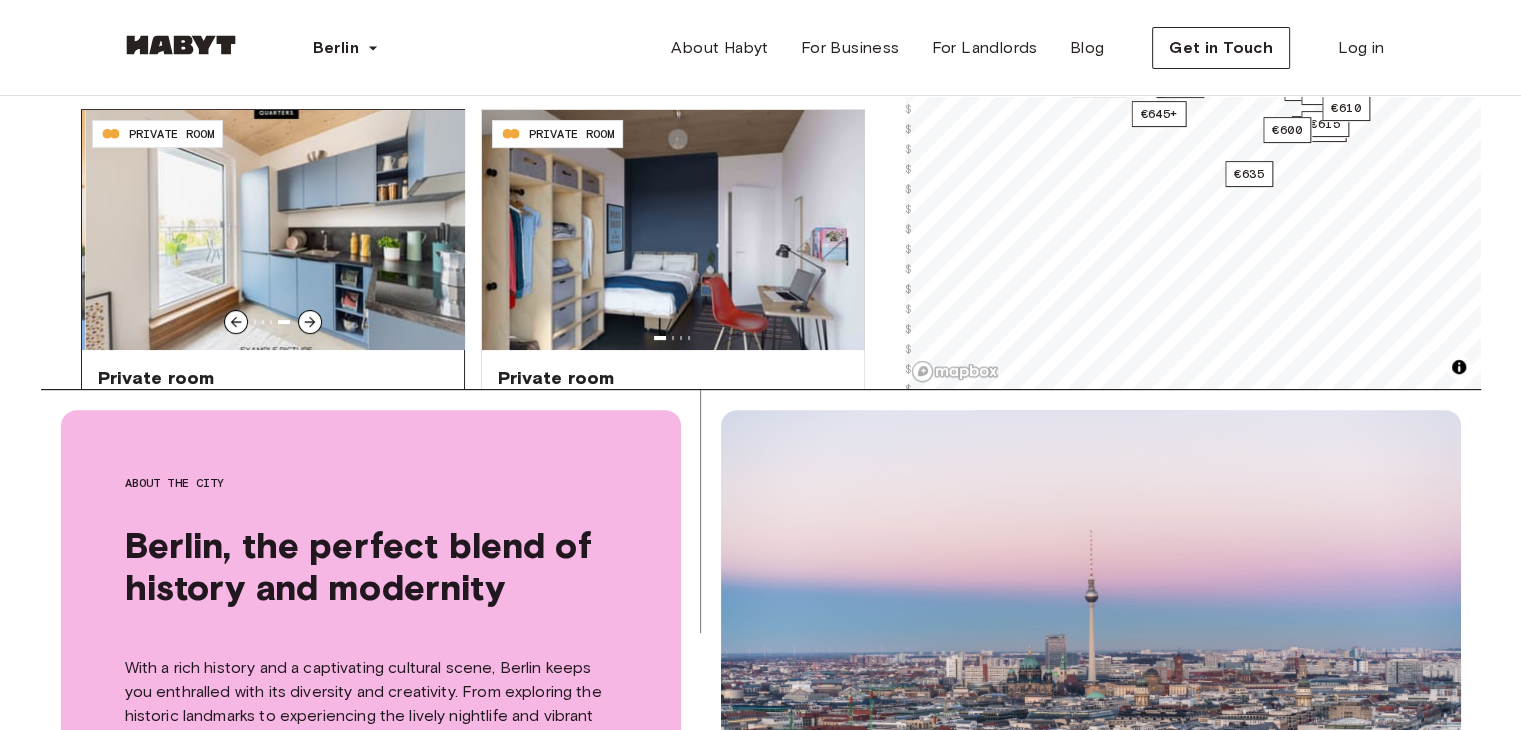 click 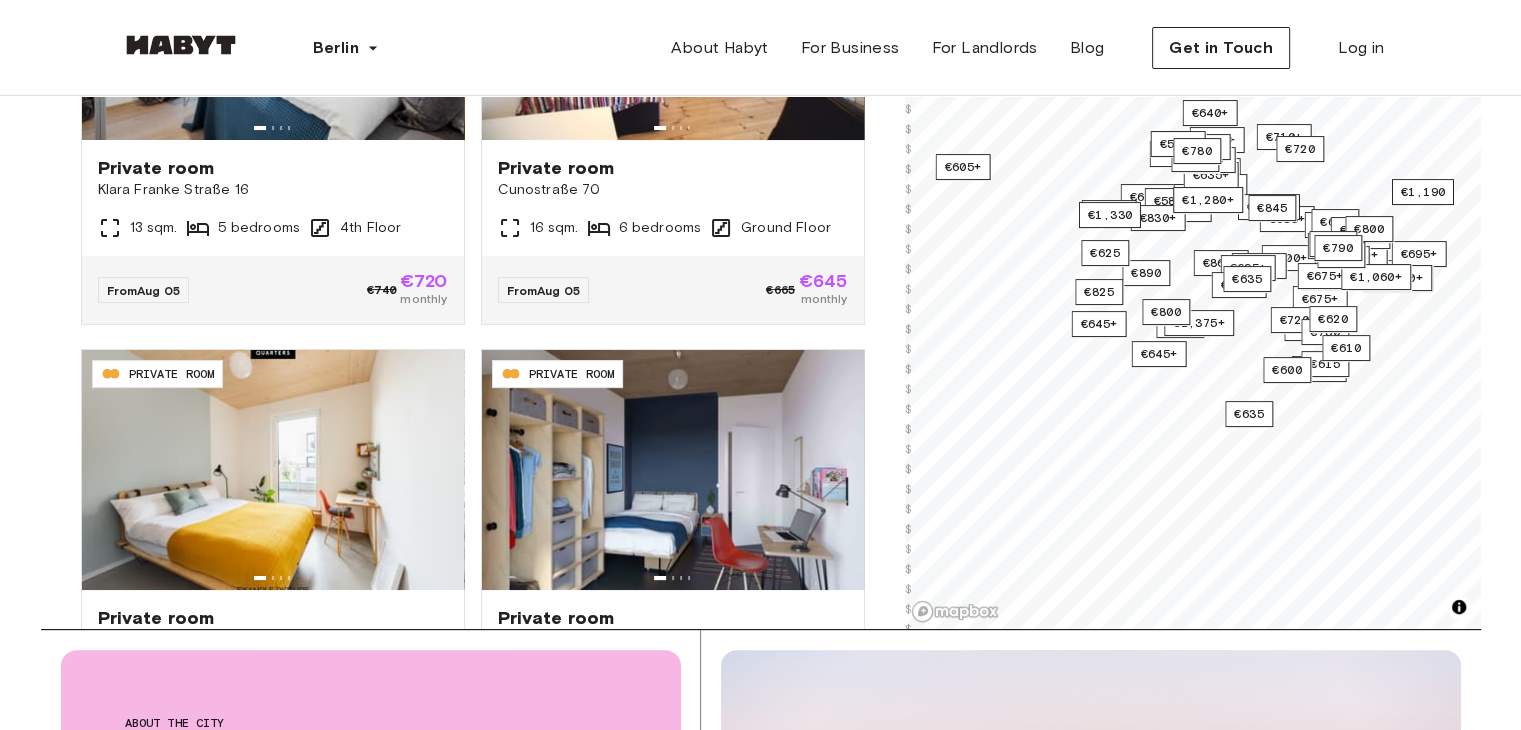 scroll, scrollTop: 0, scrollLeft: 0, axis: both 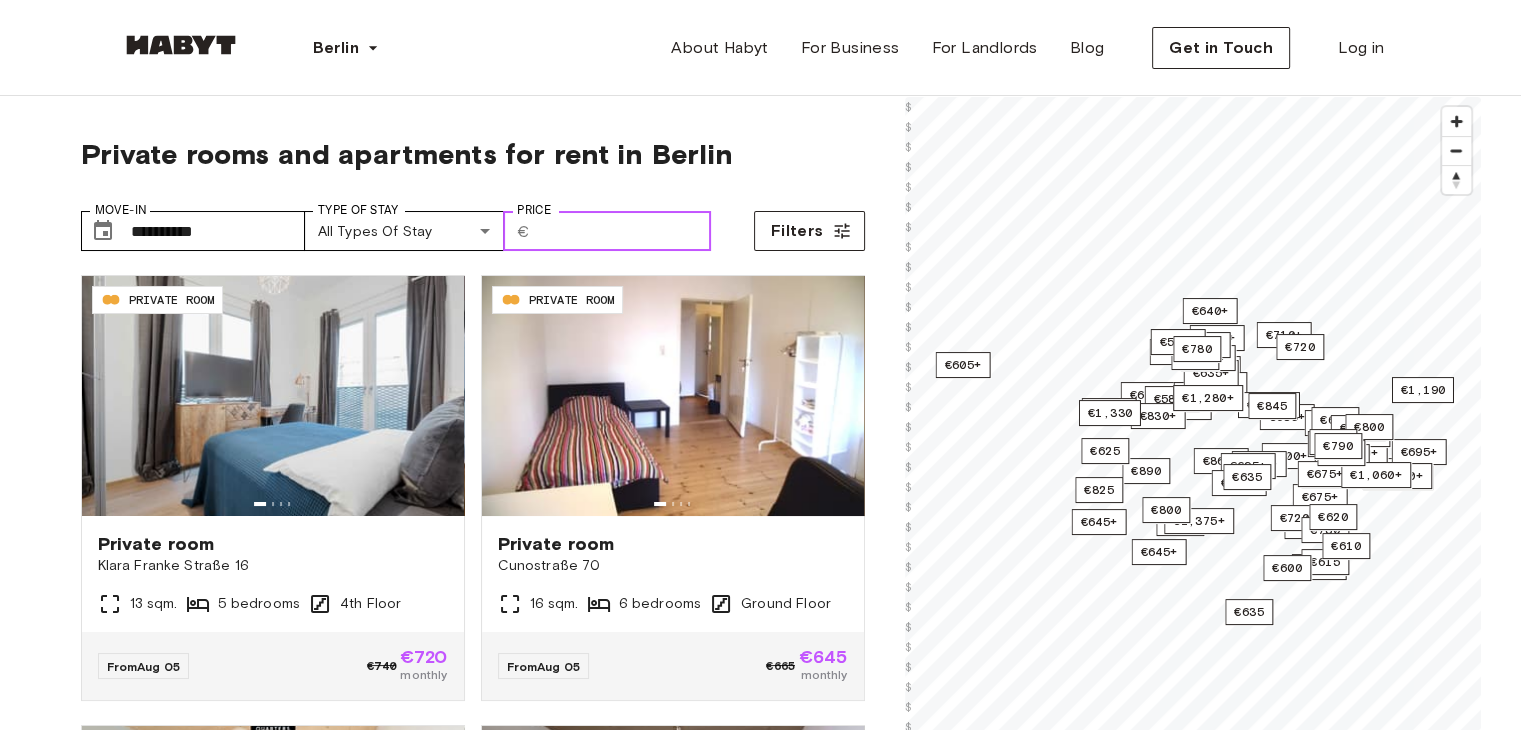 click on "Price" at bounding box center (624, 231) 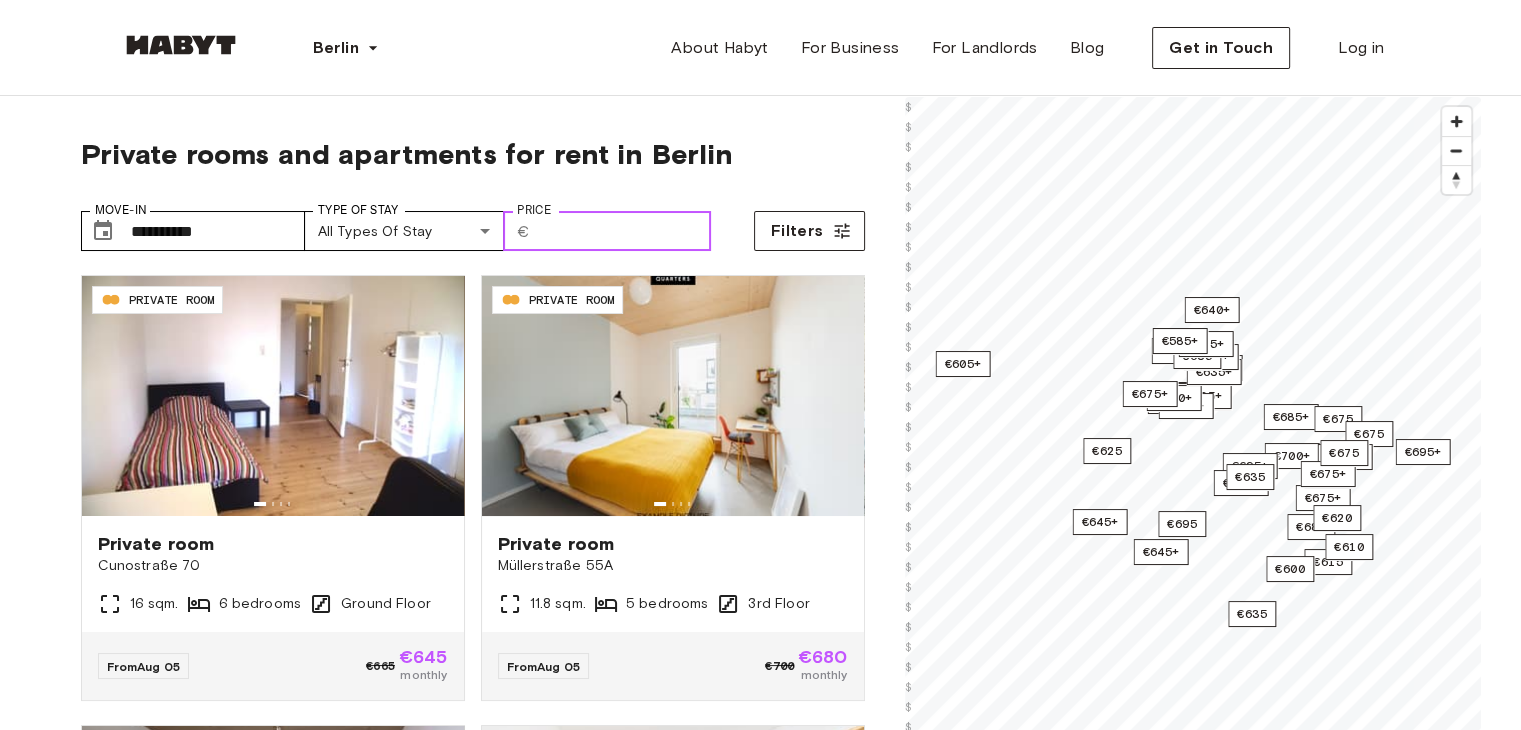 type on "***" 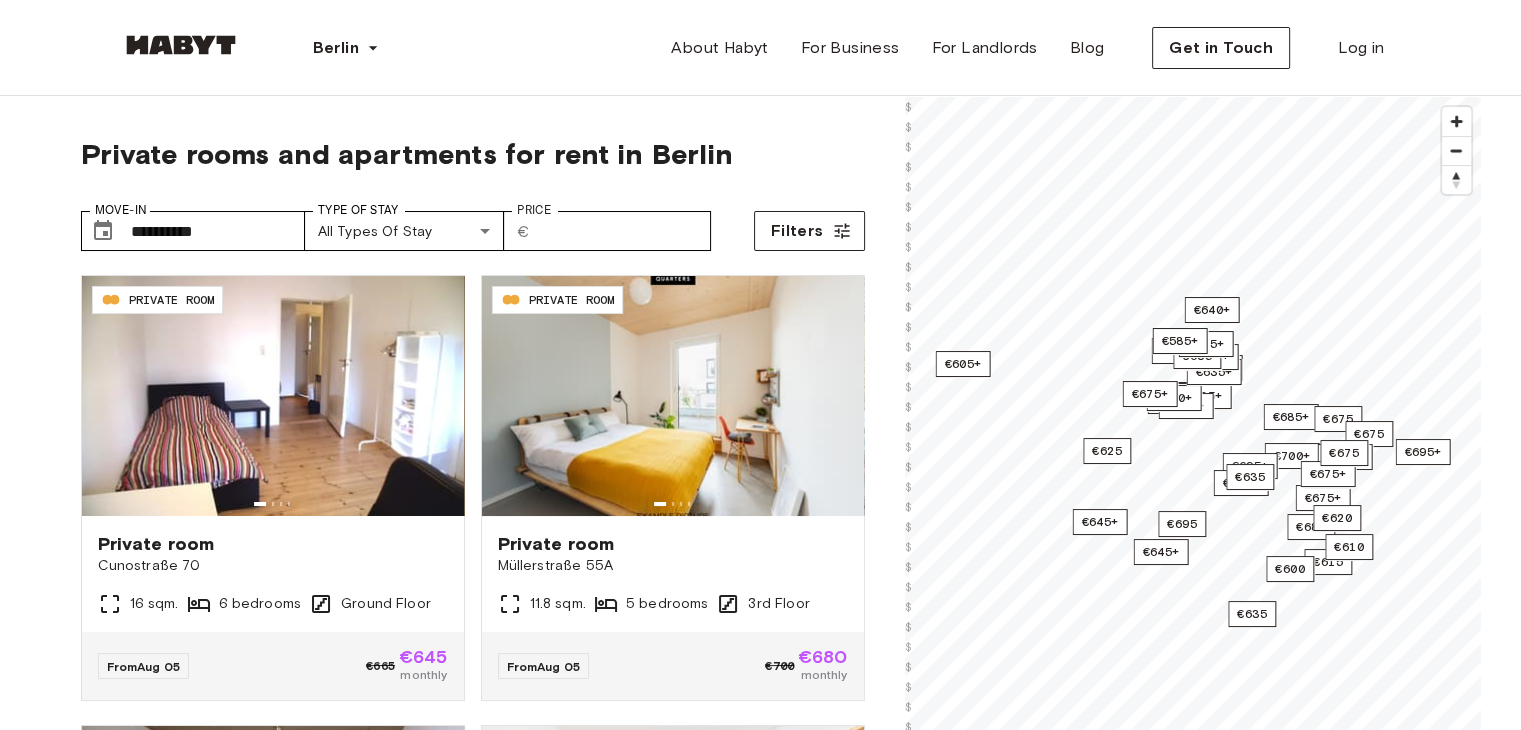 click on "Private rooms and apartments for rent in Berlin" at bounding box center [473, 154] 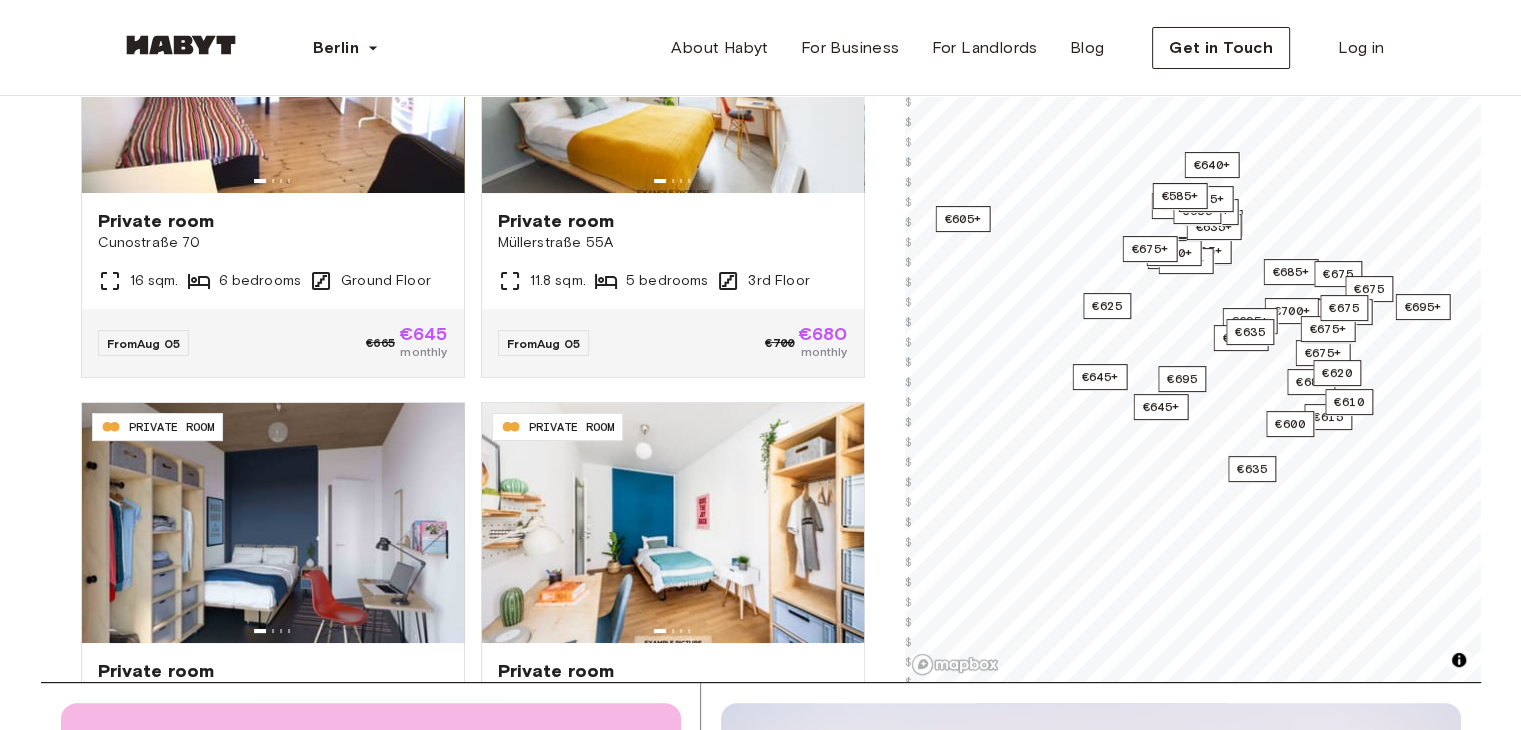 scroll, scrollTop: 339, scrollLeft: 0, axis: vertical 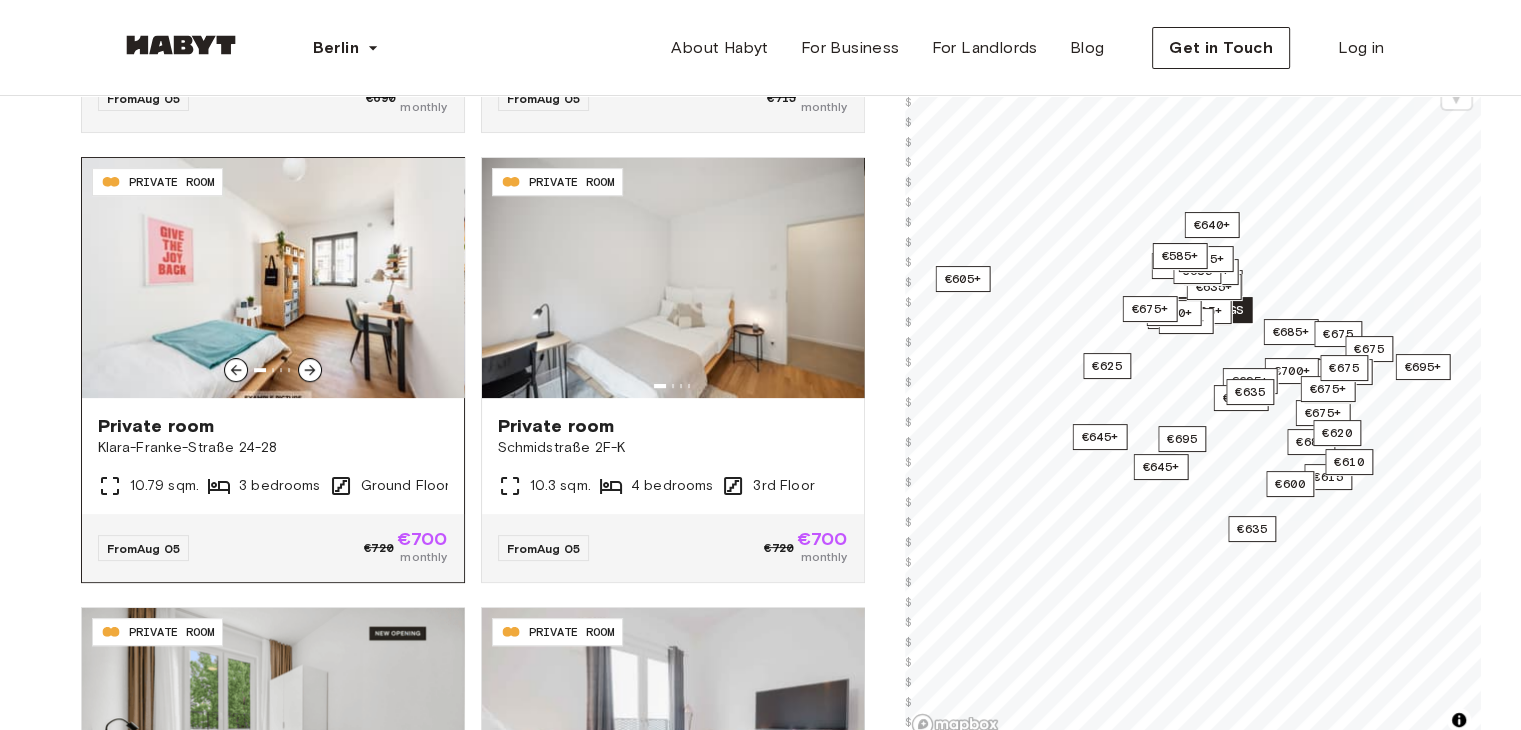 click 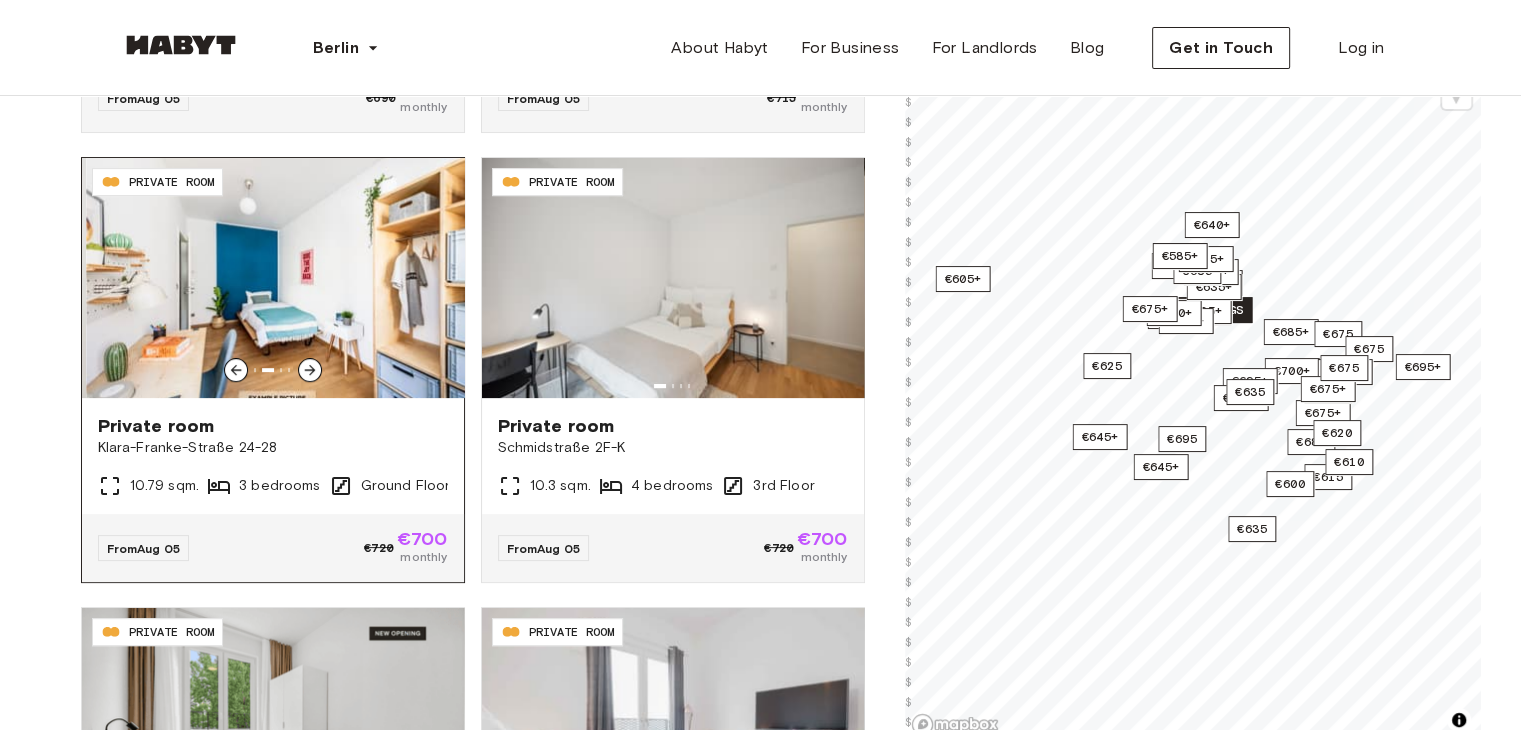 click 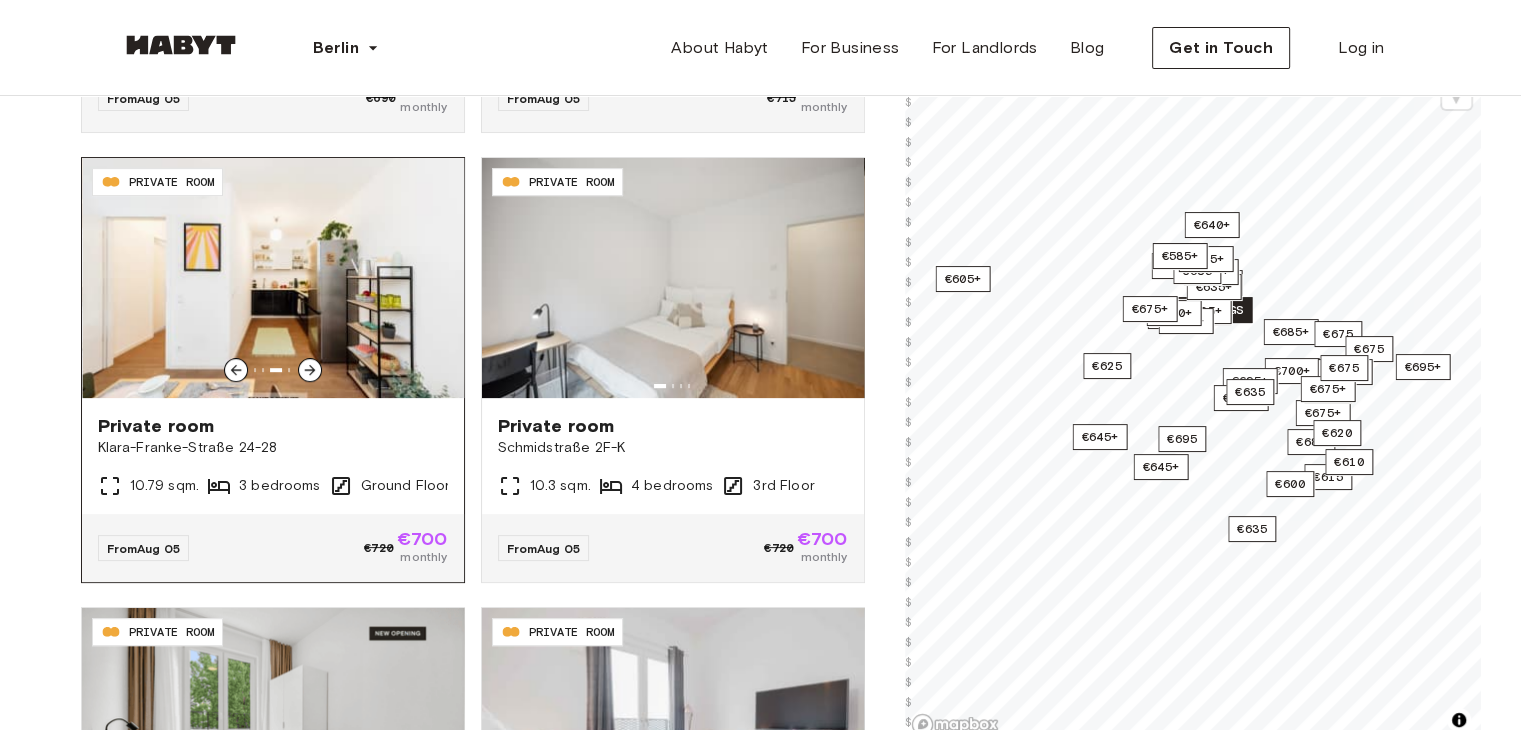 click 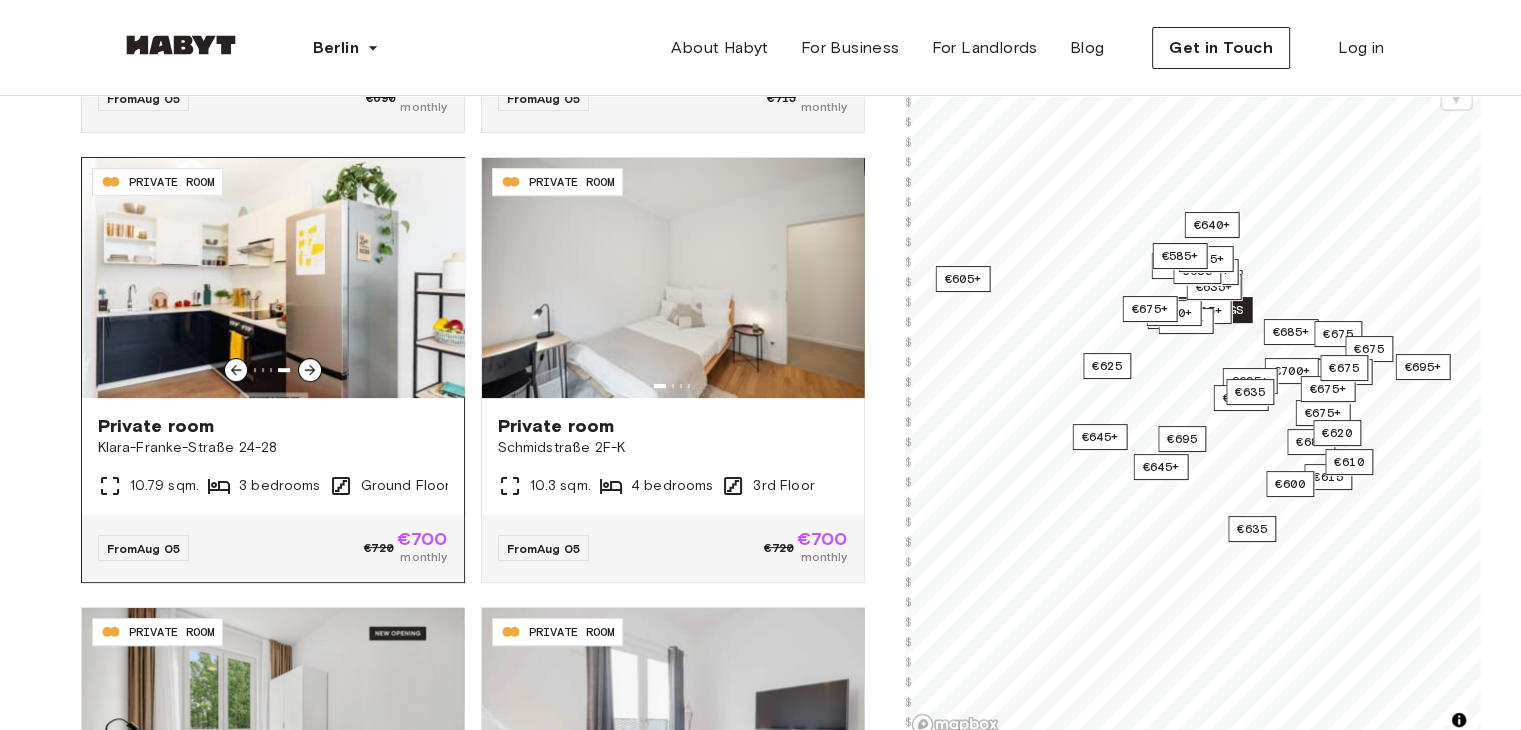 click 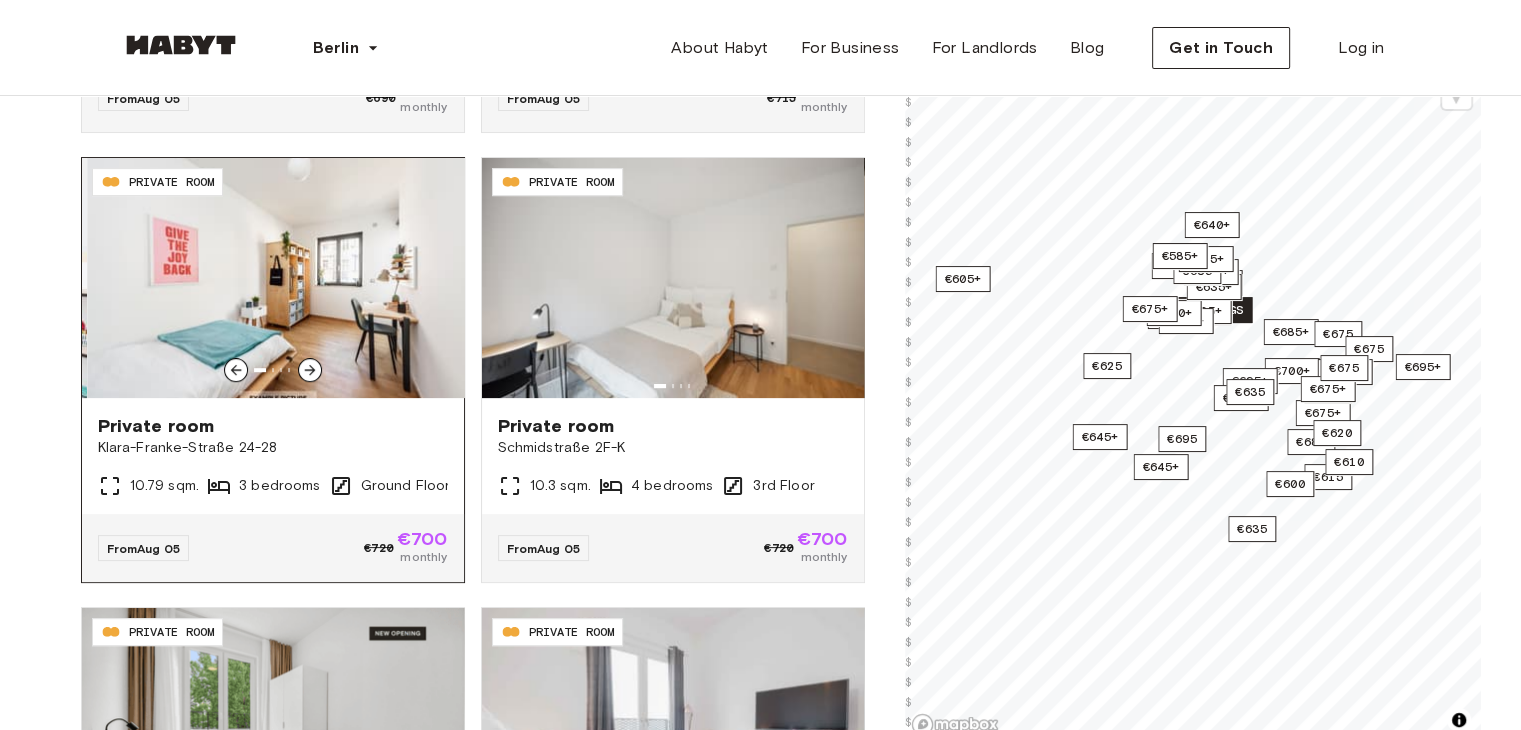 click 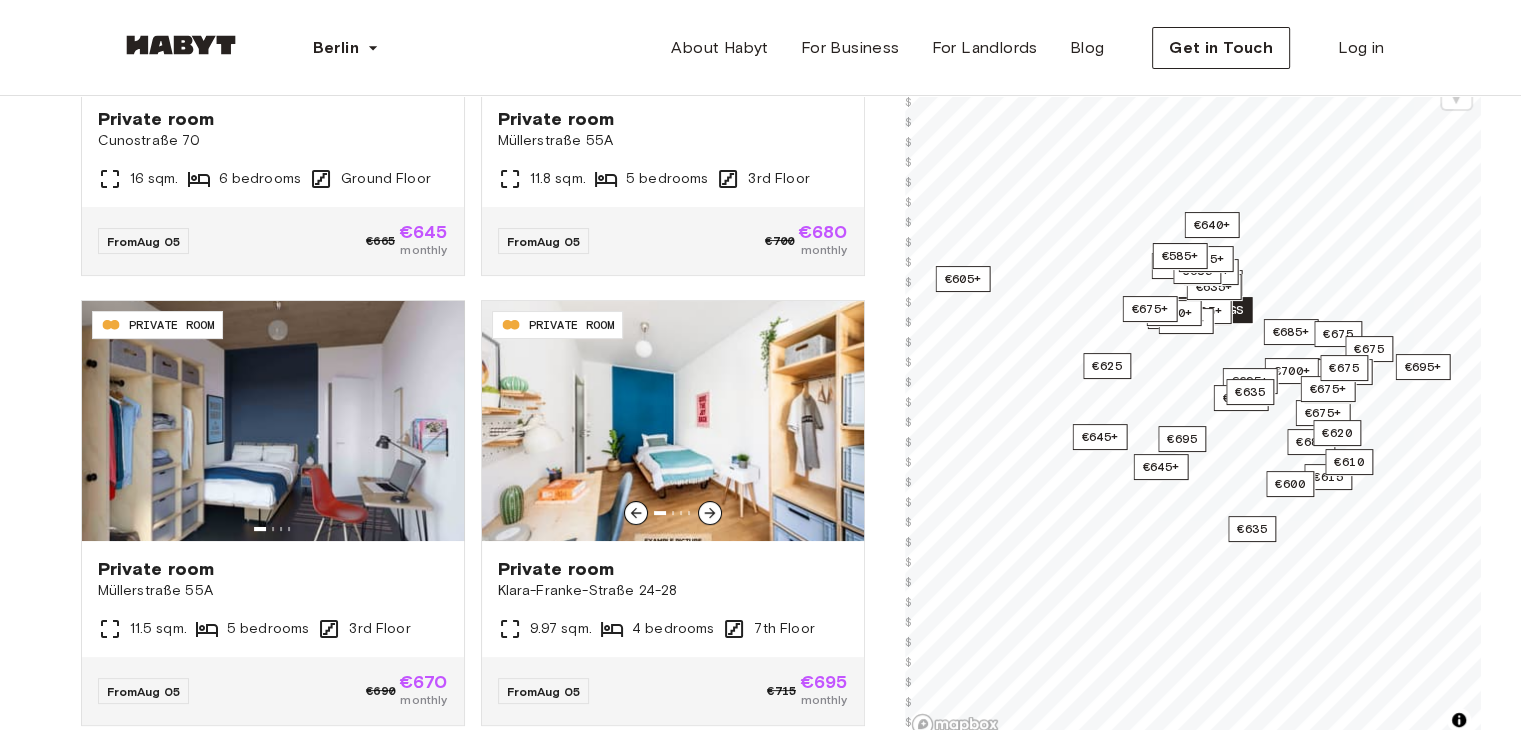 scroll, scrollTop: 0, scrollLeft: 0, axis: both 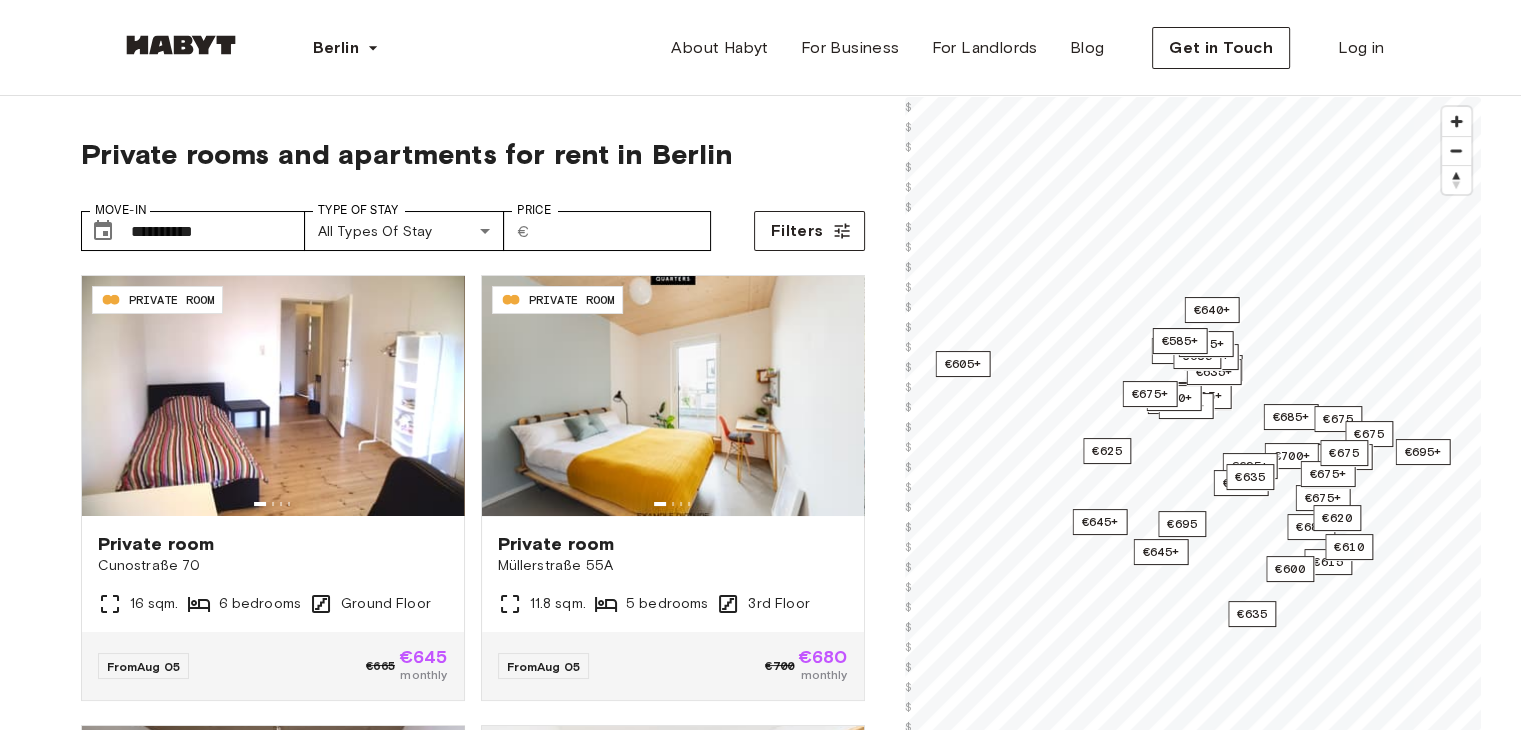 click on "**********" at bounding box center [473, 223] 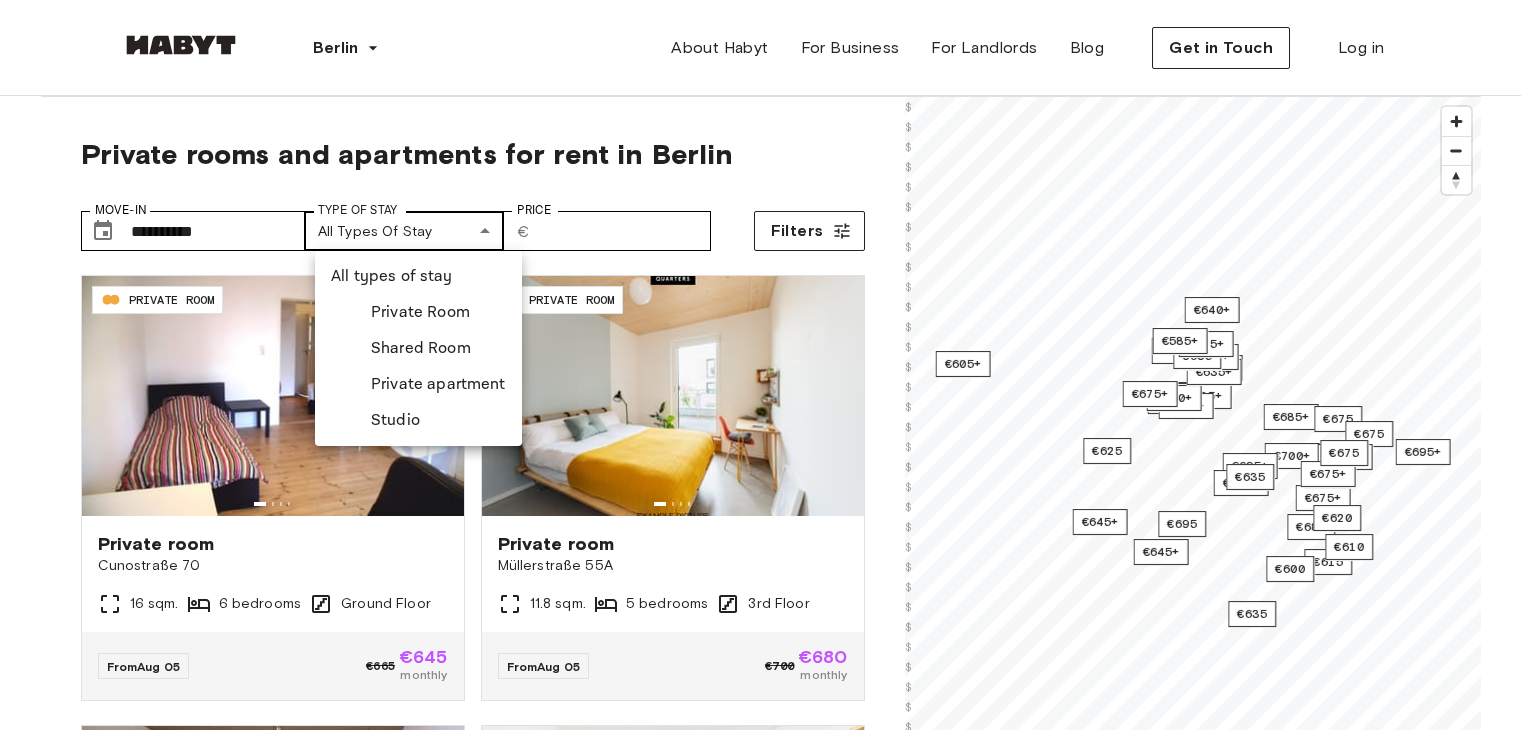 click on "**********" at bounding box center [768, 2372] 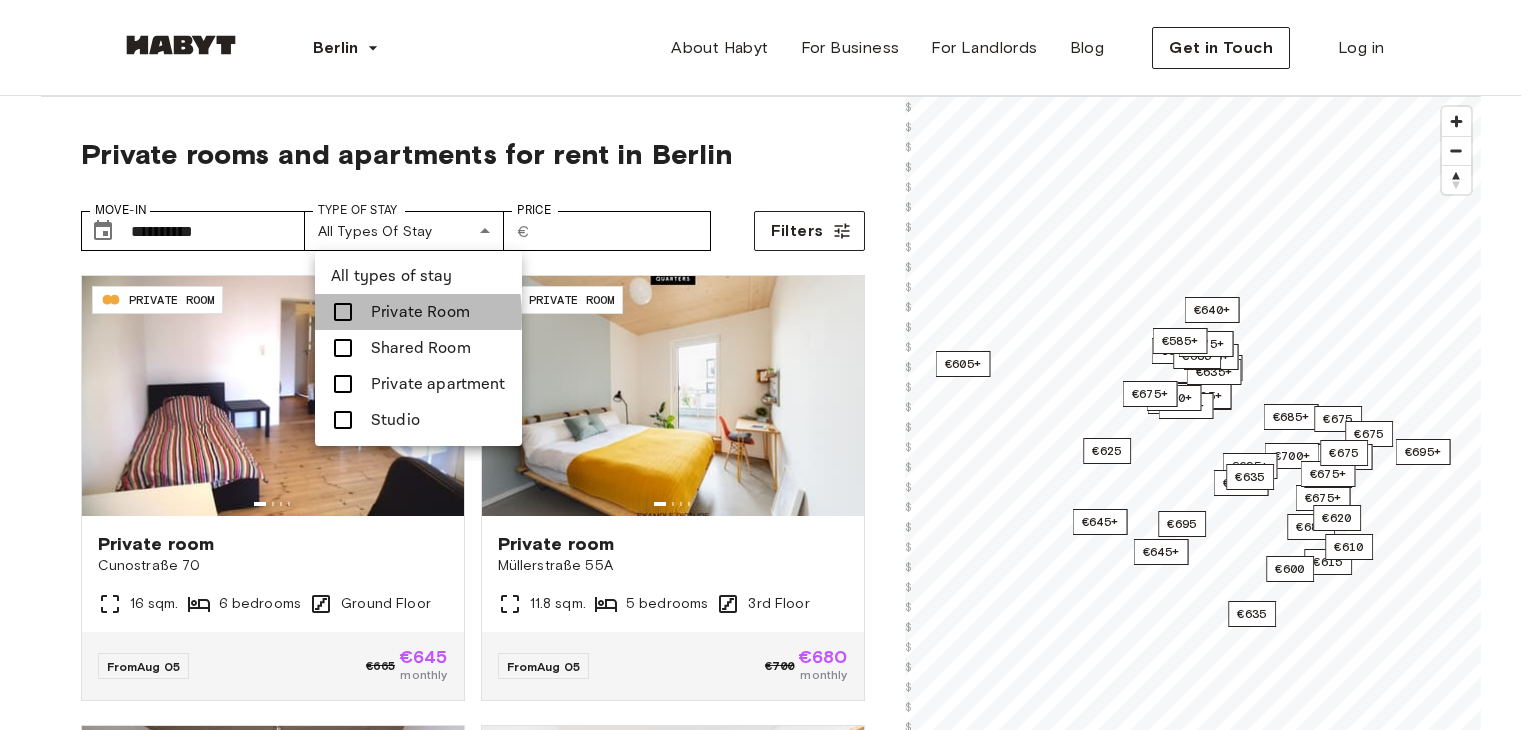 click at bounding box center (343, 312) 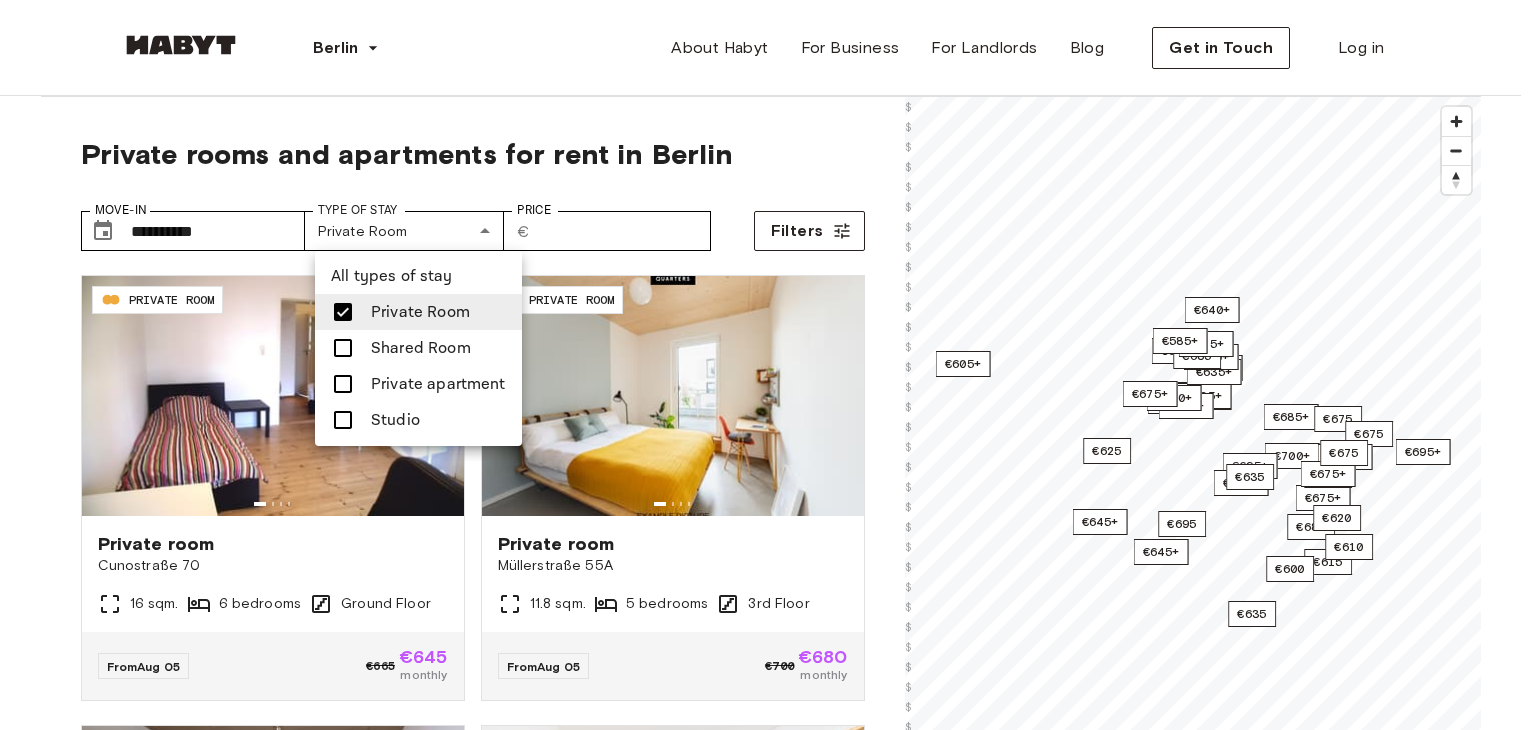 click at bounding box center (343, 312) 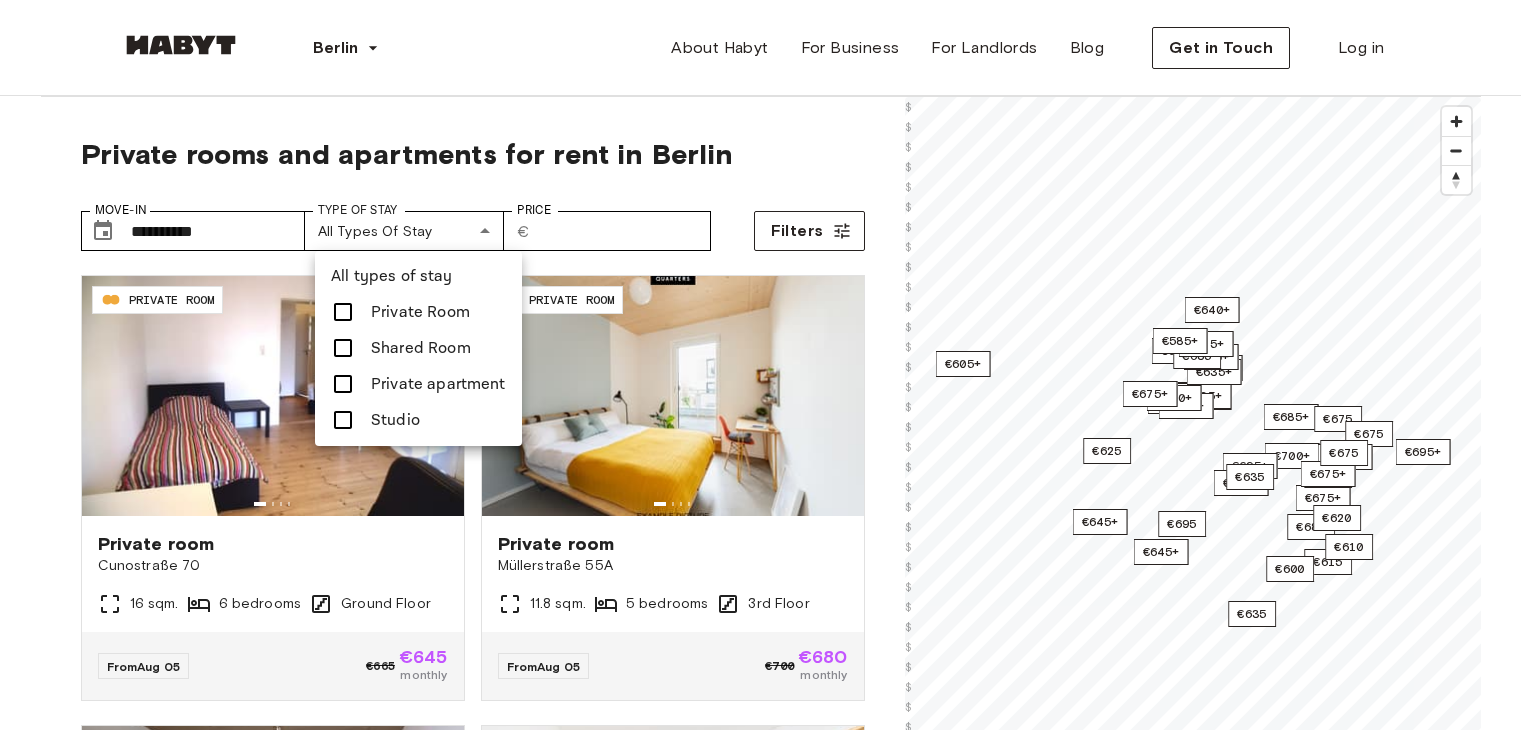 click at bounding box center [343, 384] 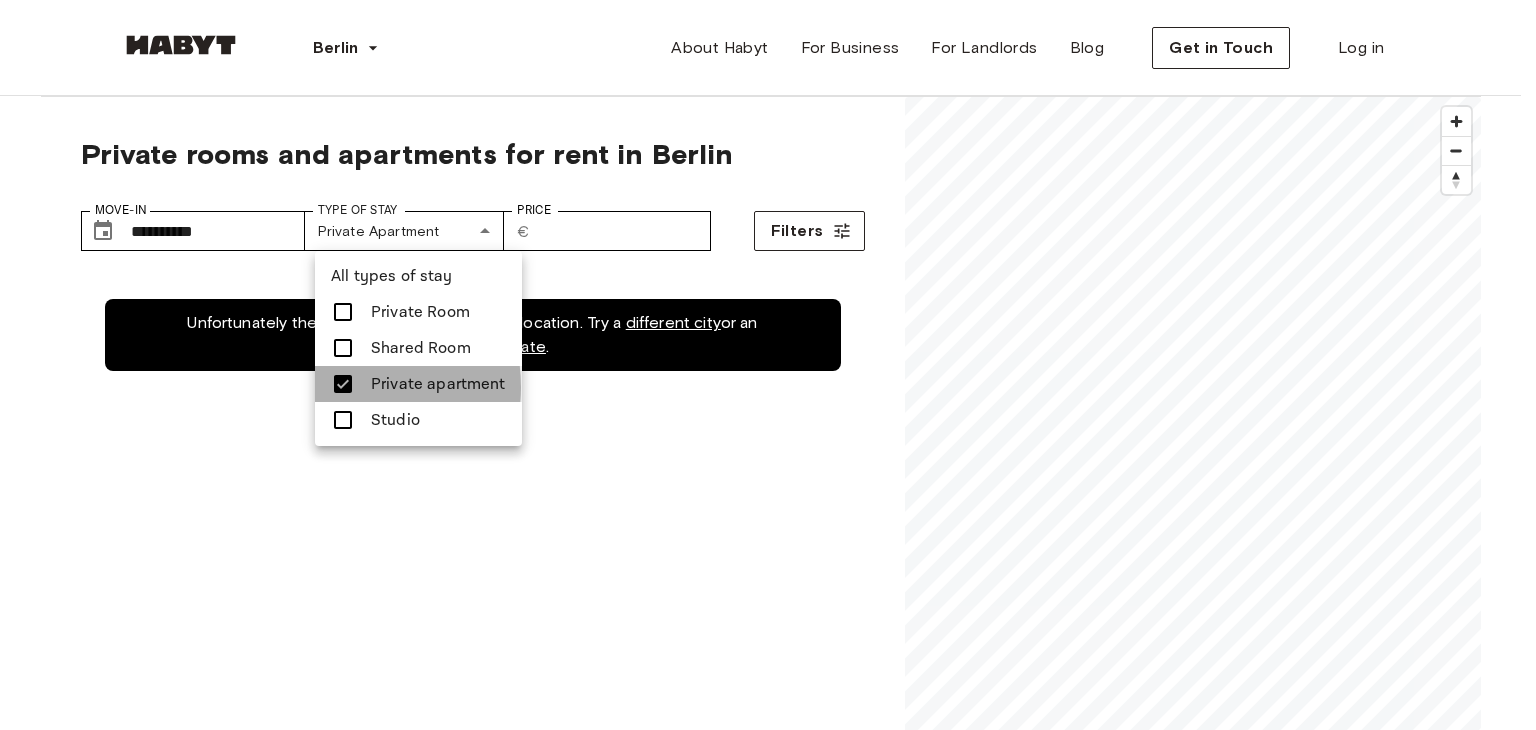 click at bounding box center (343, 384) 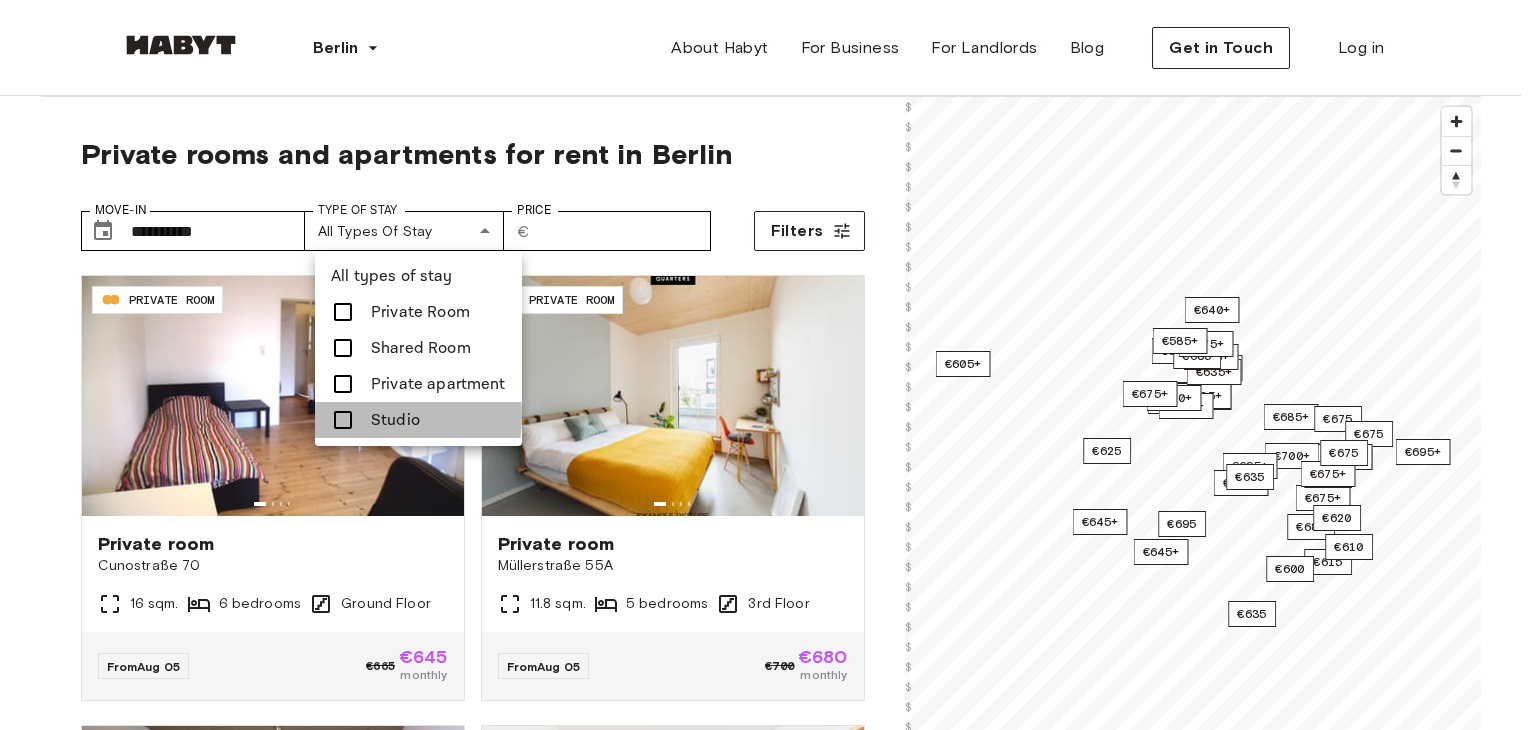 click at bounding box center (343, 420) 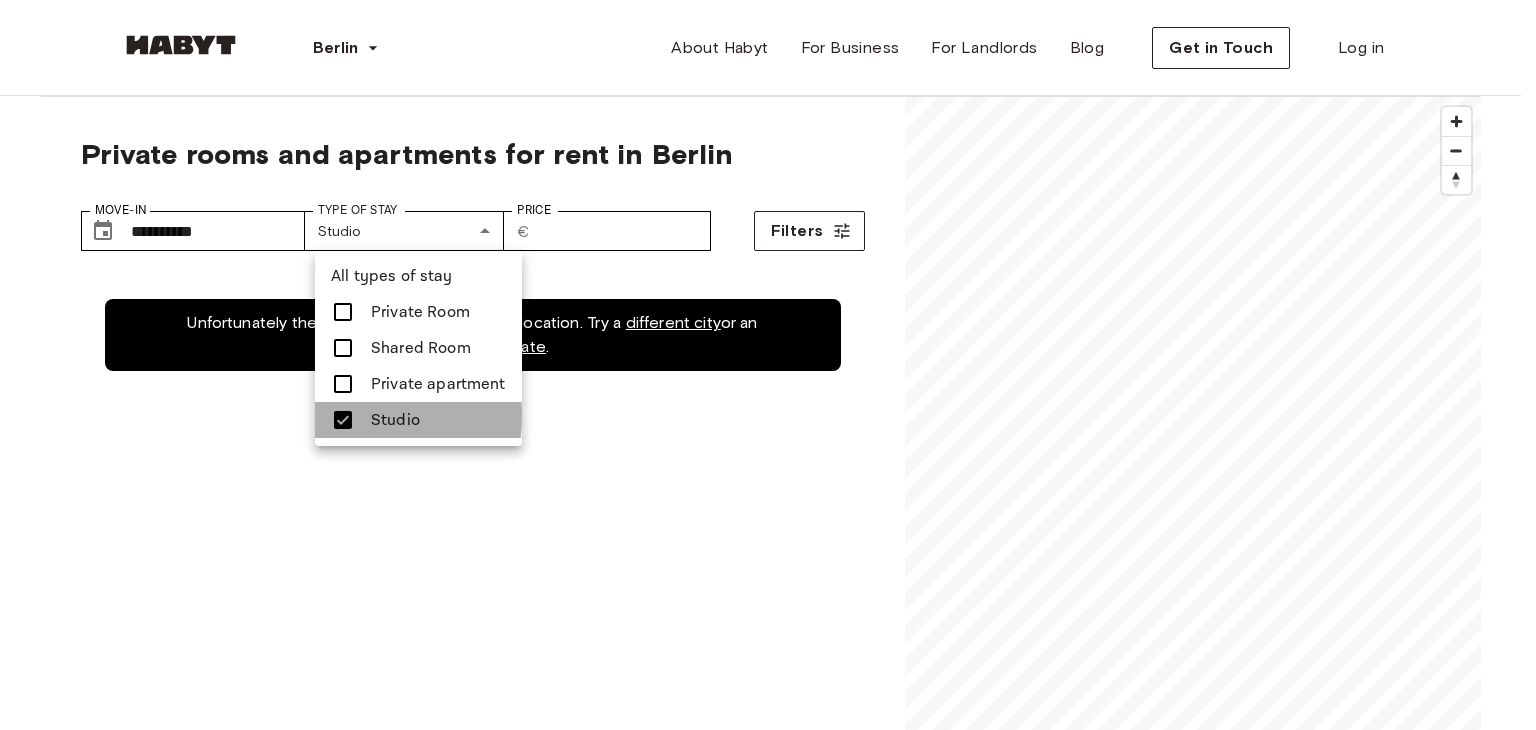 click at bounding box center [343, 420] 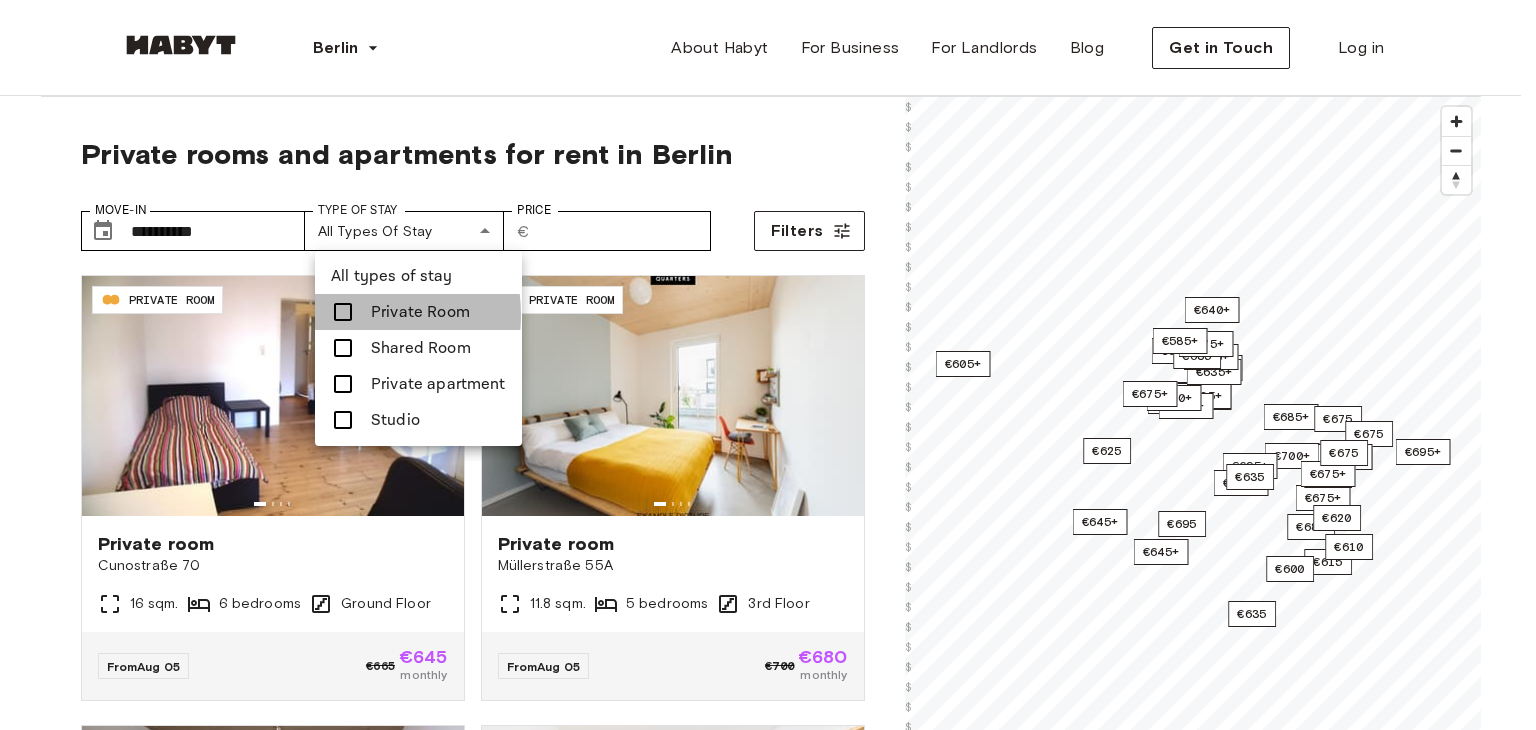 click at bounding box center (343, 312) 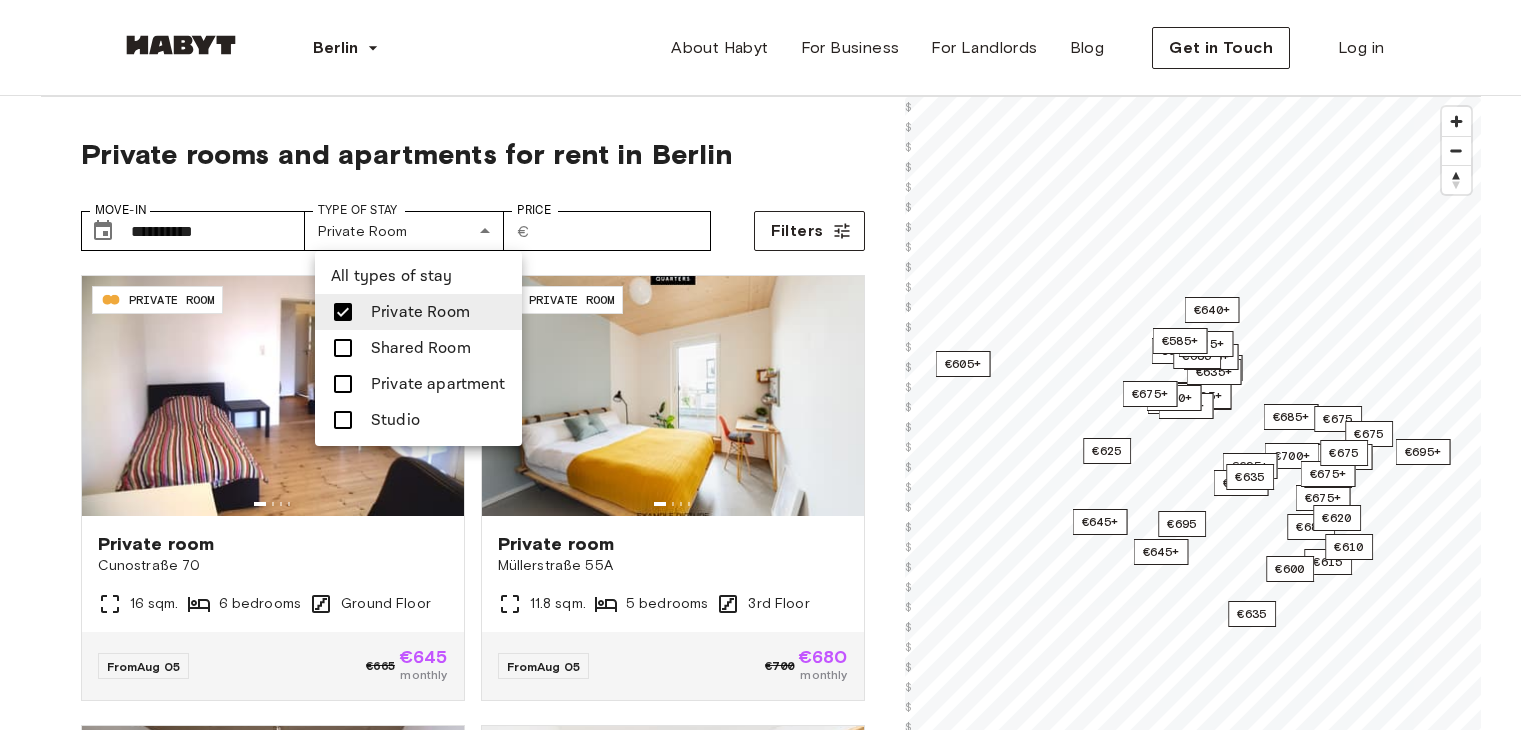click at bounding box center (768, 365) 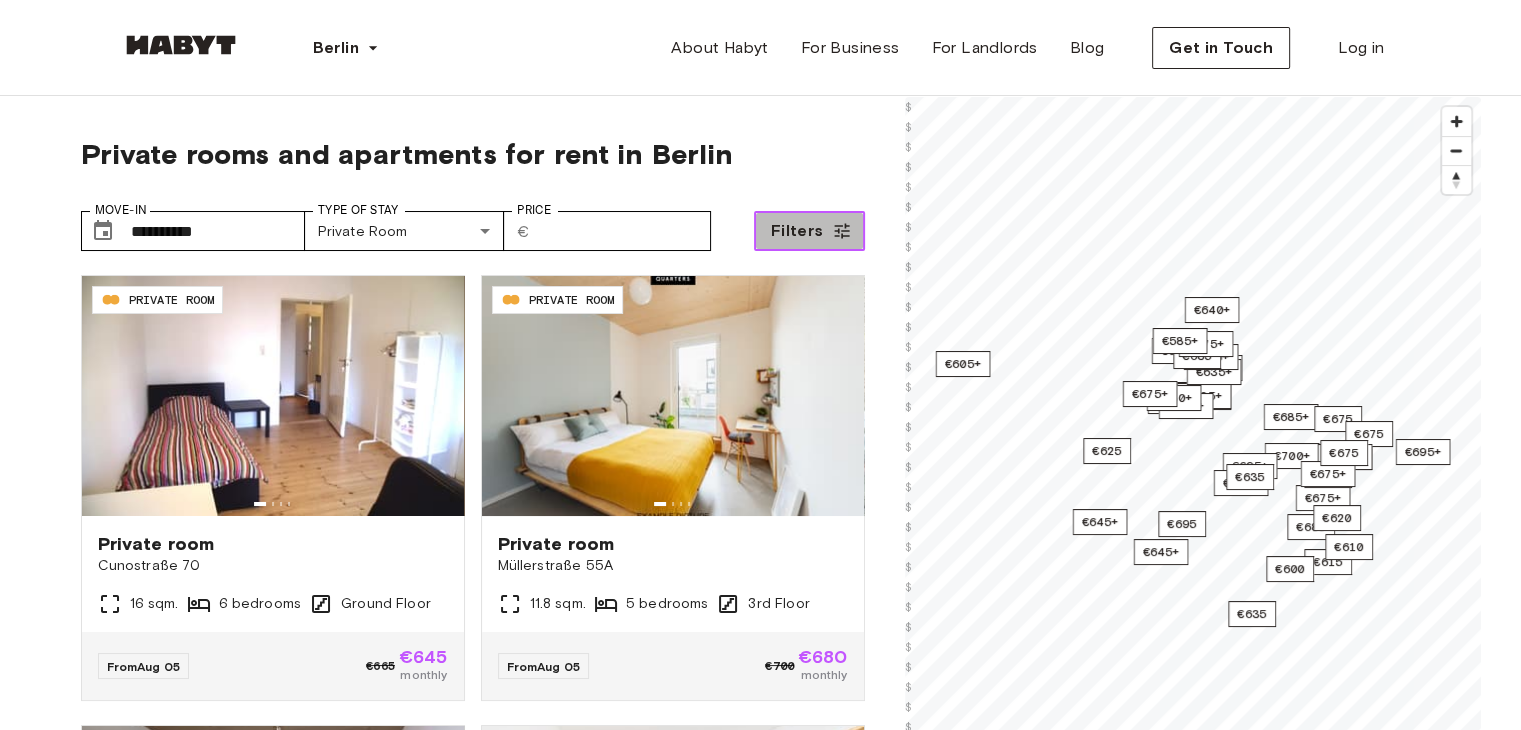 click on "Filters" at bounding box center (797, 231) 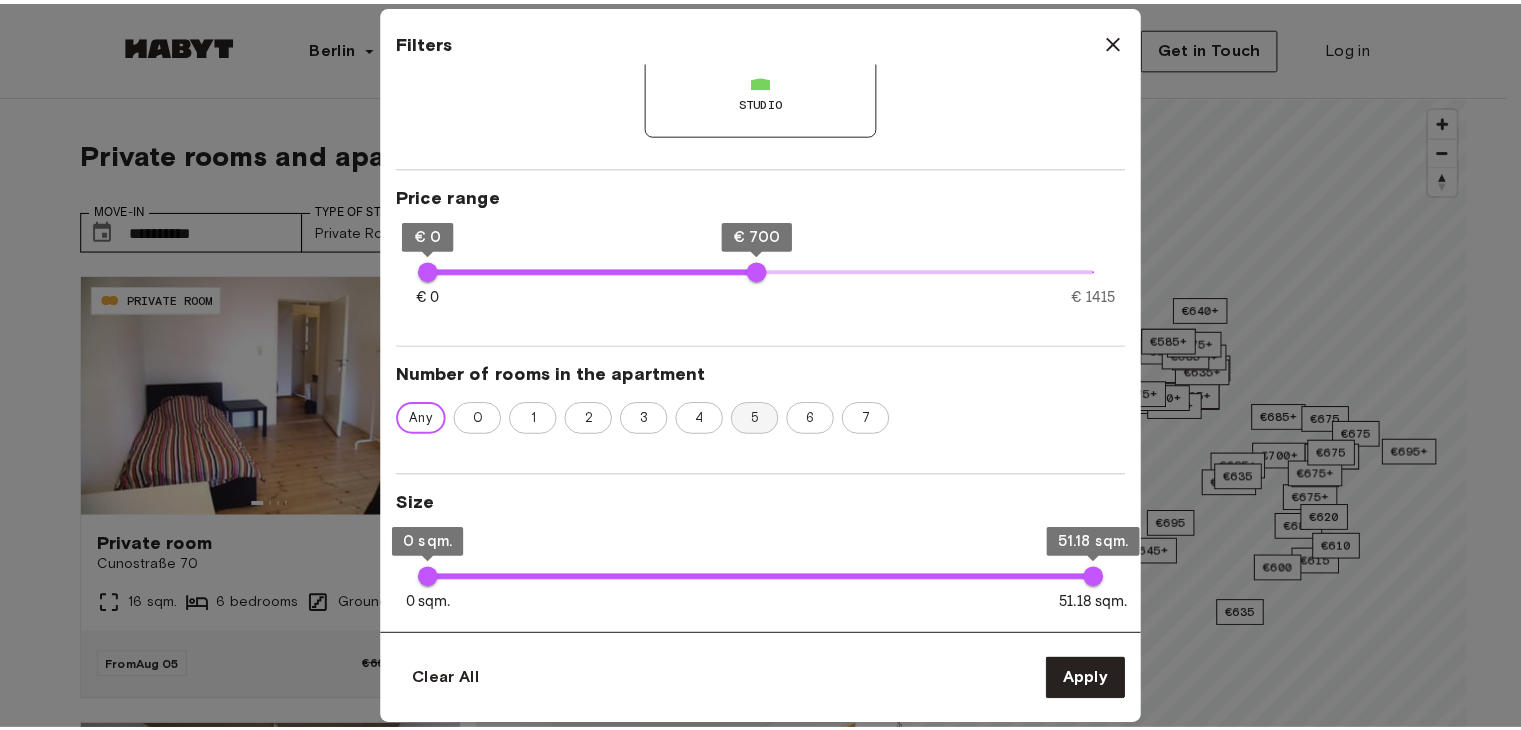 scroll, scrollTop: 0, scrollLeft: 0, axis: both 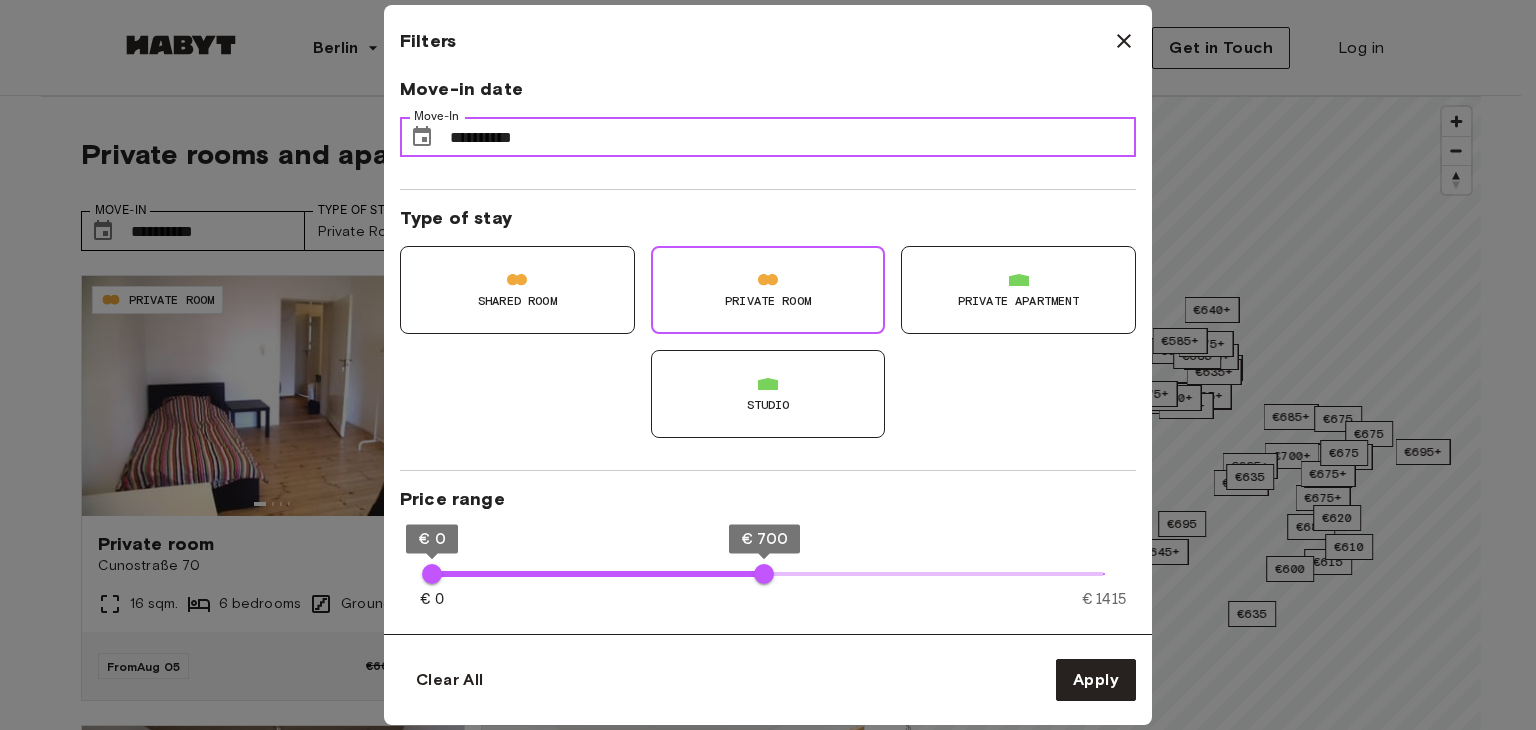 click on "**********" at bounding box center [793, 137] 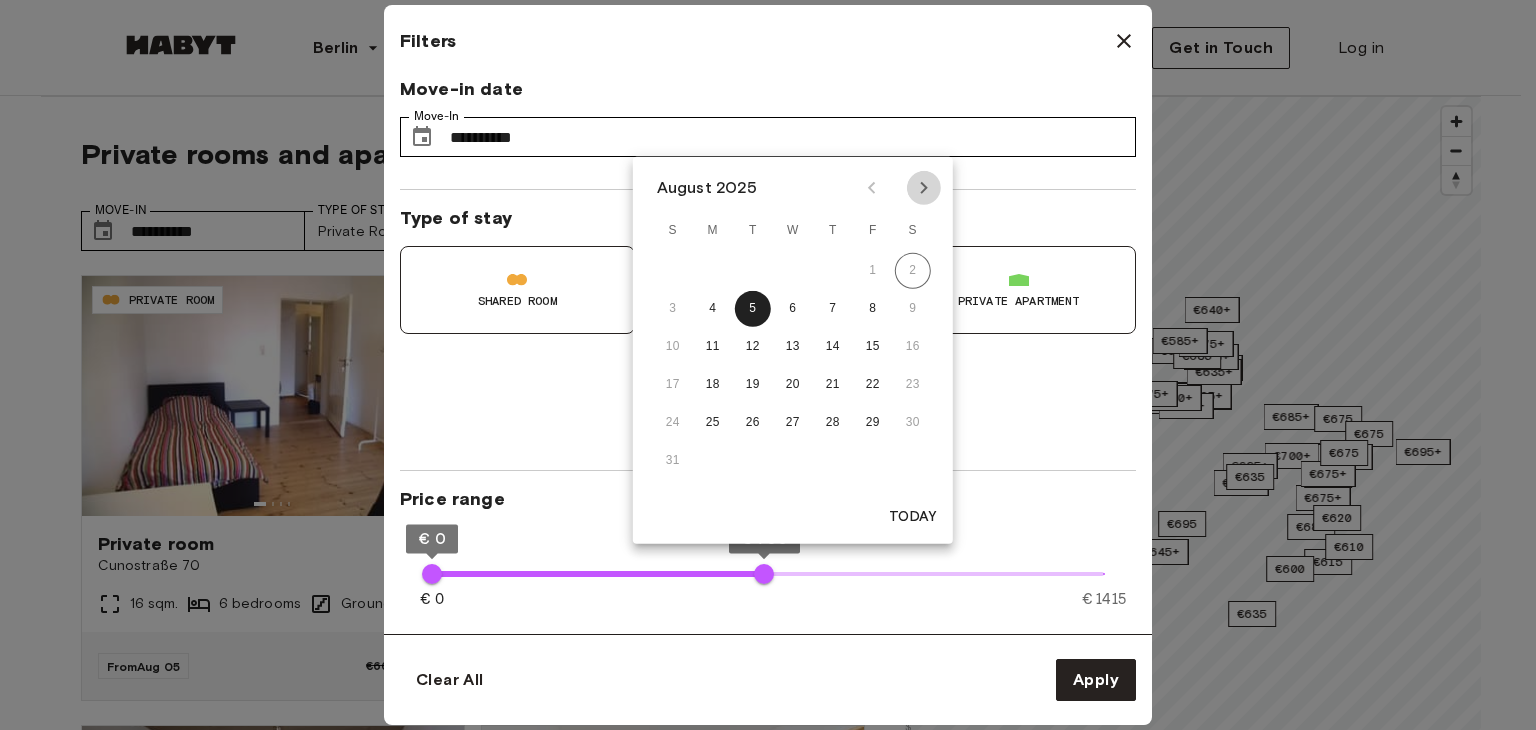 click 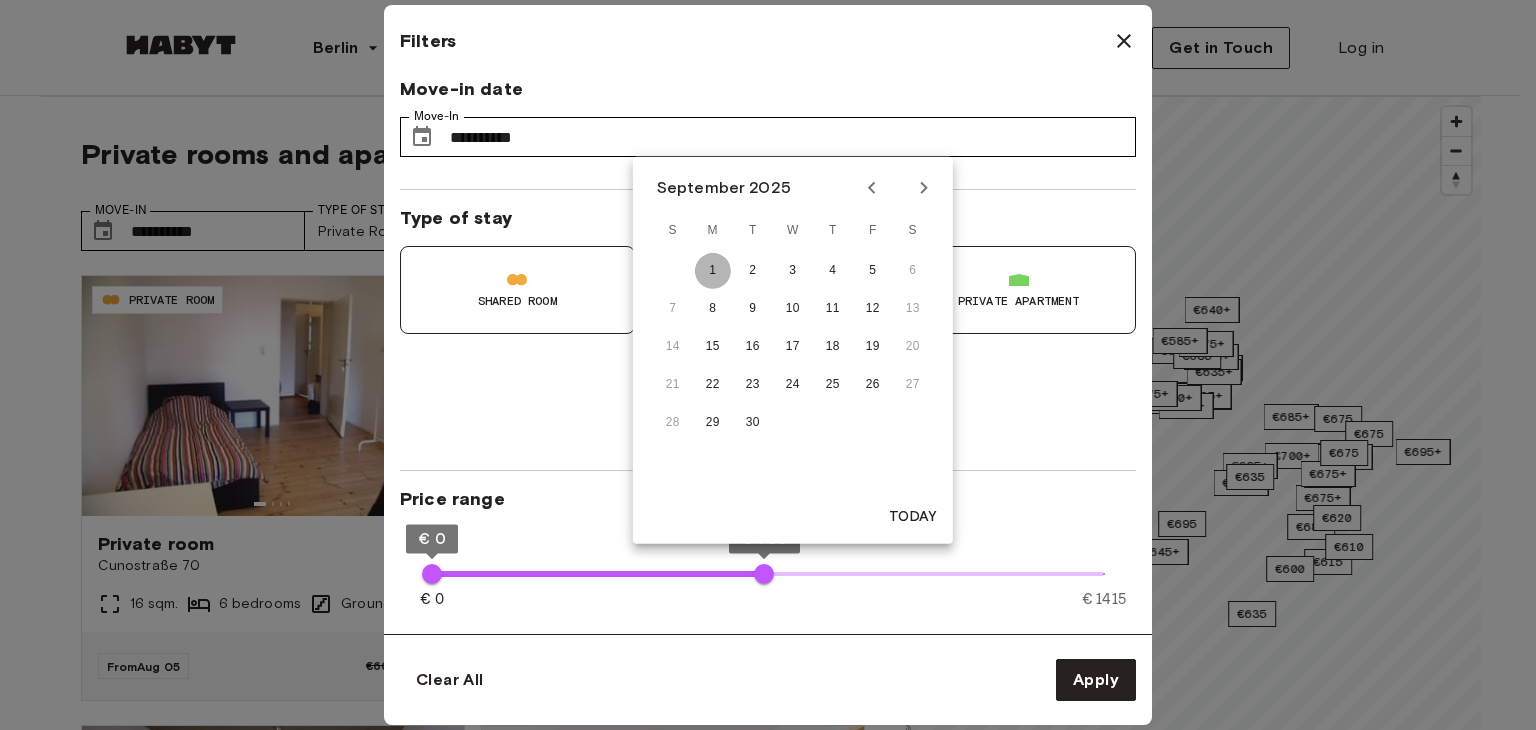 click on "1" at bounding box center (713, 271) 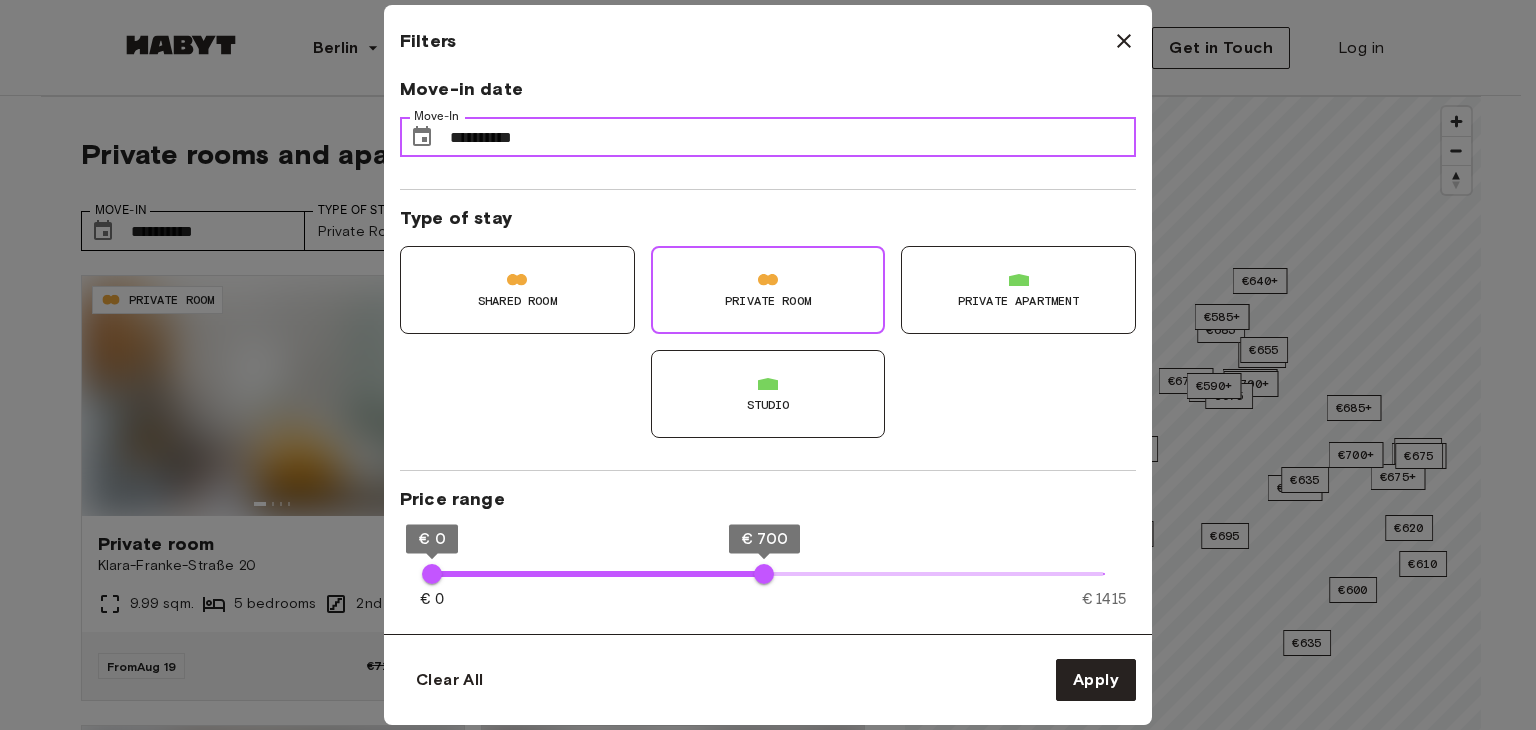 type on "**" 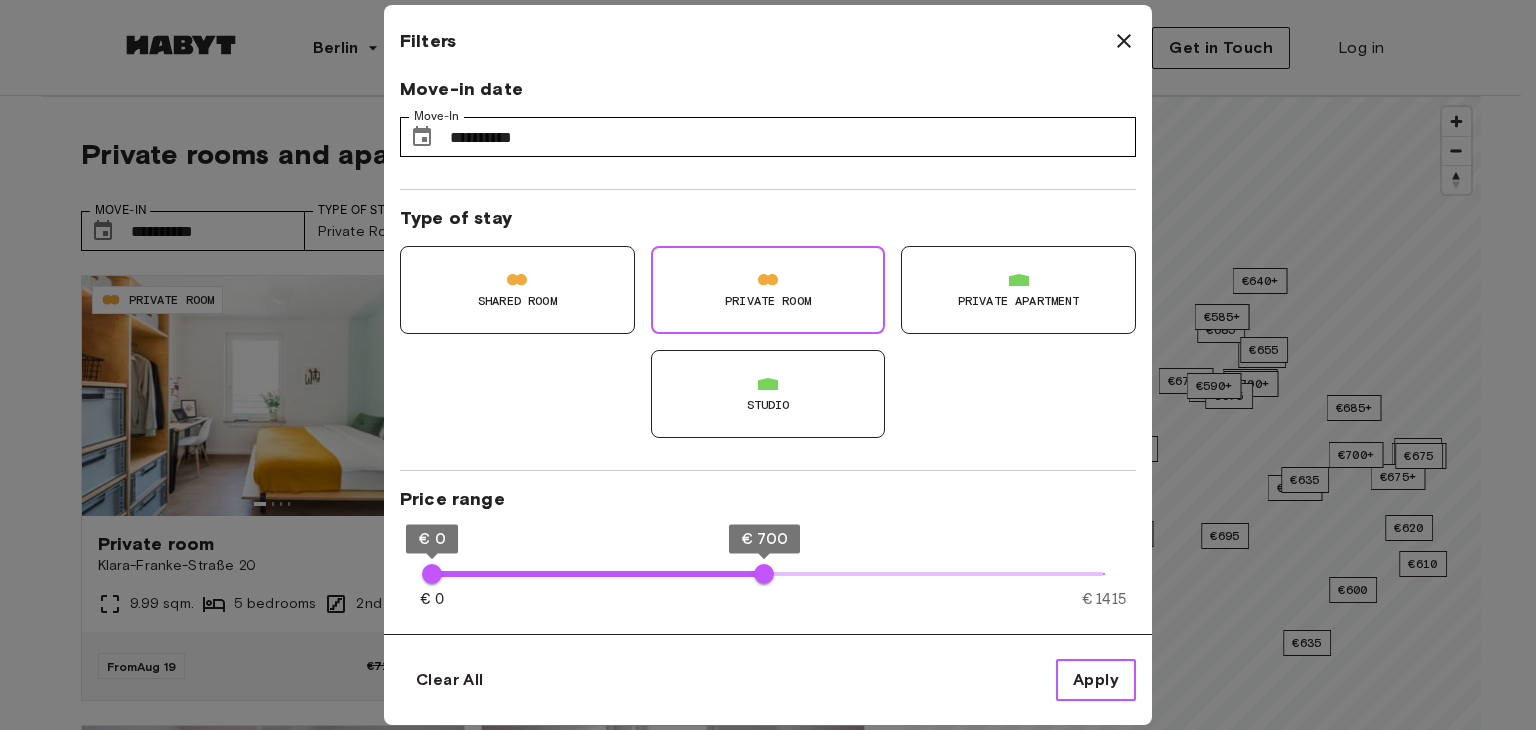 click on "Apply" at bounding box center [1096, 680] 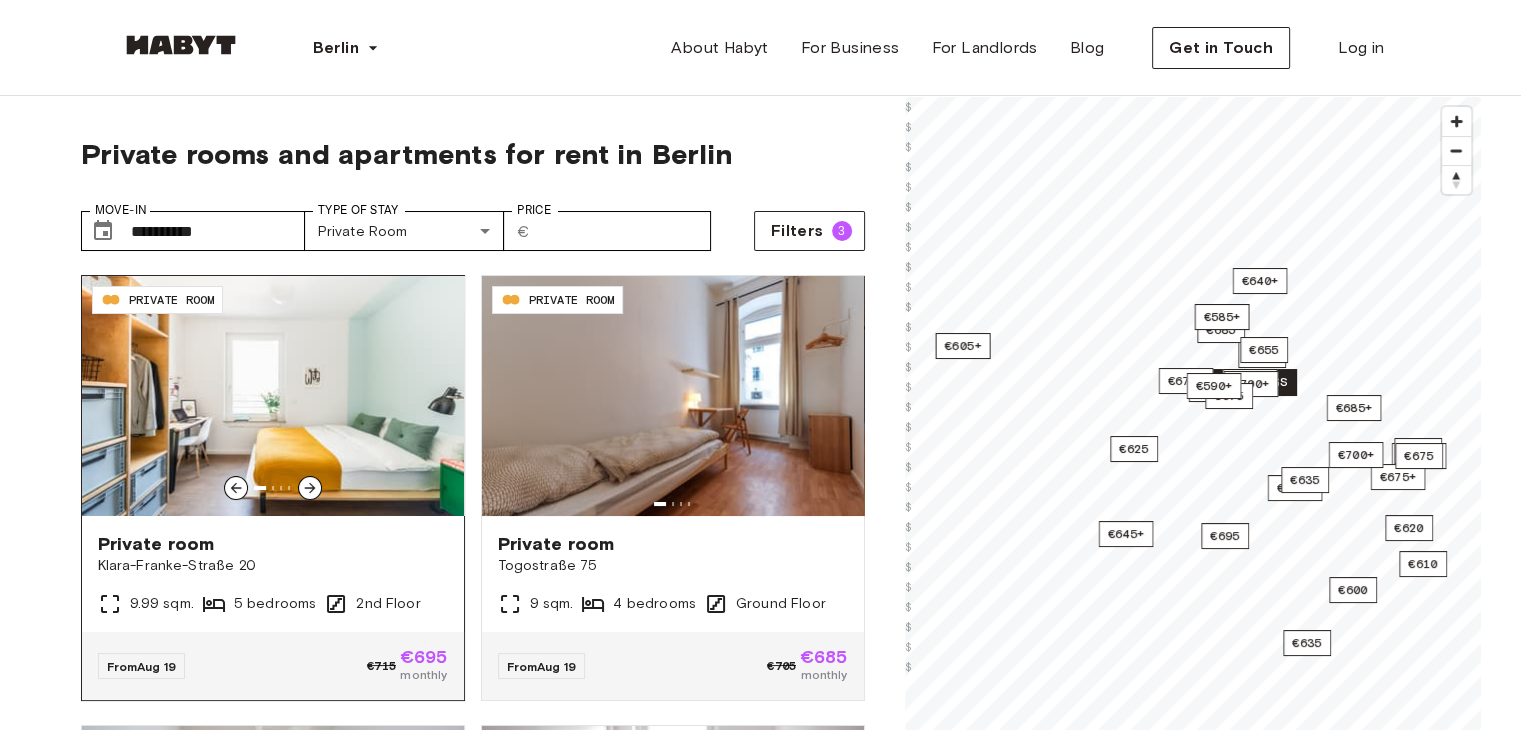 click 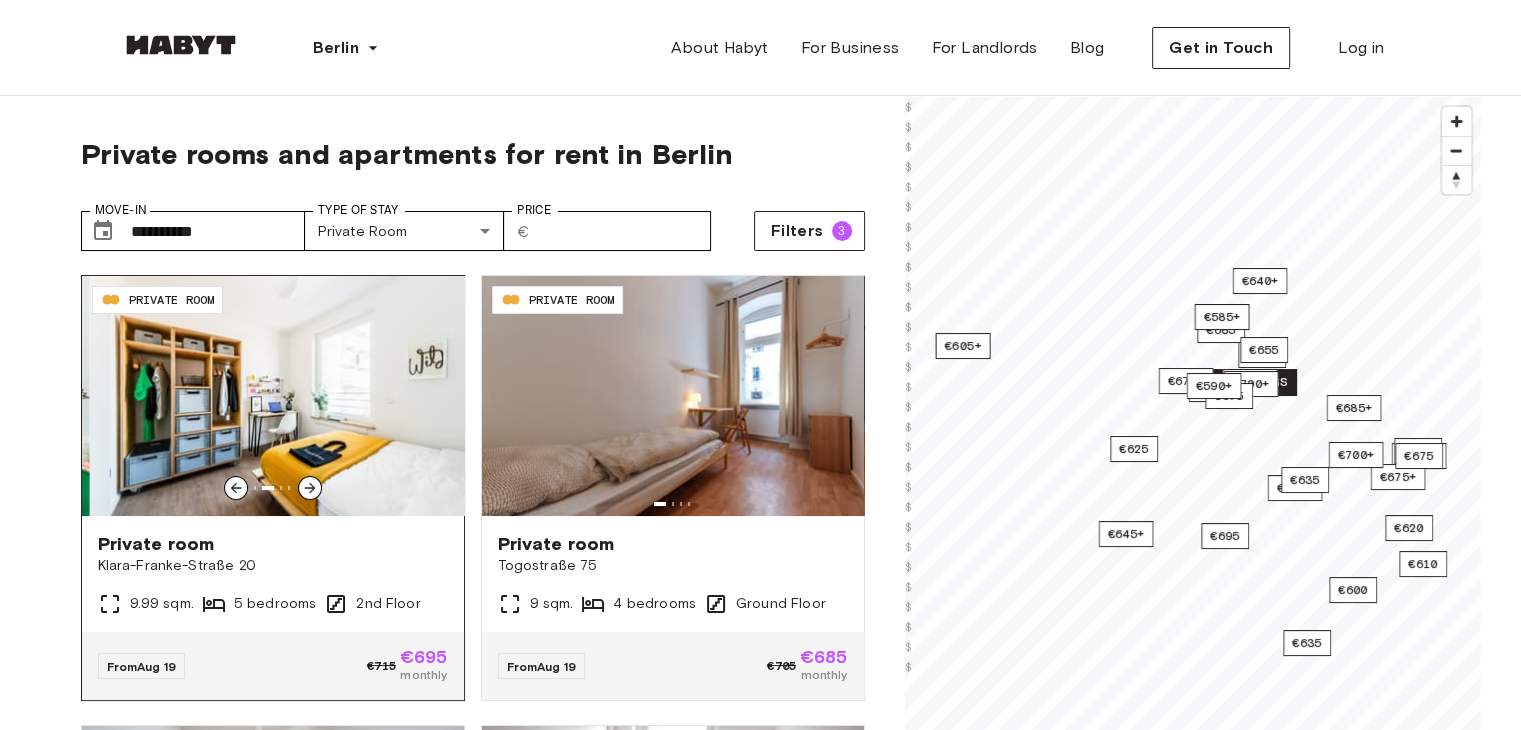 click 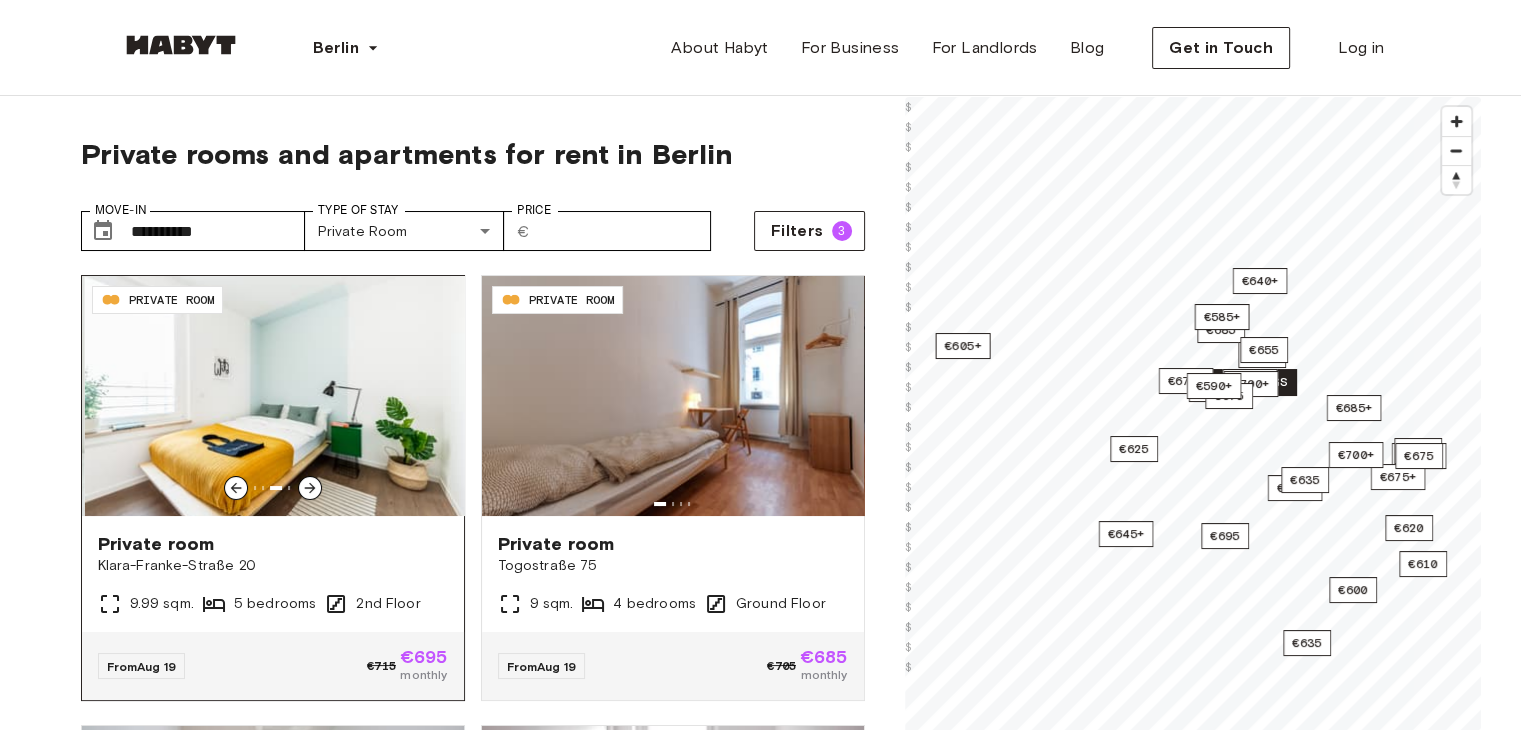 click at bounding box center (275, 396) 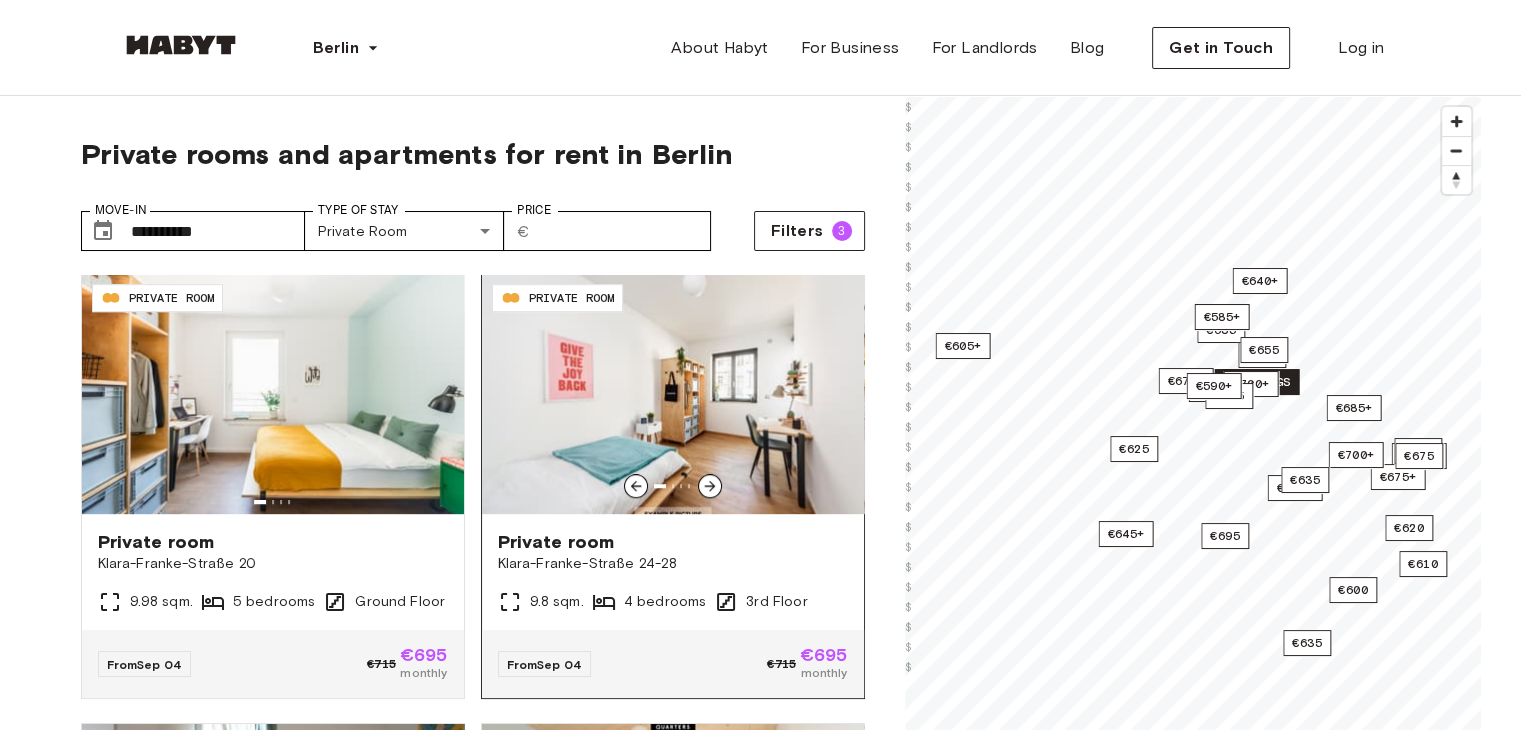 scroll, scrollTop: 1352, scrollLeft: 0, axis: vertical 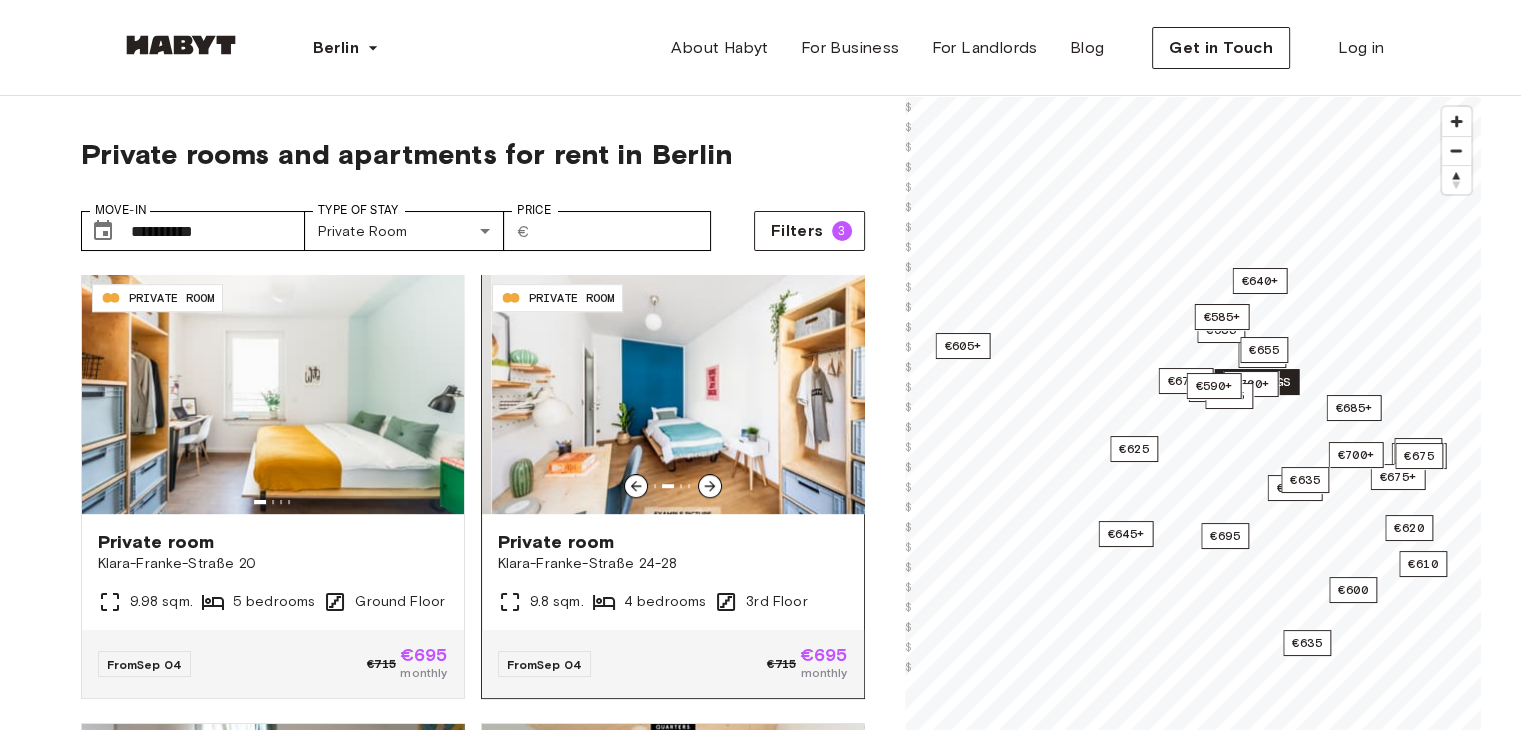 click 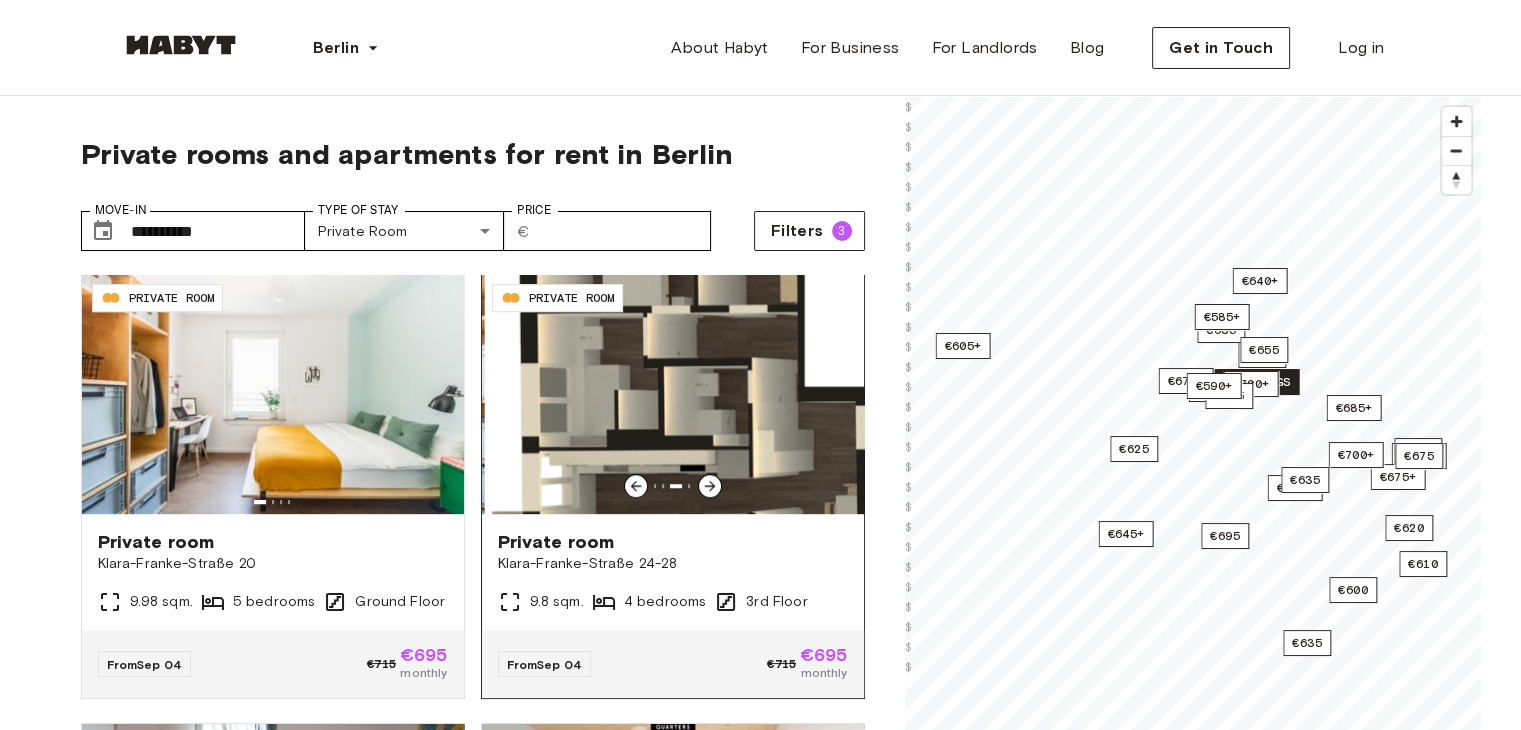 click 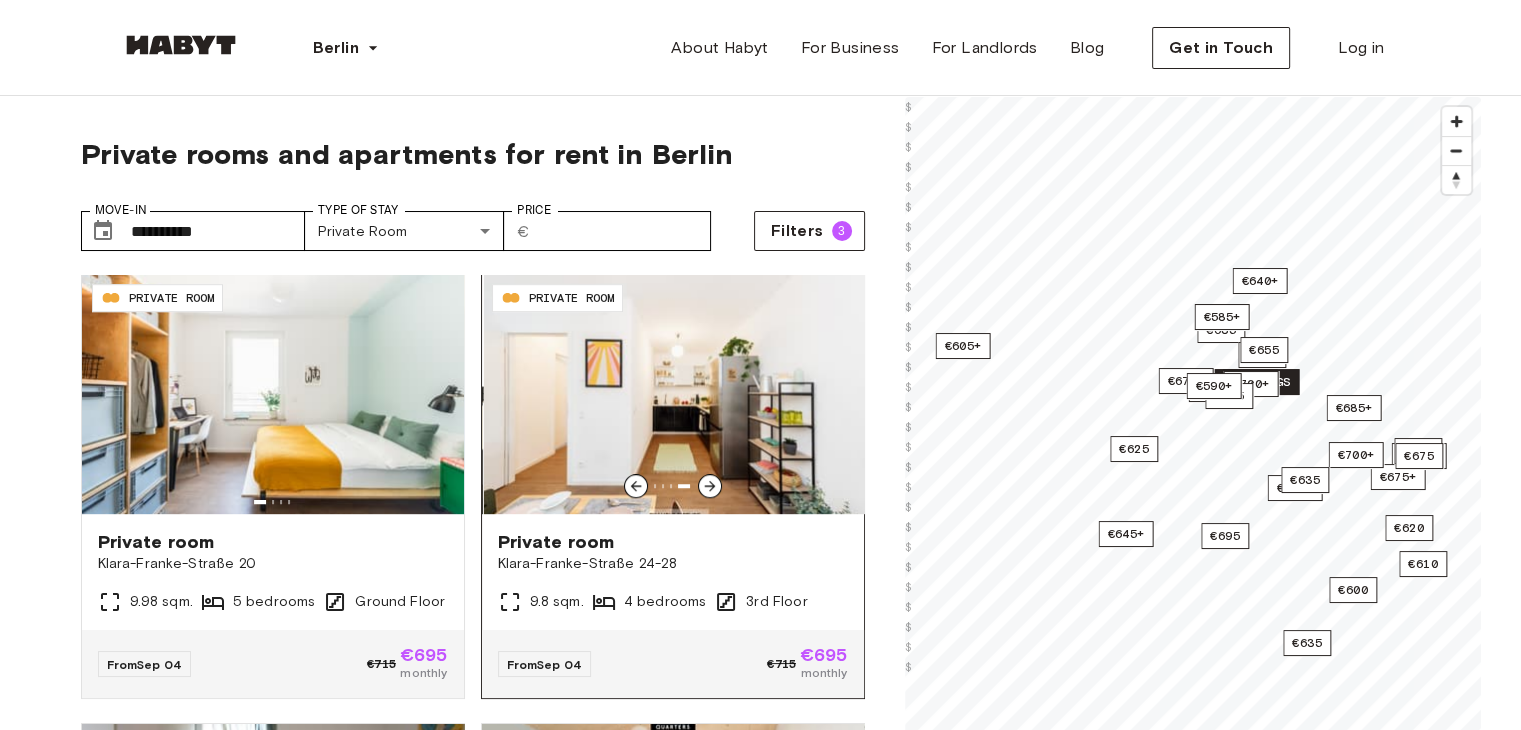 click 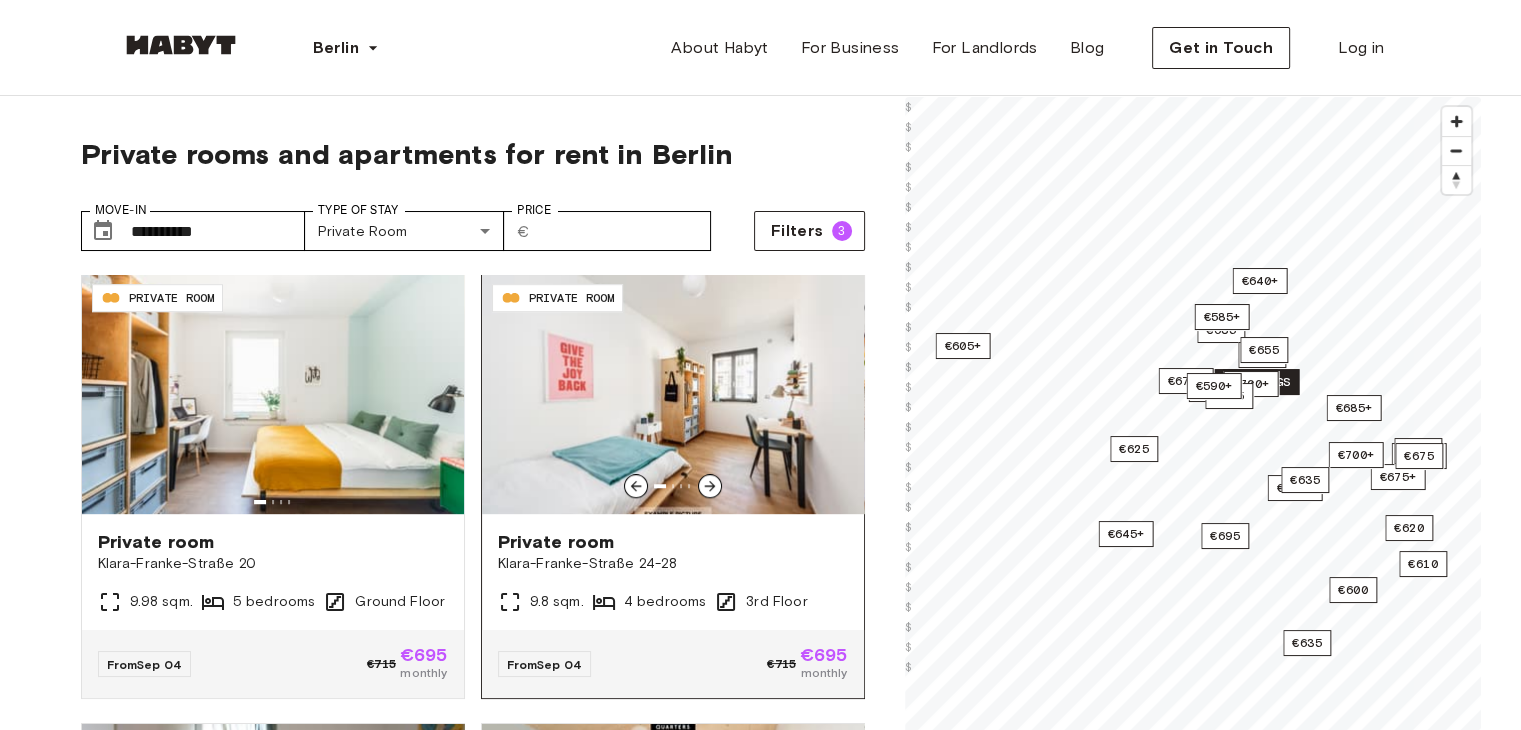click 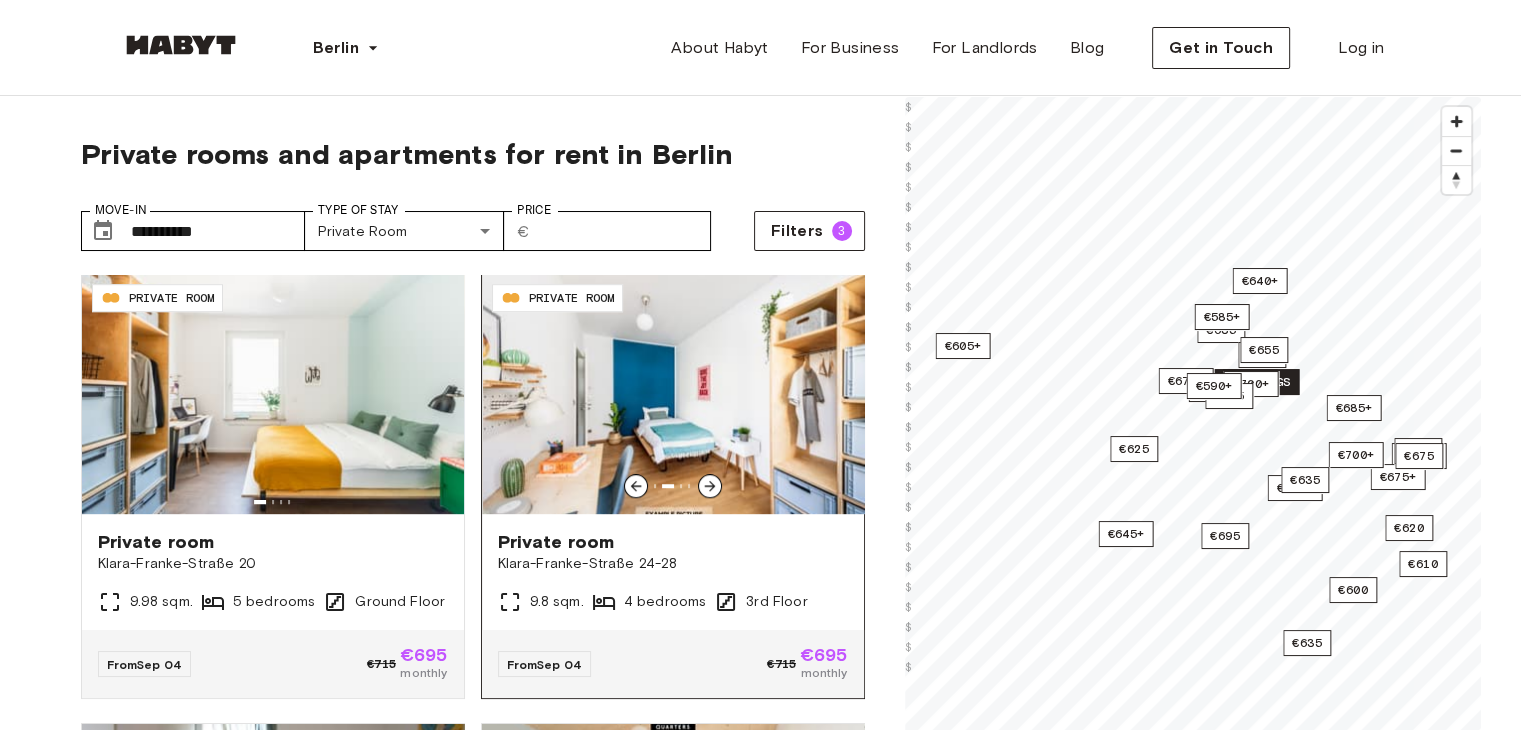 click 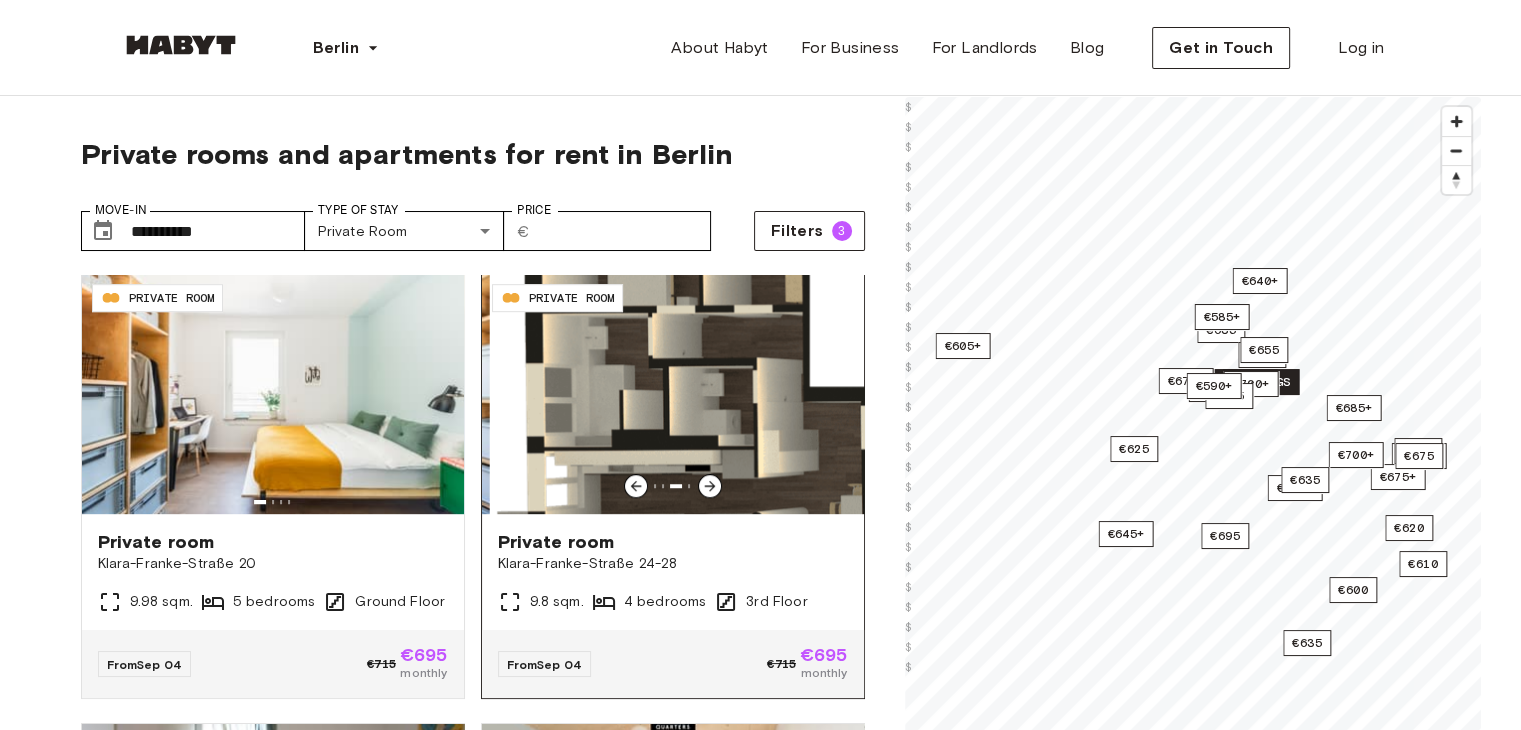 click 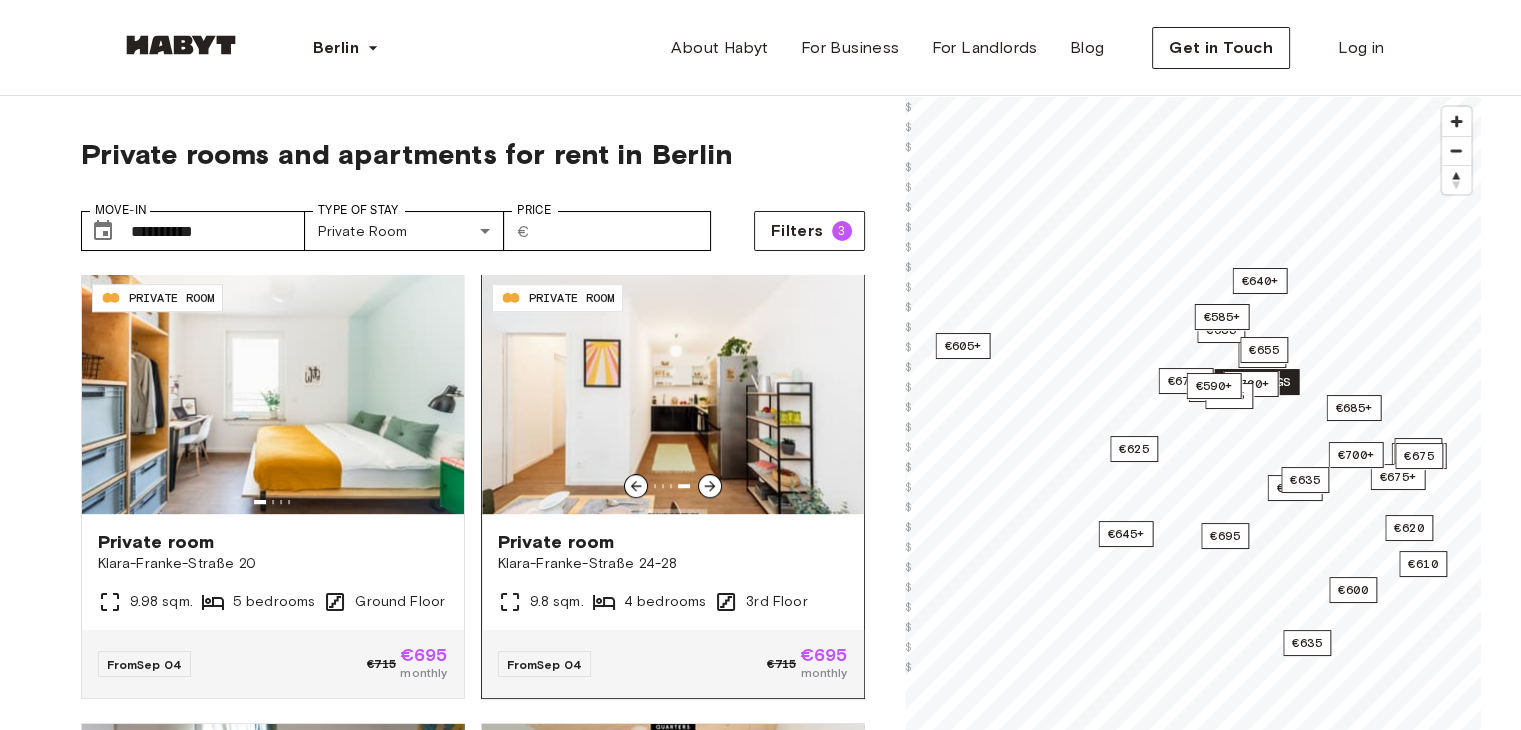click 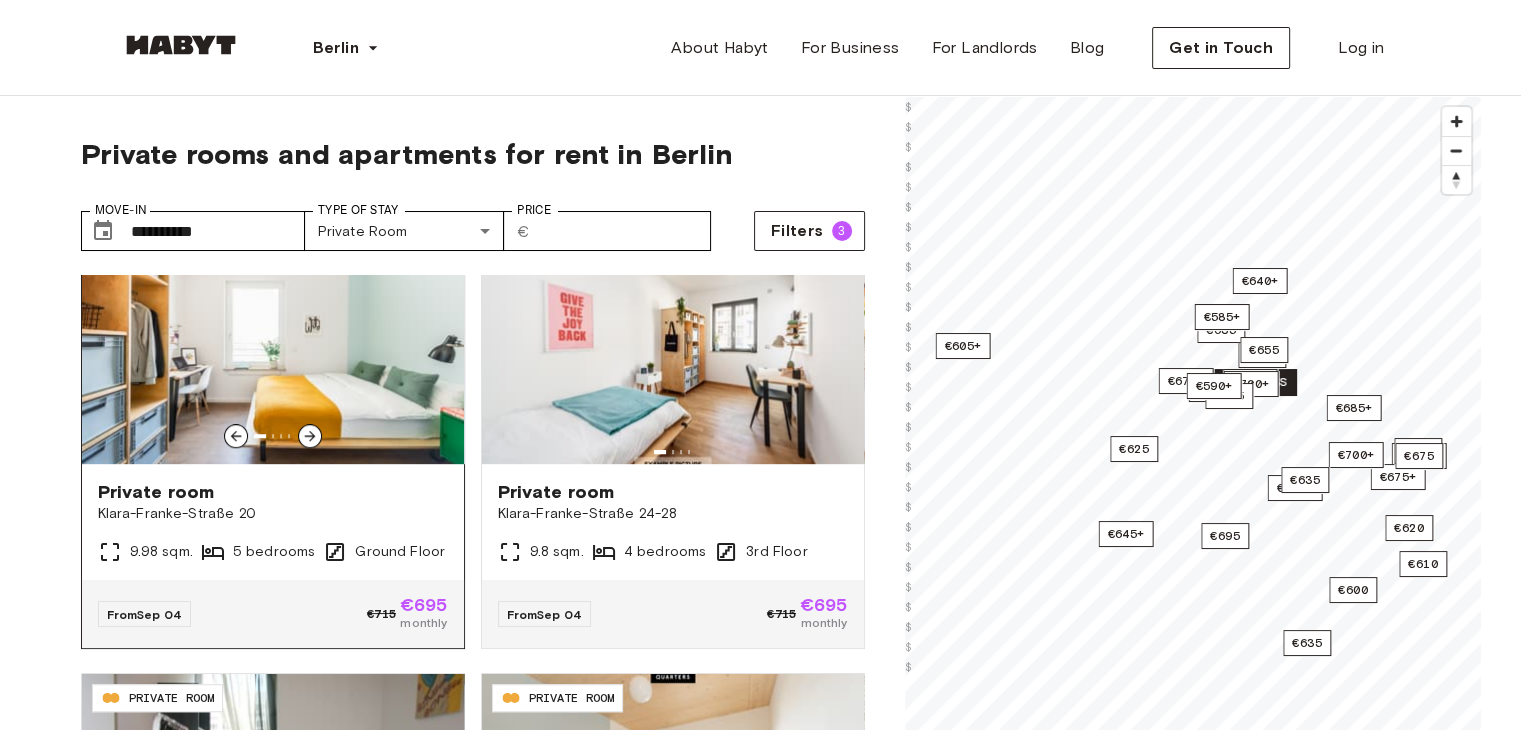 scroll, scrollTop: 1400, scrollLeft: 0, axis: vertical 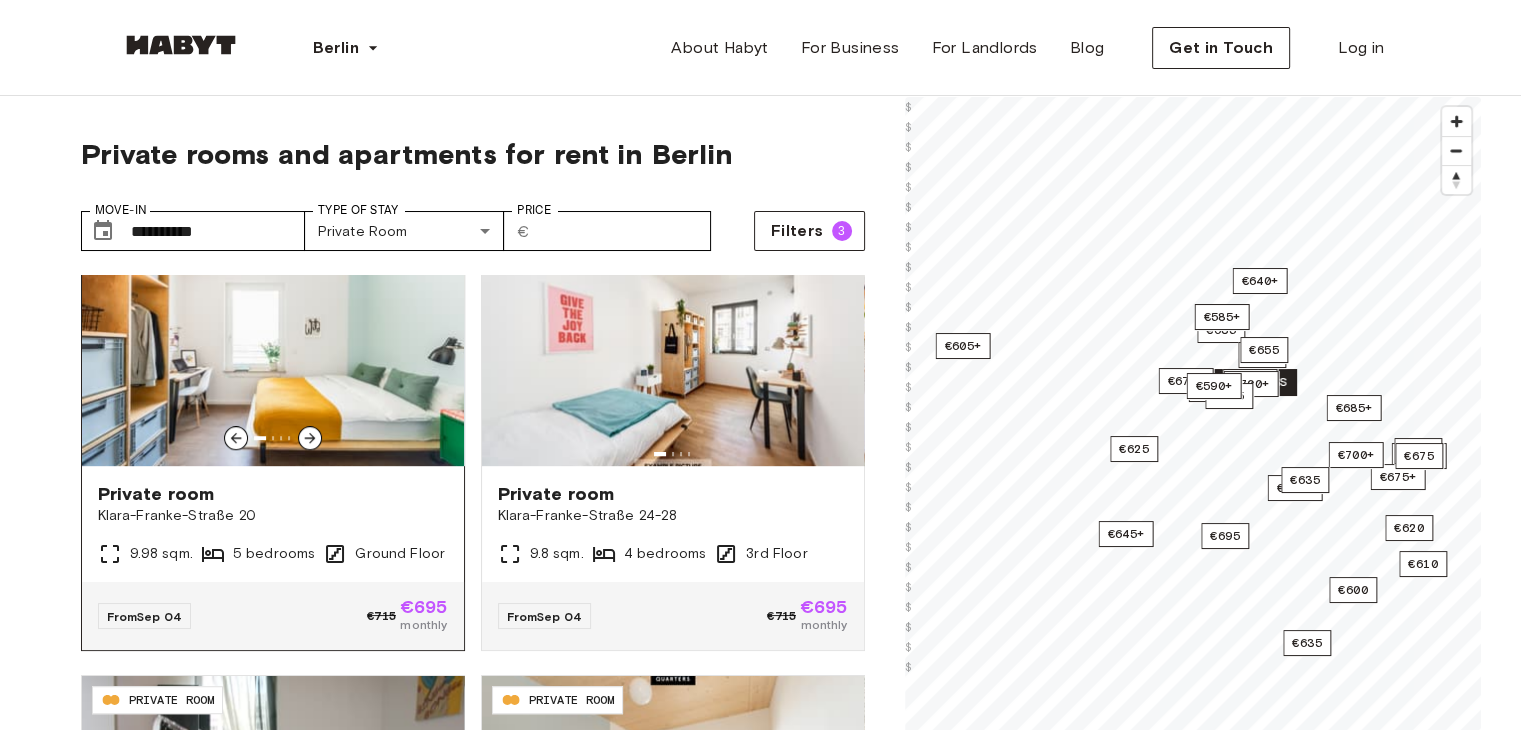 click at bounding box center (273, 346) 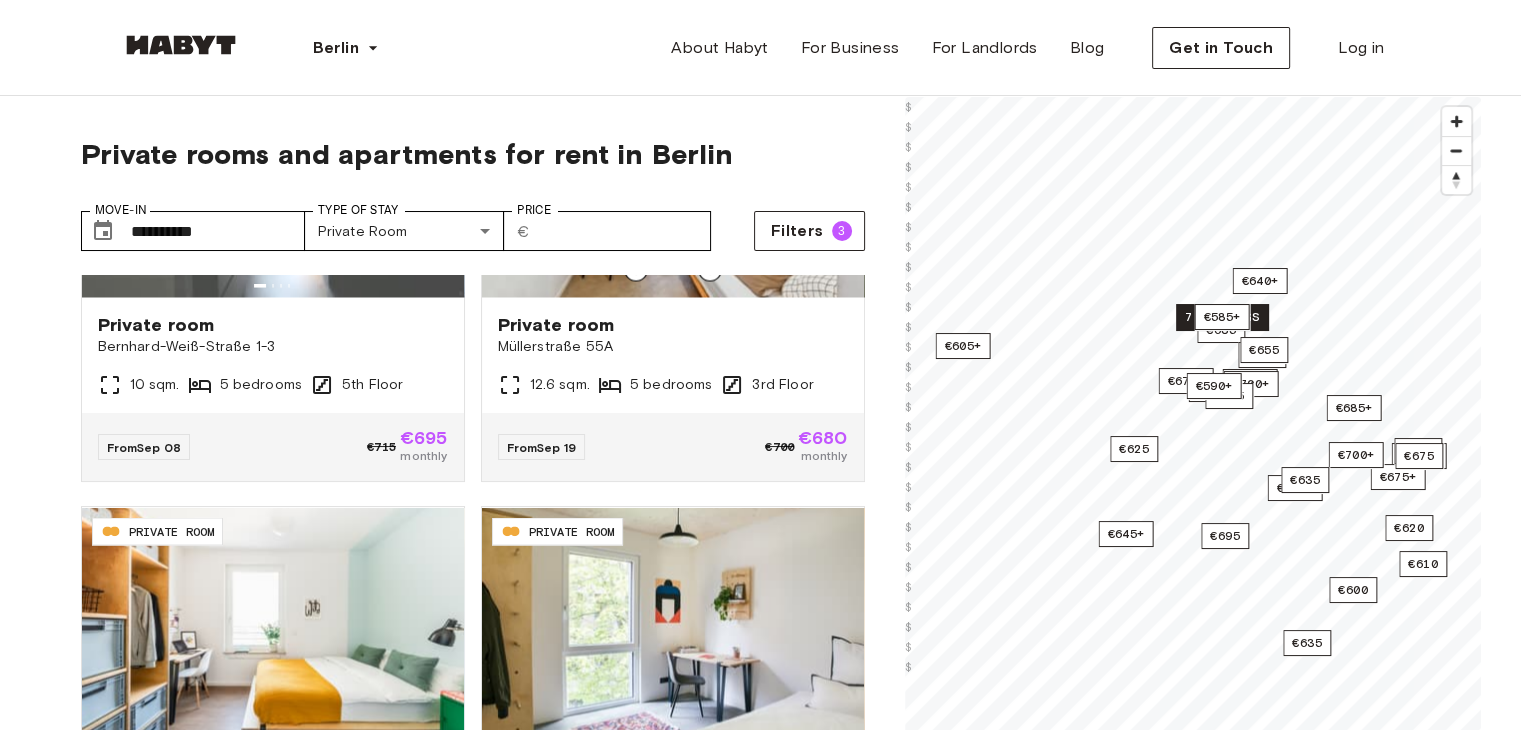 scroll, scrollTop: 3871, scrollLeft: 0, axis: vertical 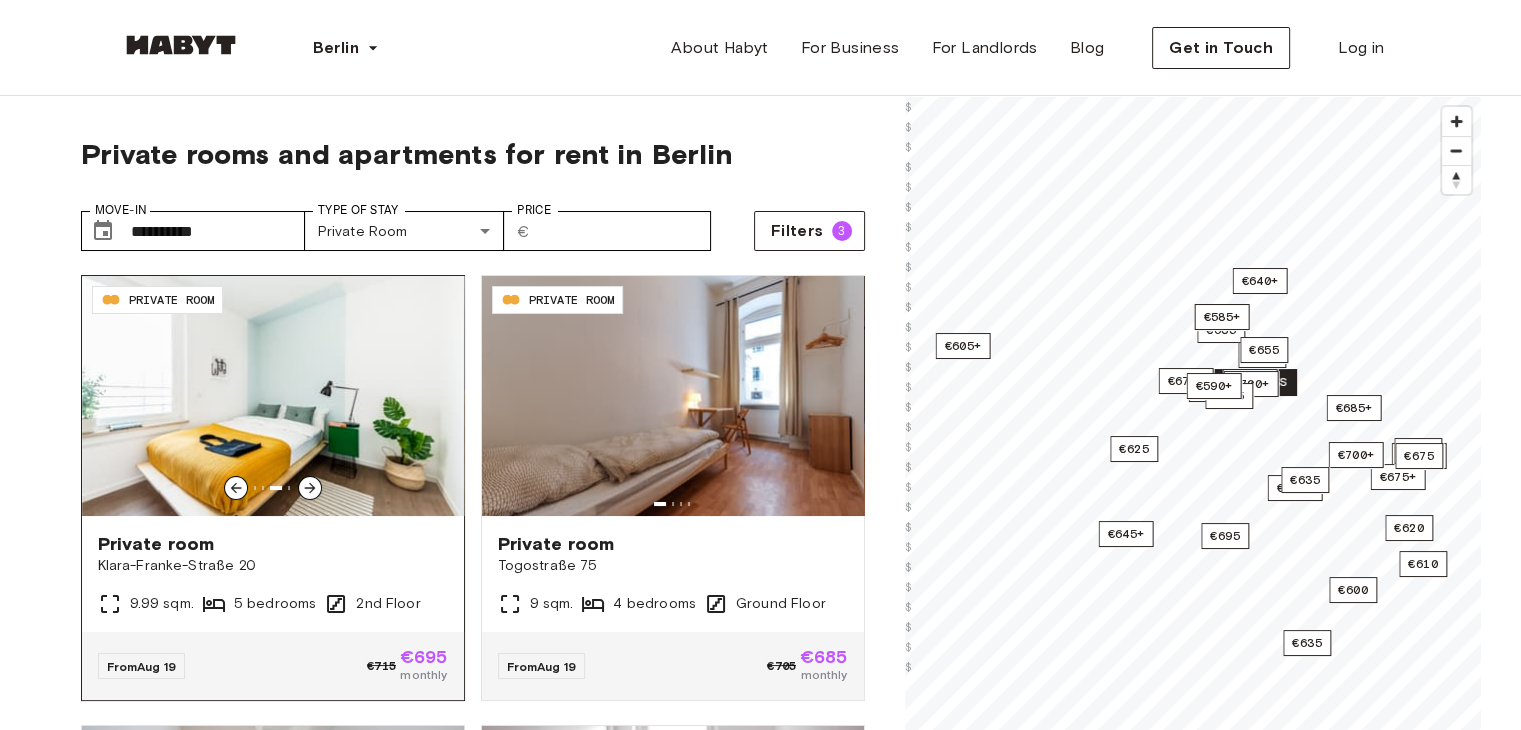 click at bounding box center (273, 396) 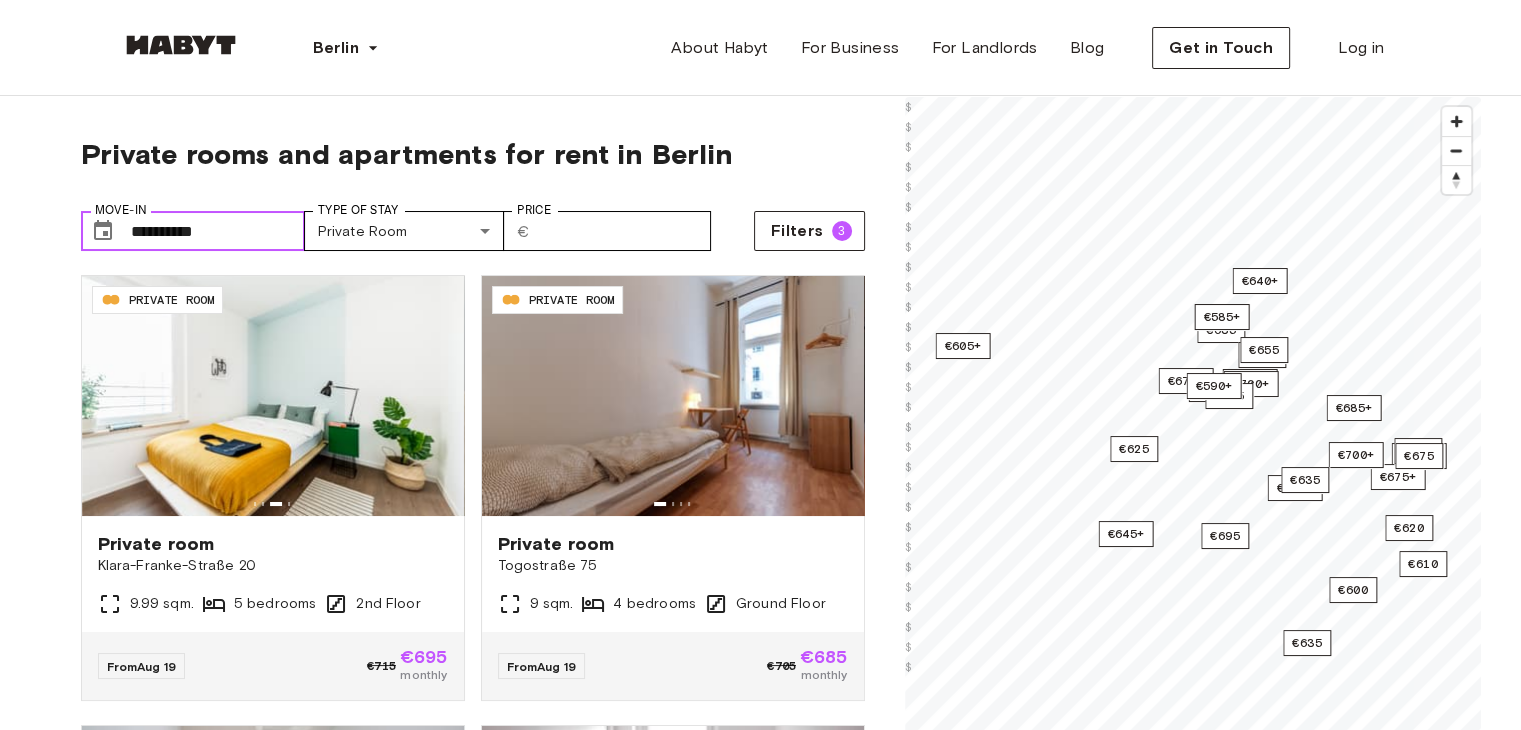 click on "**********" at bounding box center [218, 231] 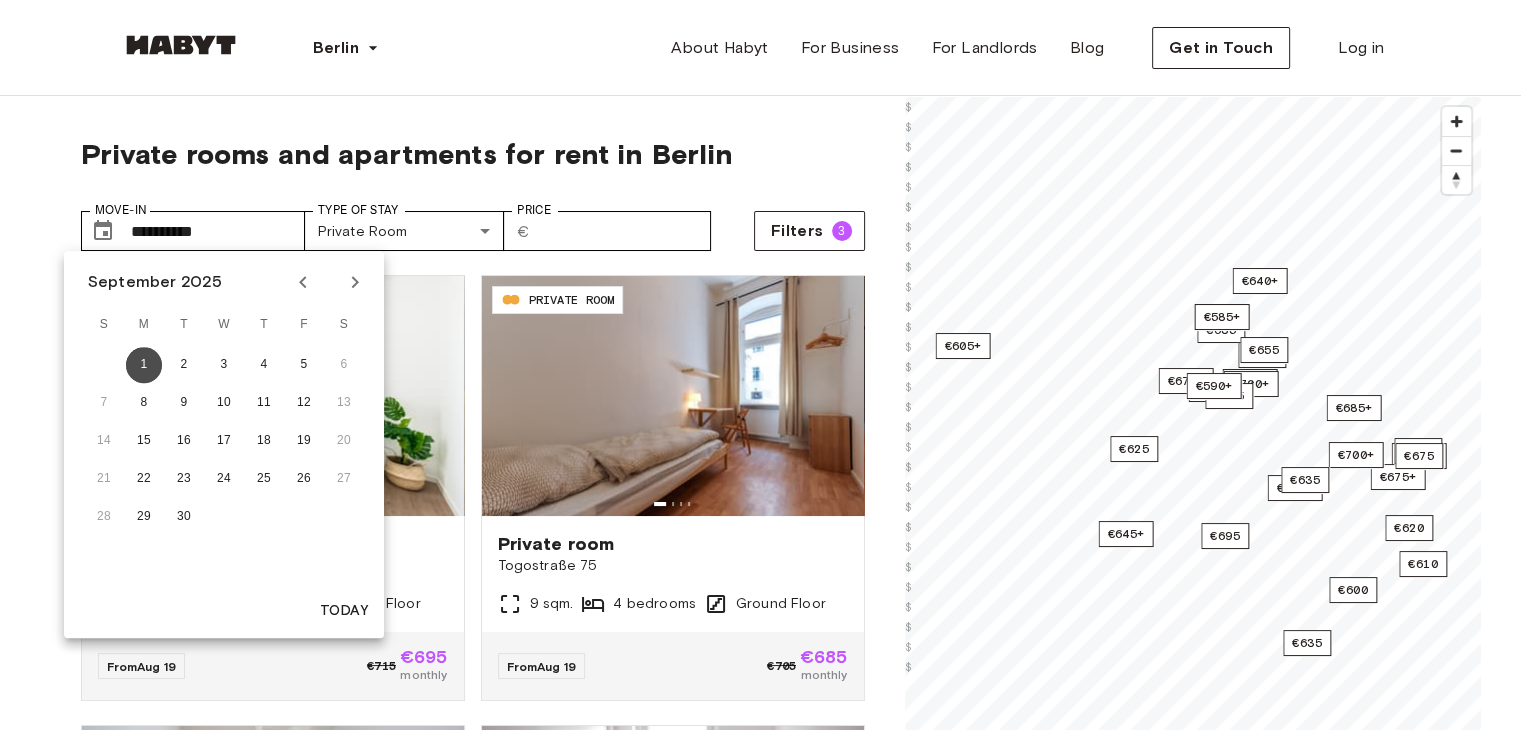 click on "1" at bounding box center [144, 365] 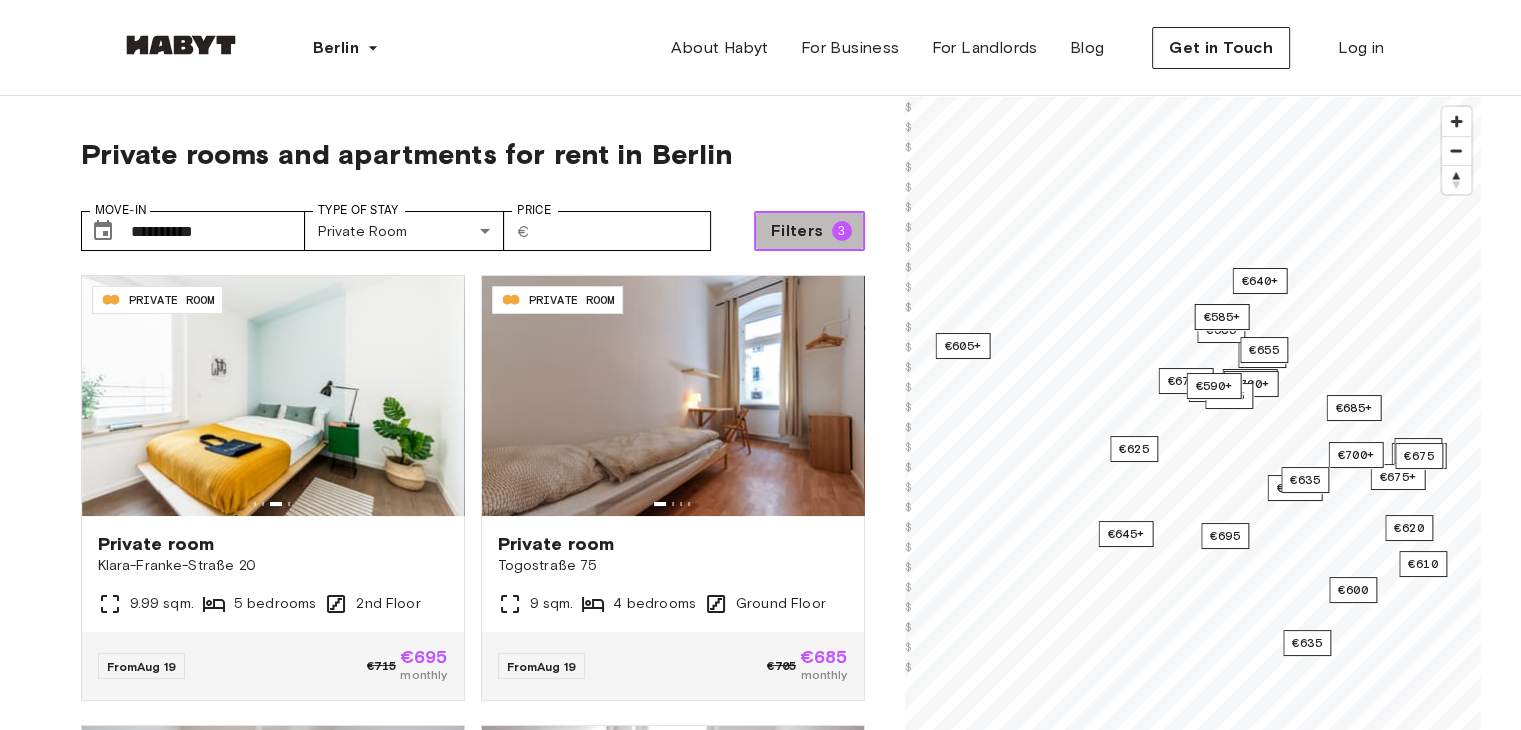 click on "Filters 3" at bounding box center (809, 231) 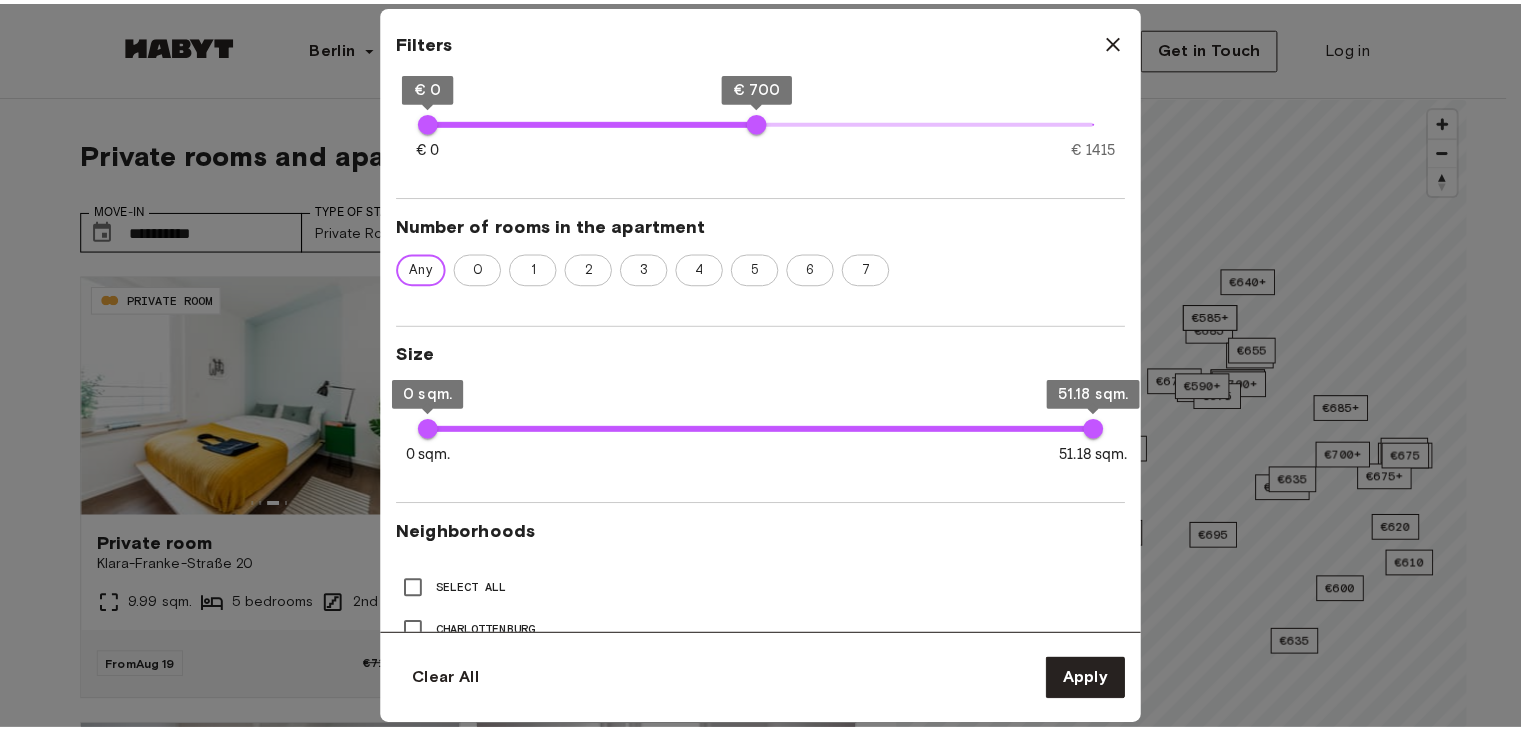 scroll, scrollTop: 668, scrollLeft: 0, axis: vertical 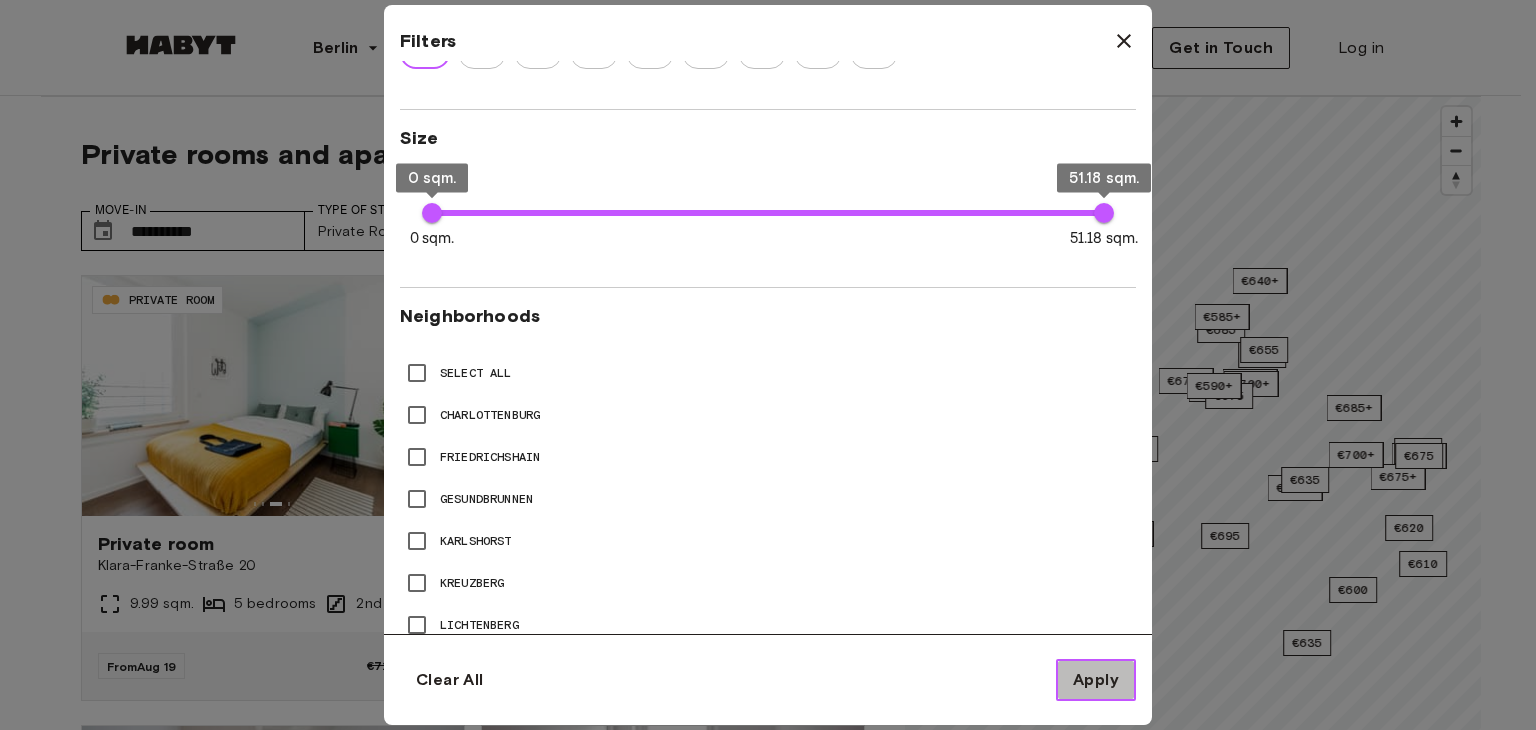 click on "Apply" at bounding box center (1096, 680) 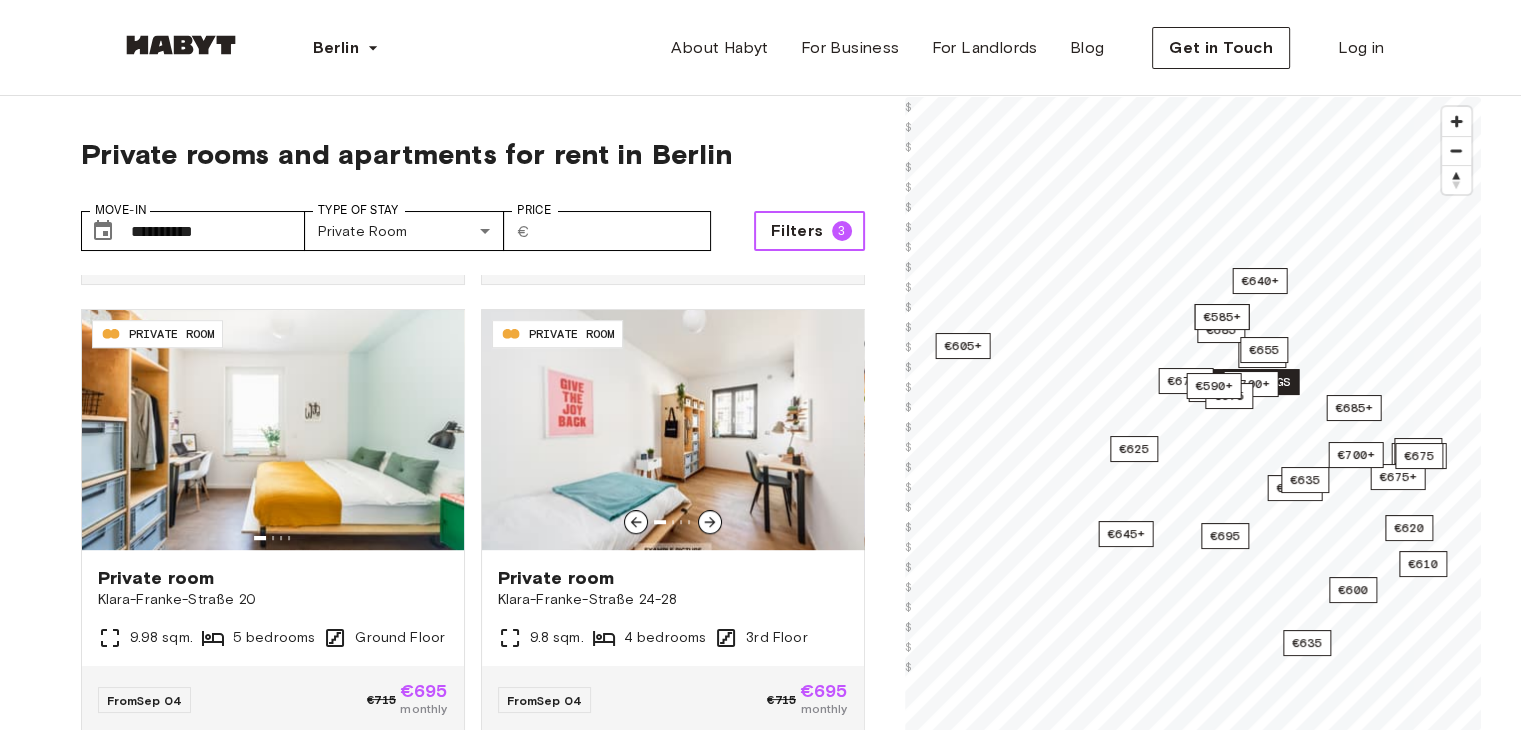 scroll, scrollTop: 1440, scrollLeft: 0, axis: vertical 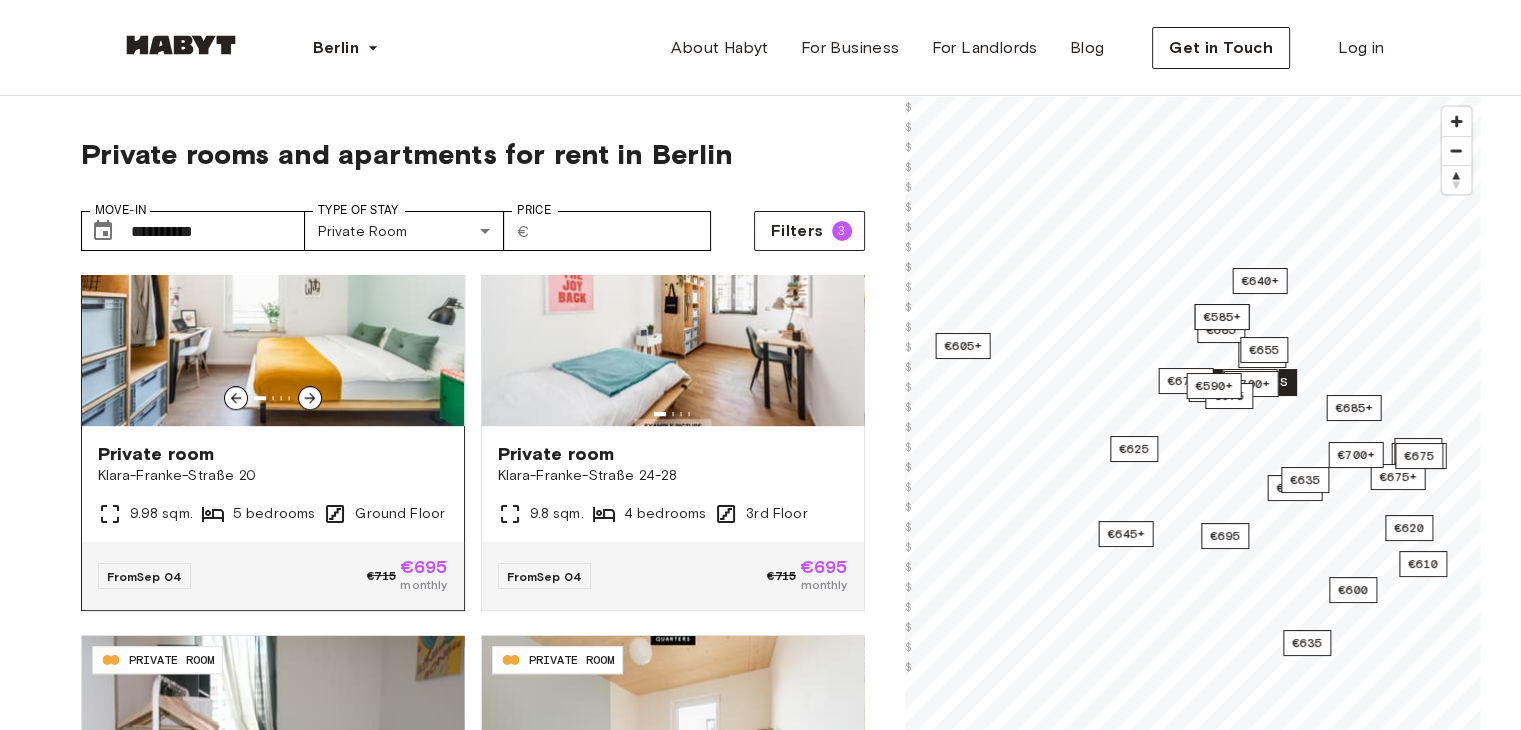 click 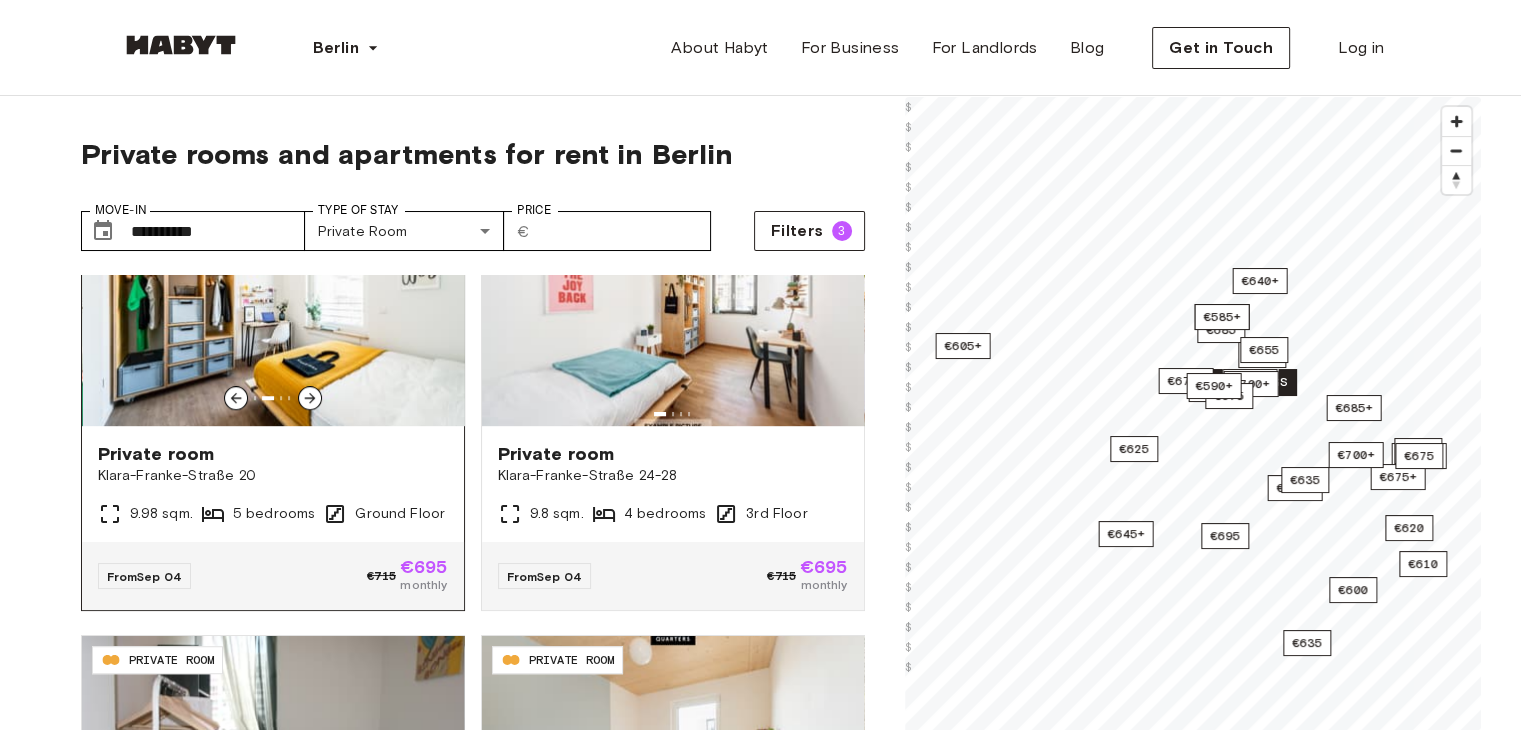 click on "Private room" at bounding box center (273, 454) 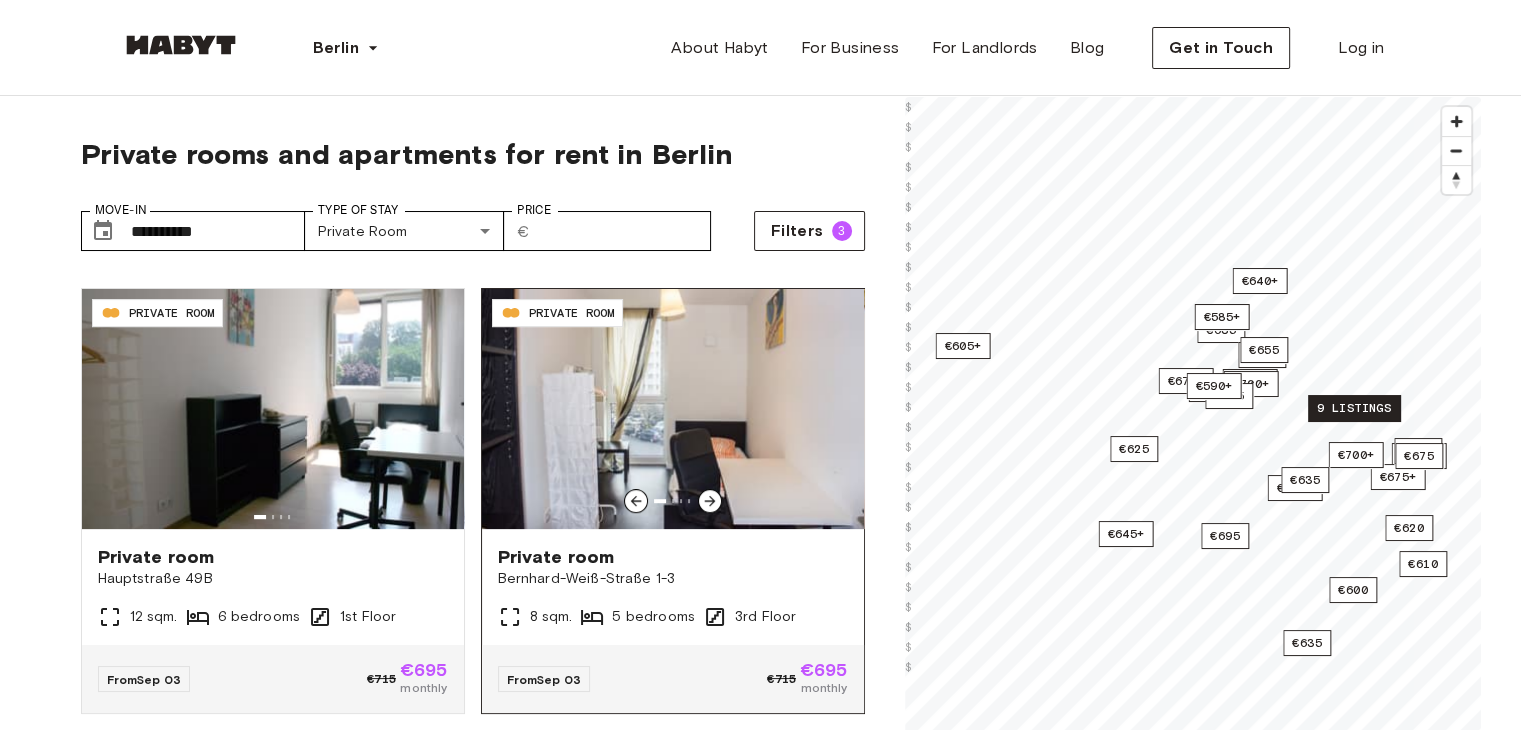 scroll, scrollTop: 884, scrollLeft: 0, axis: vertical 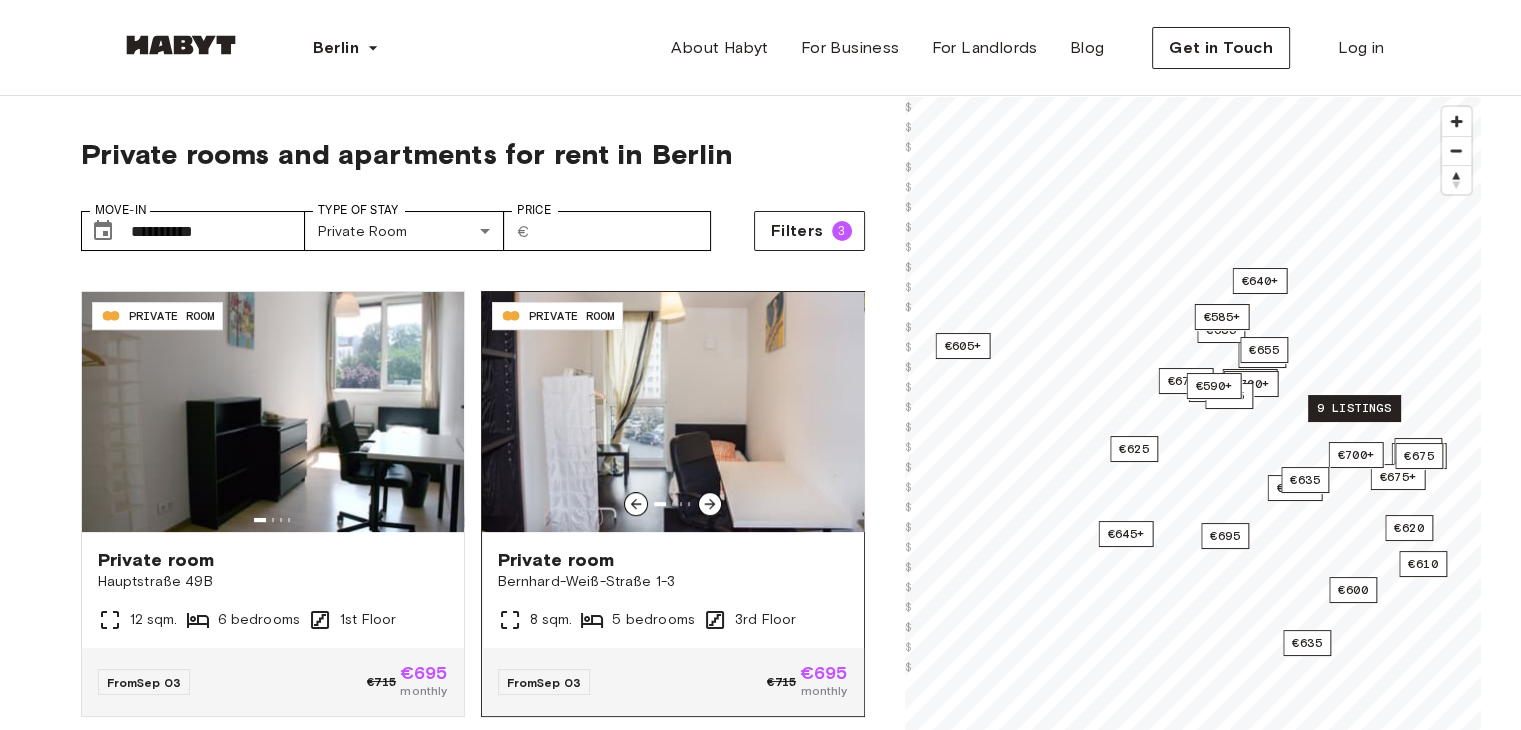 click 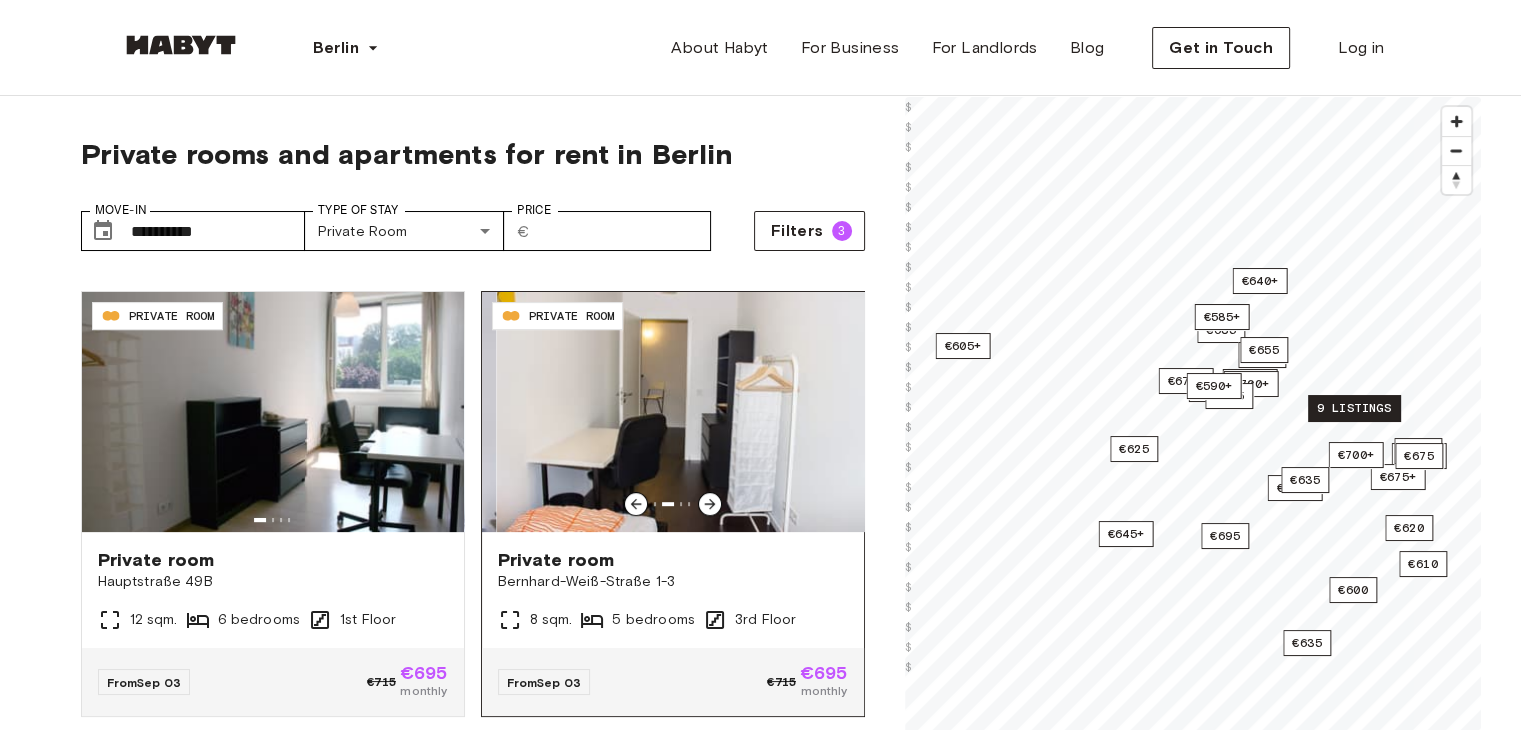 click 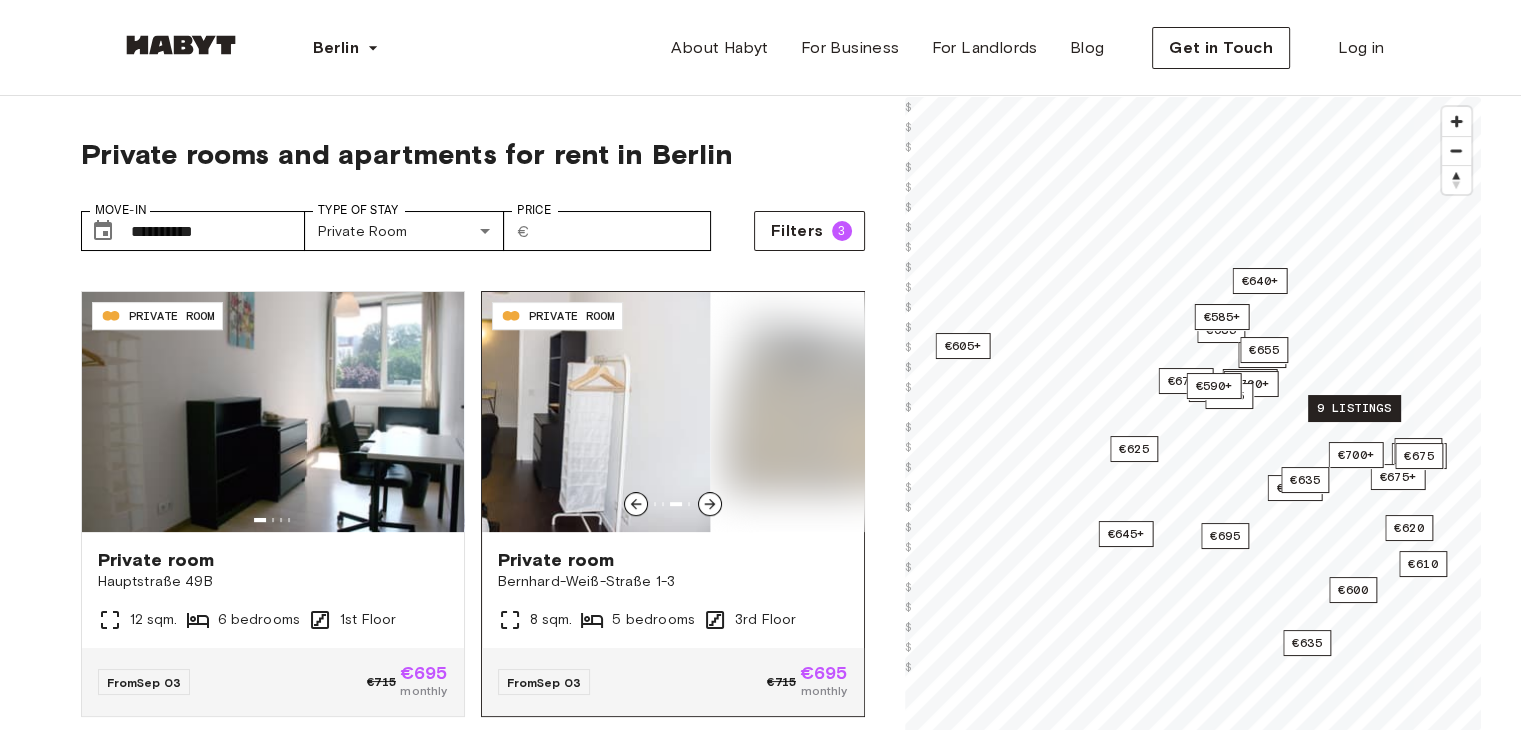click 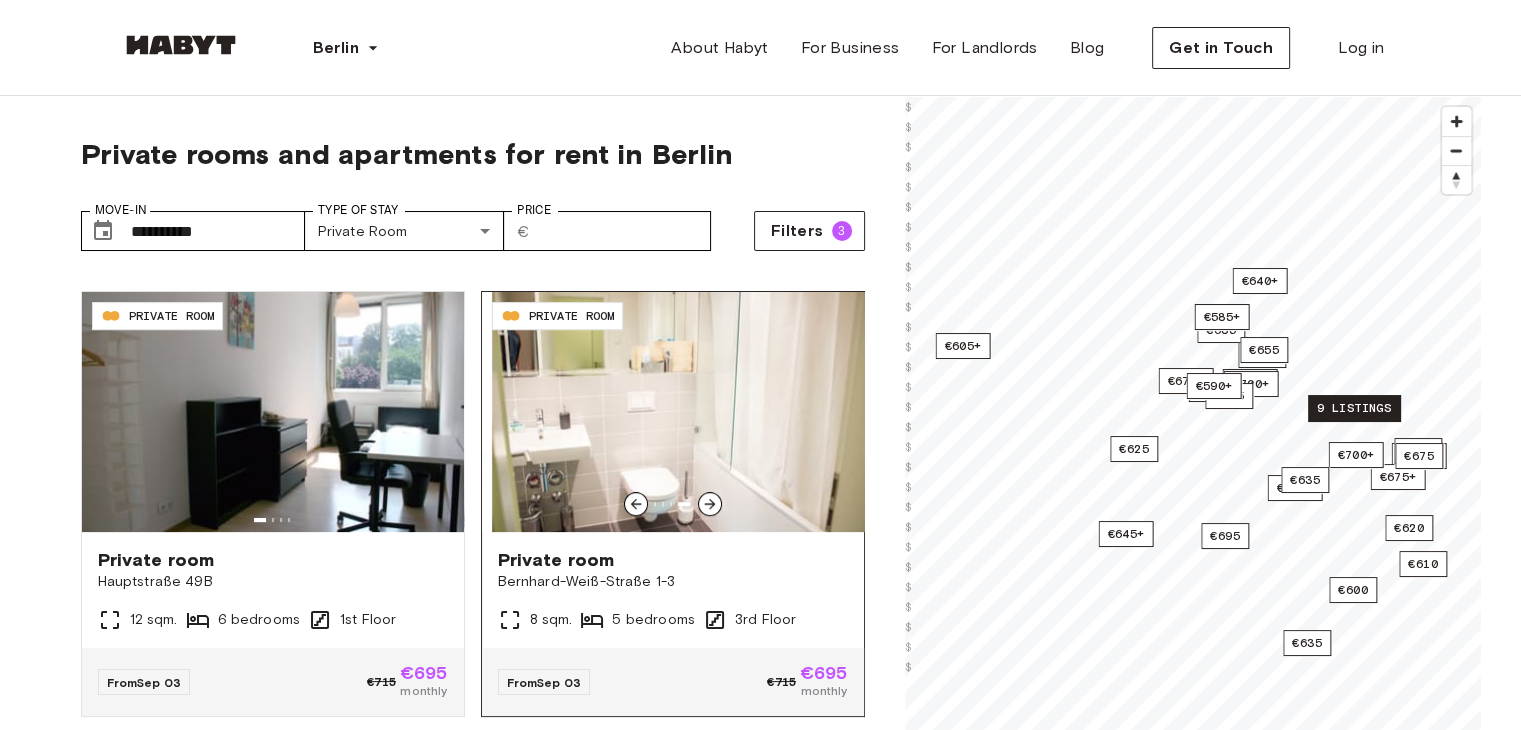 click 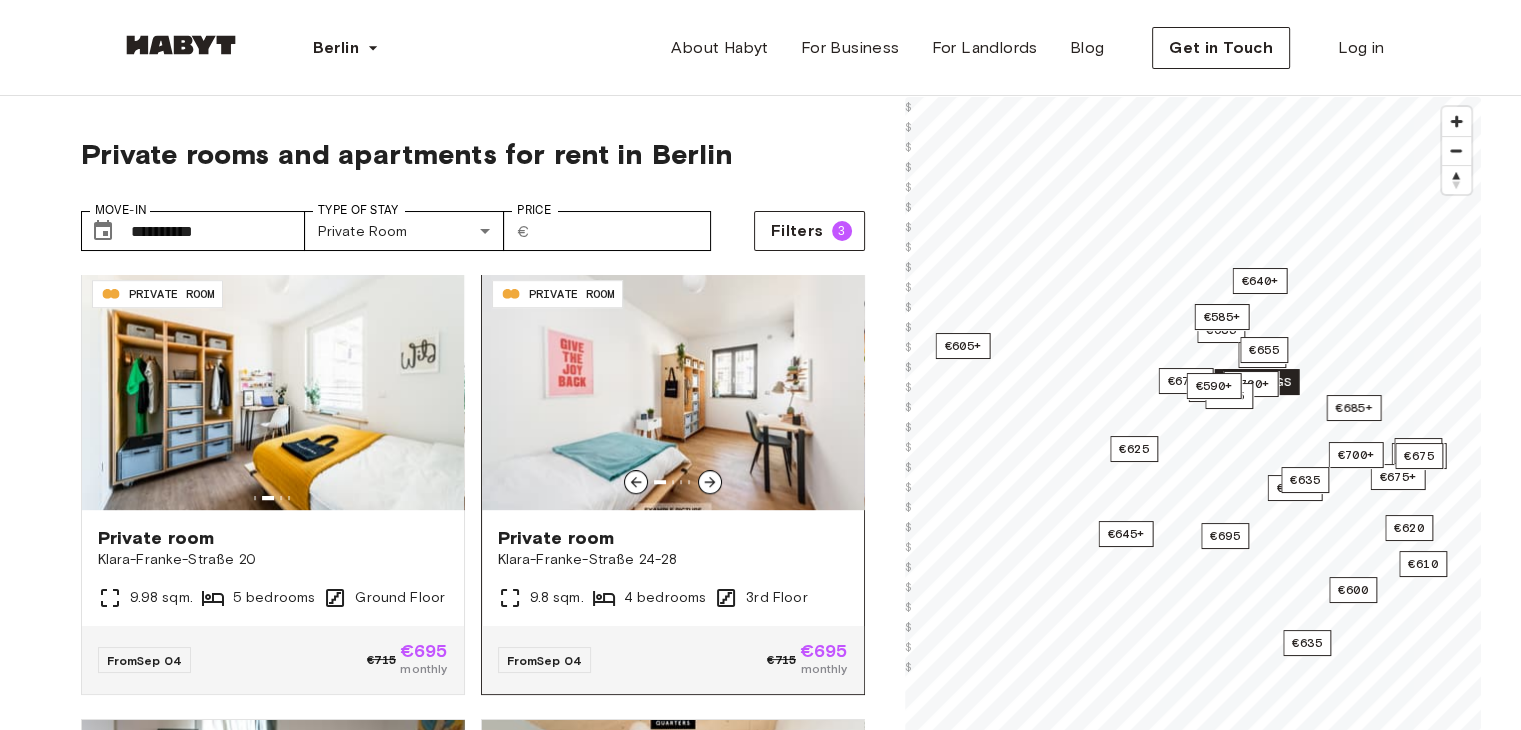 scroll, scrollTop: 1450, scrollLeft: 0, axis: vertical 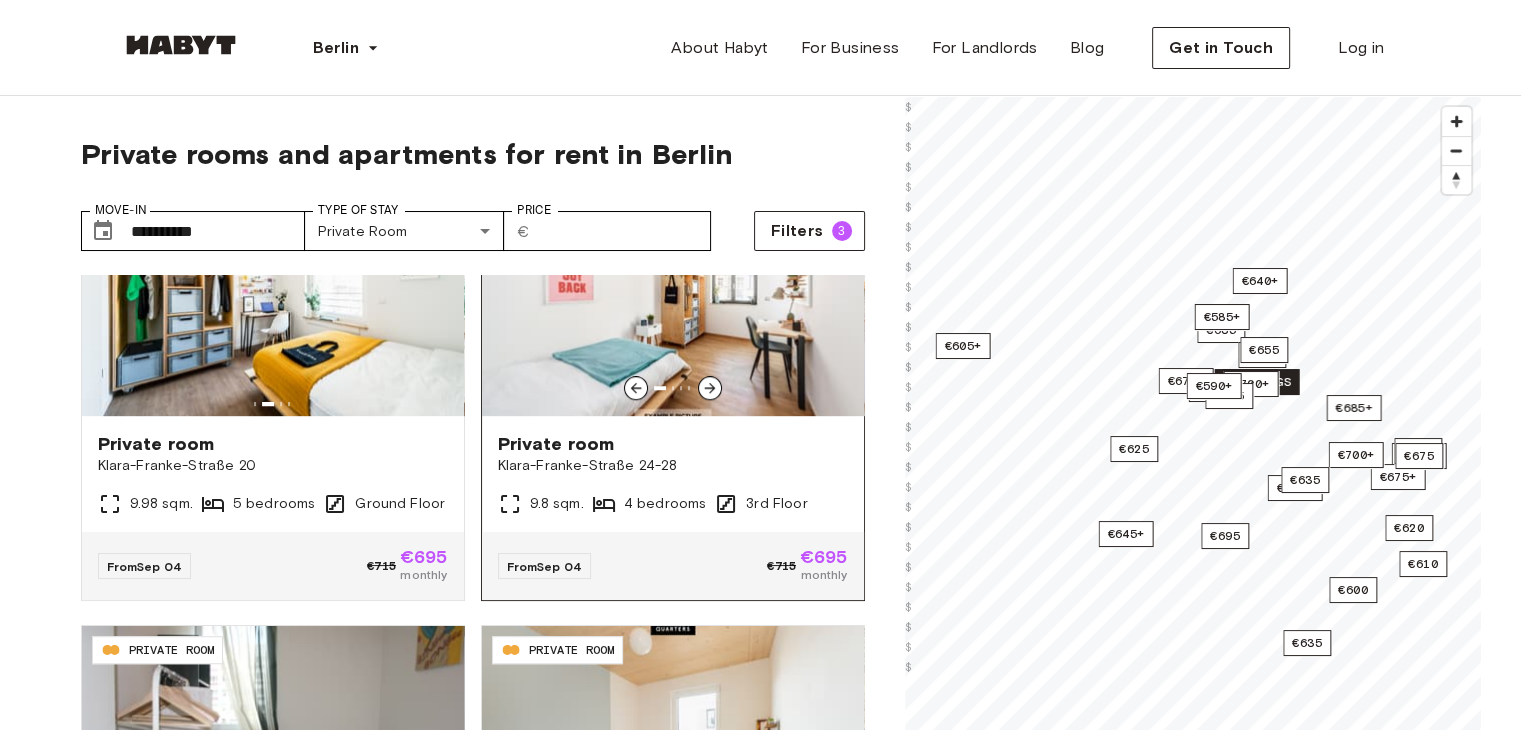 click 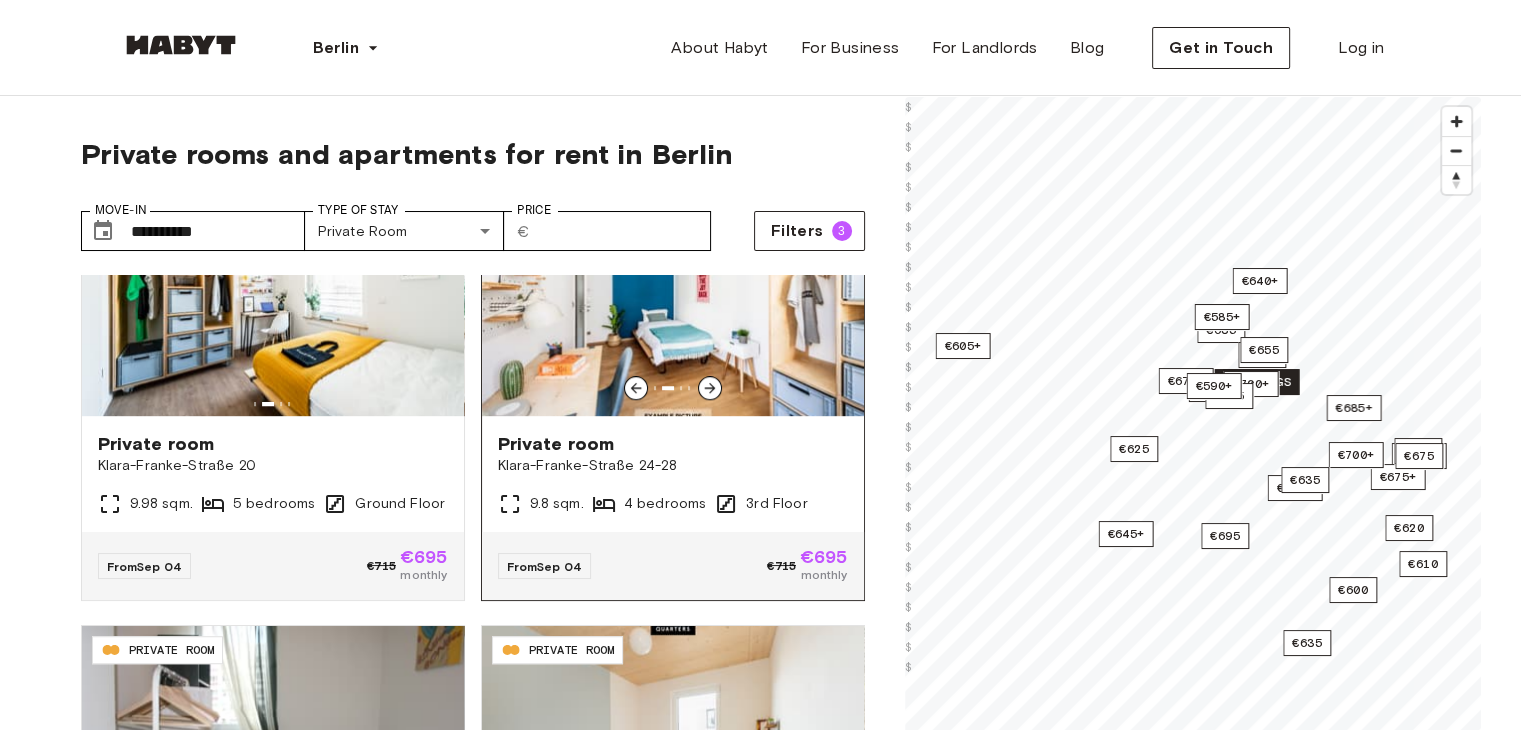 click 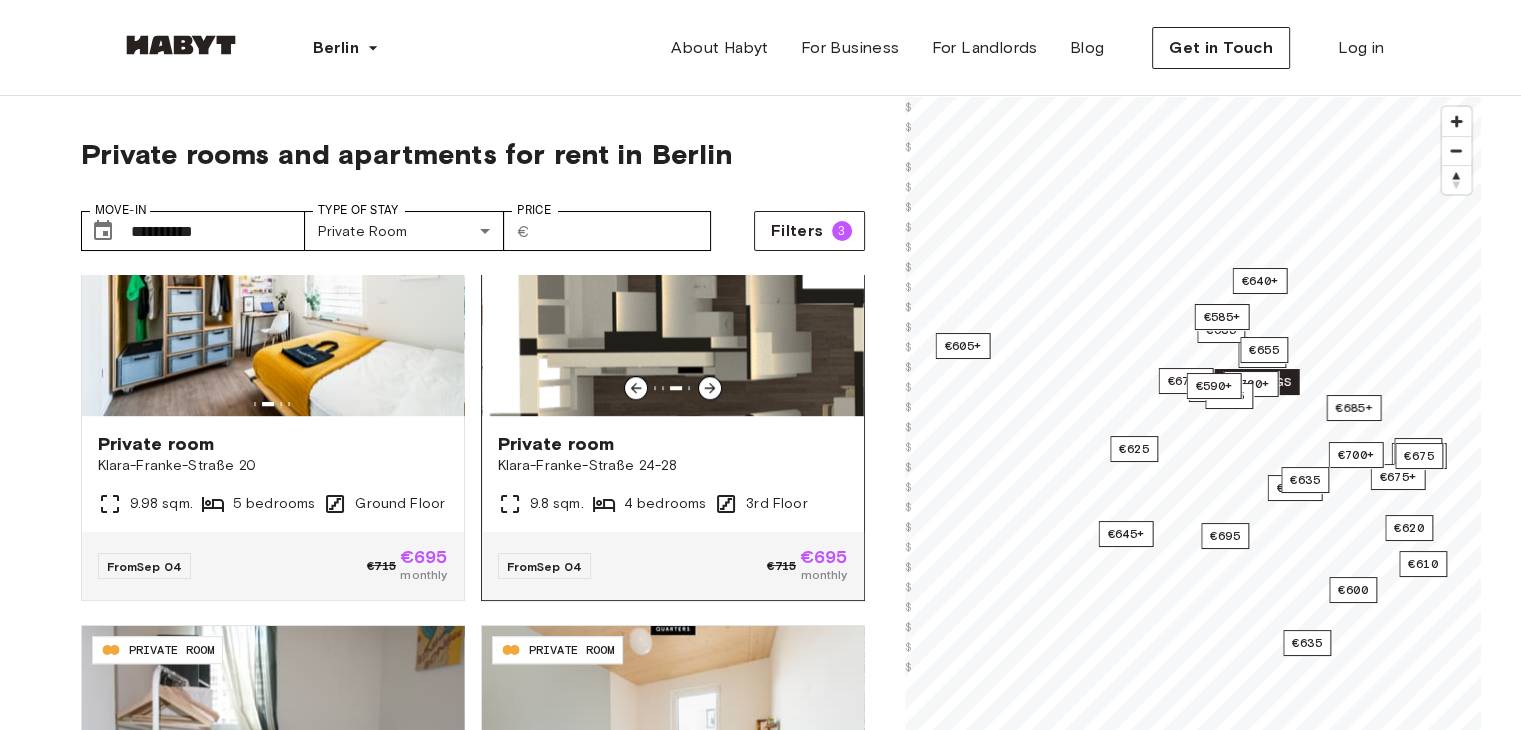 click 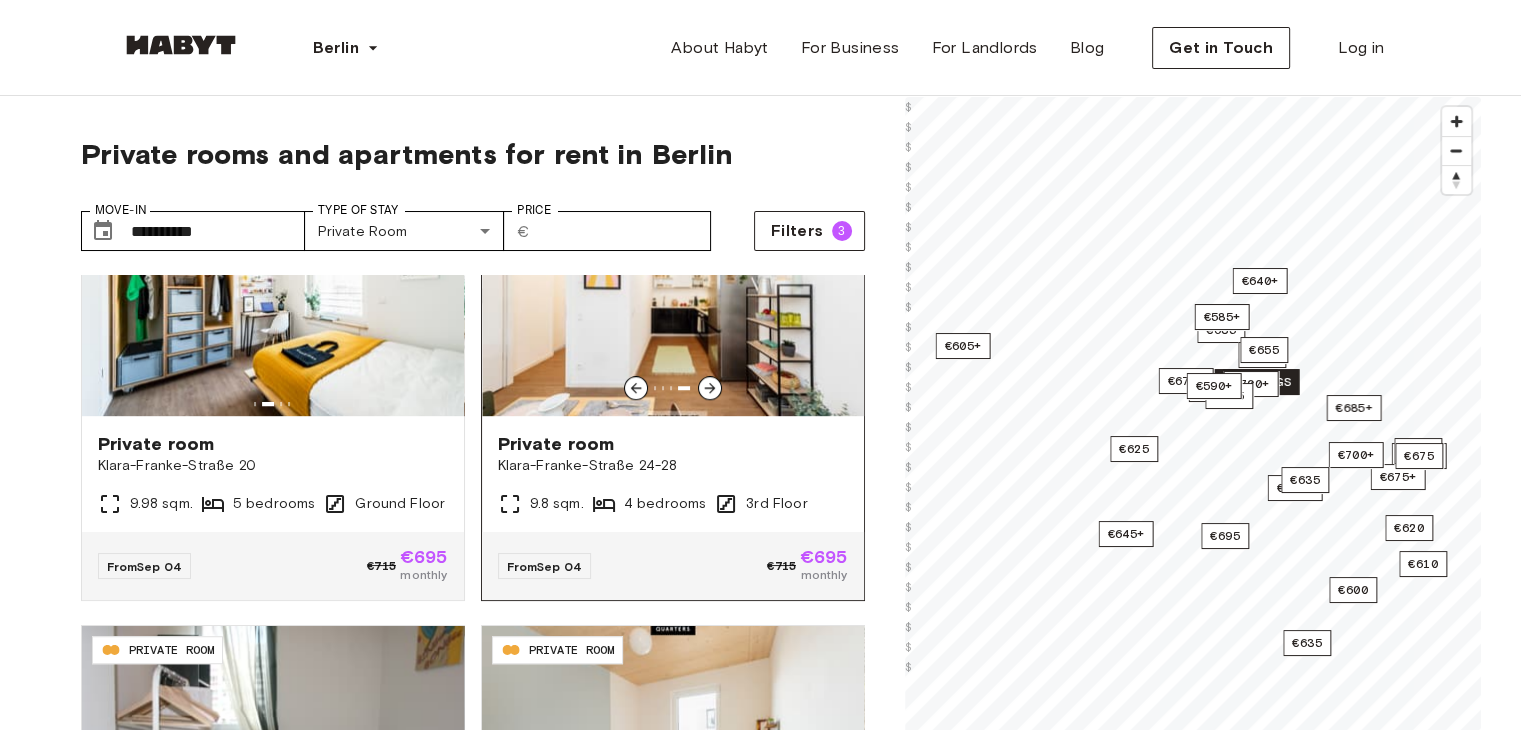 click 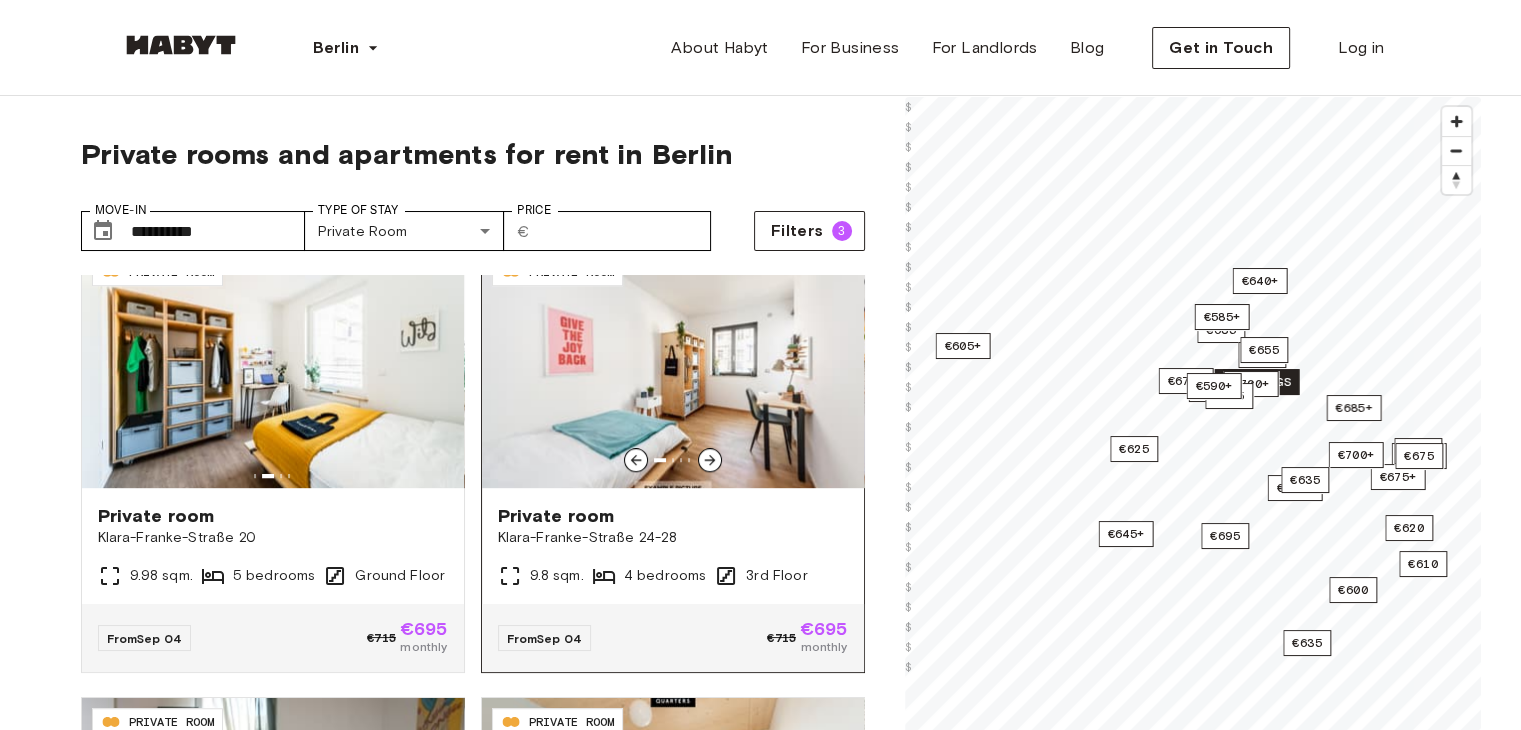 scroll, scrollTop: 1375, scrollLeft: 0, axis: vertical 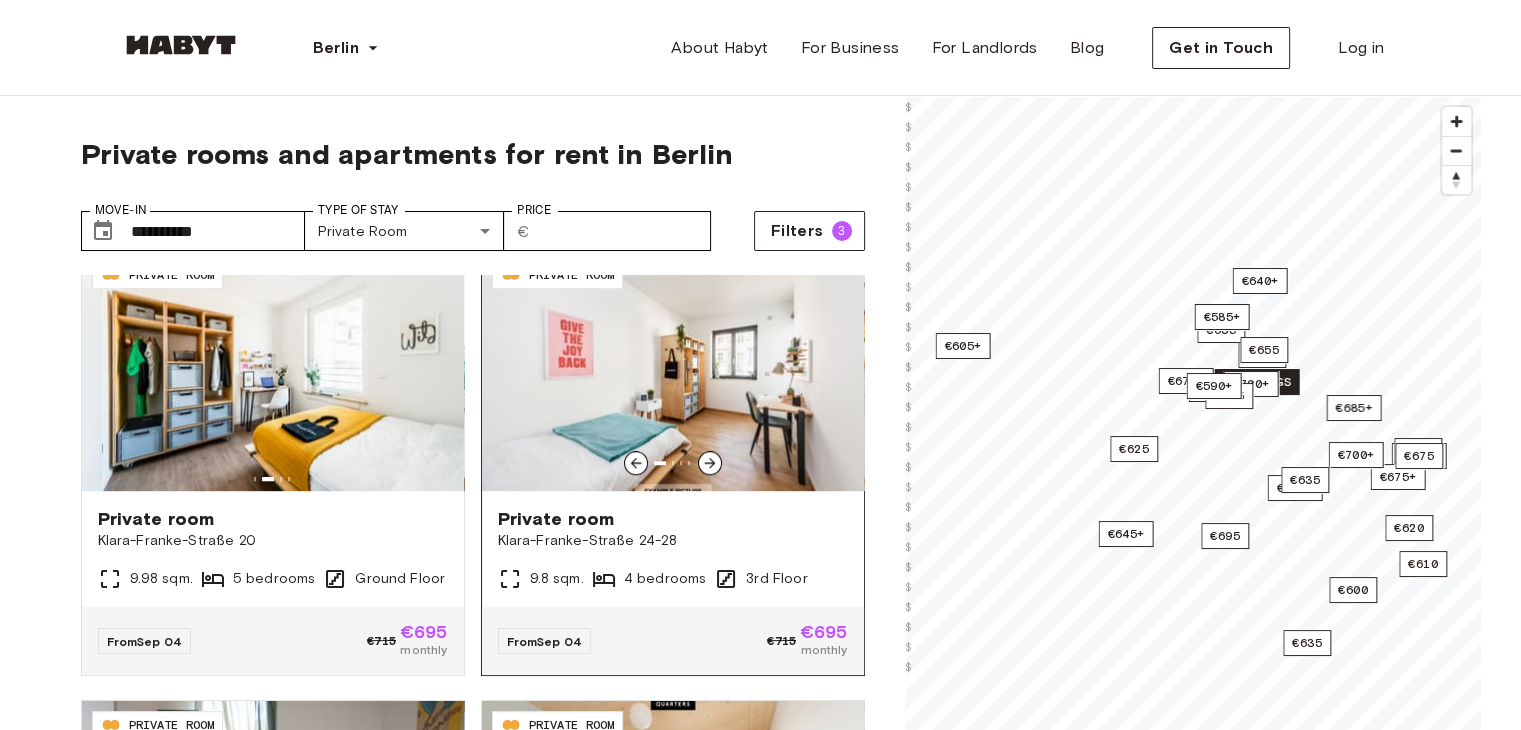 click 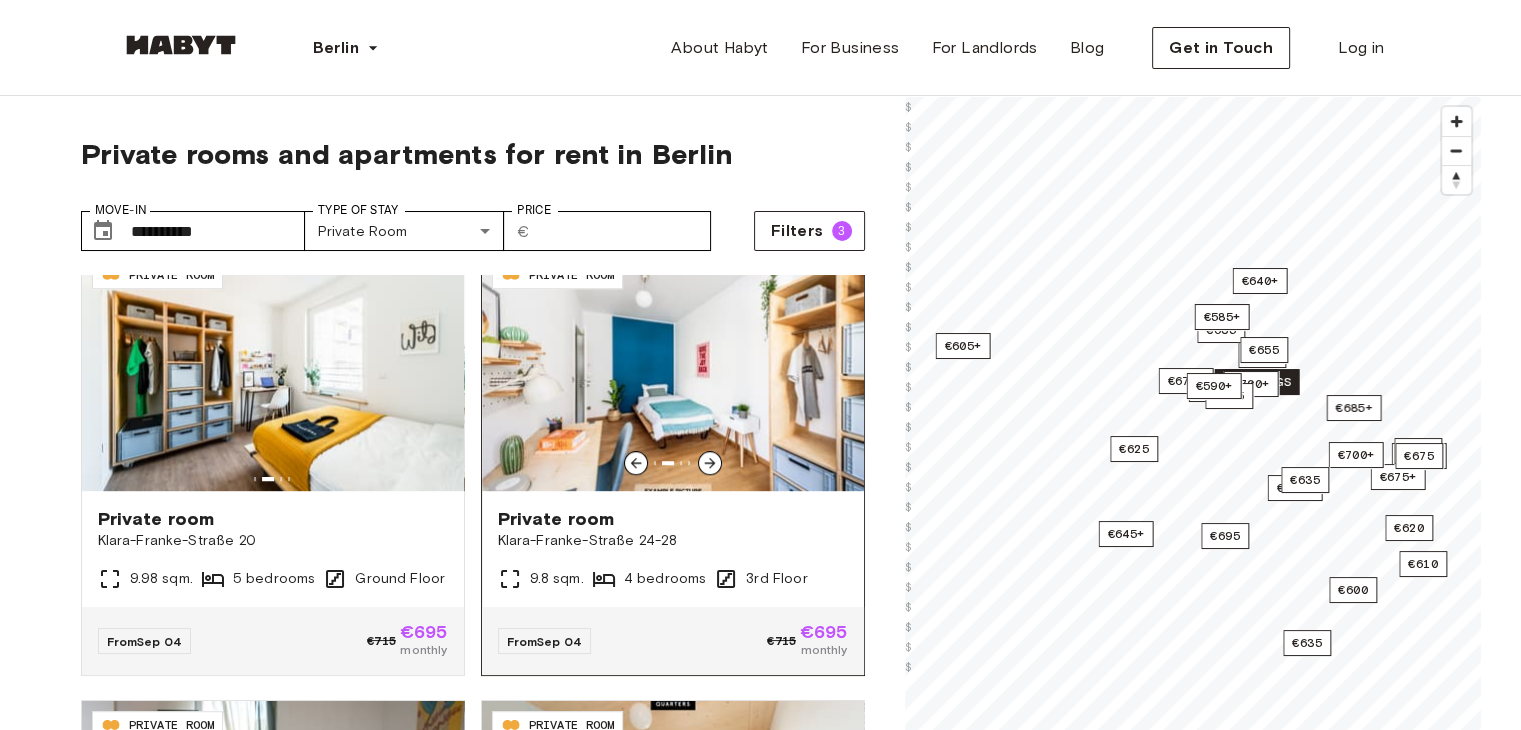 click 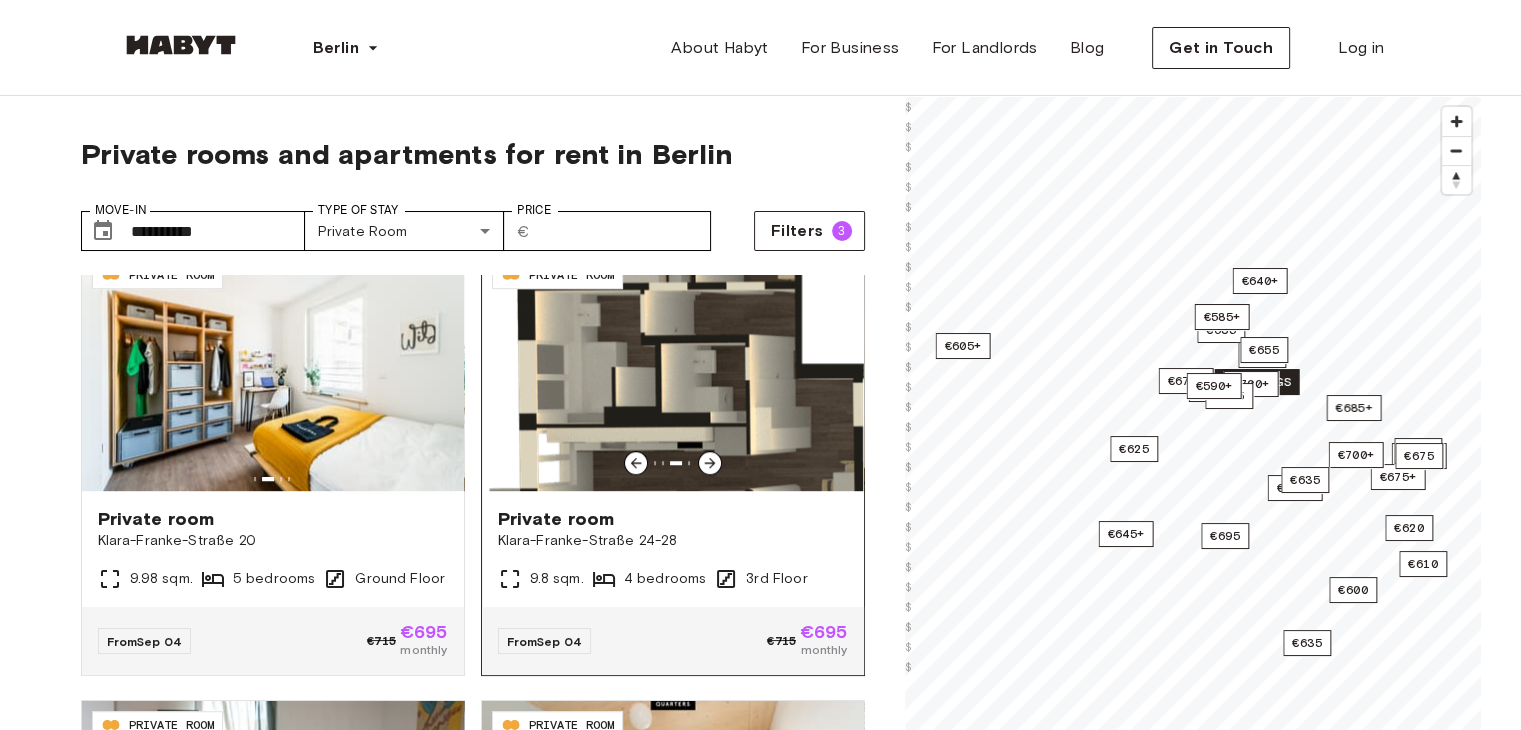 click 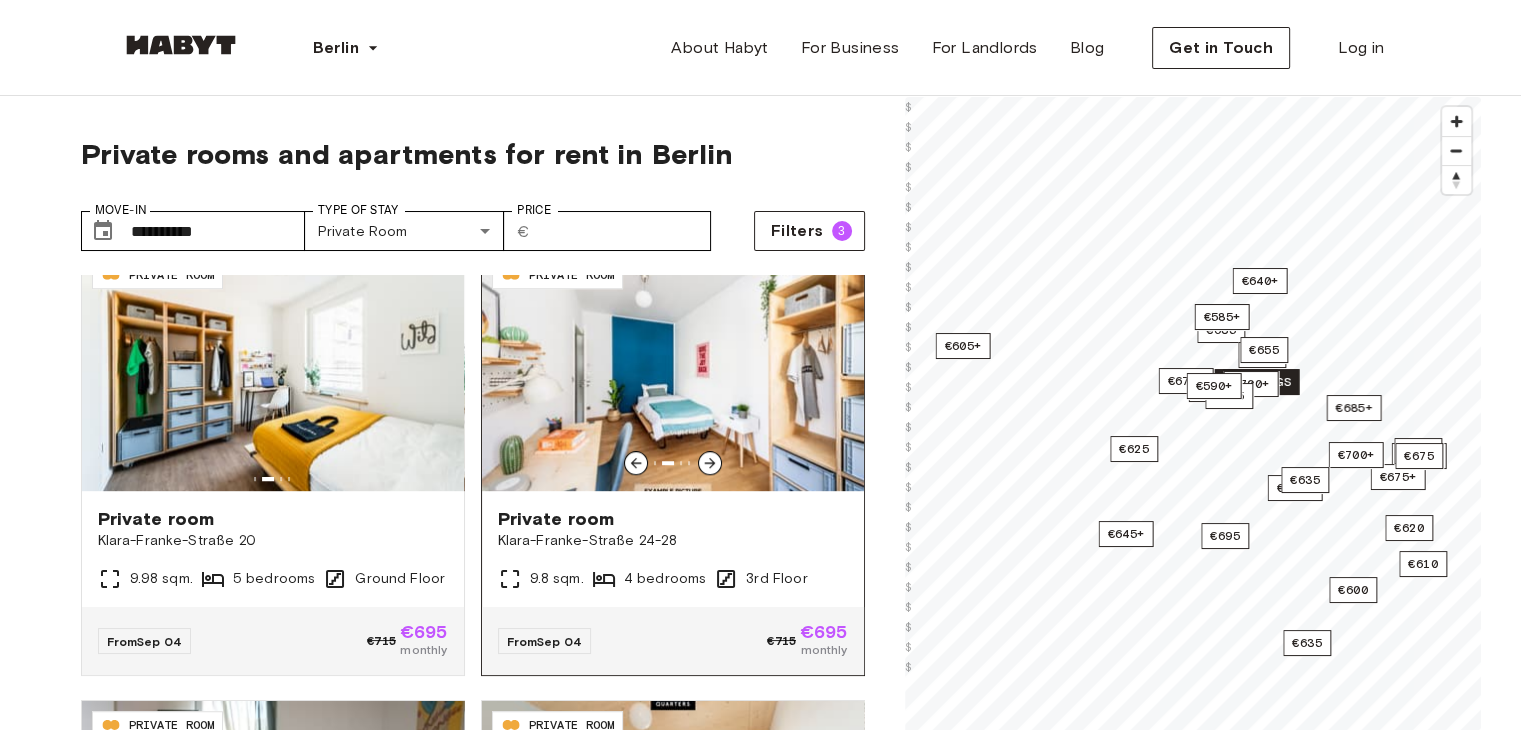 click 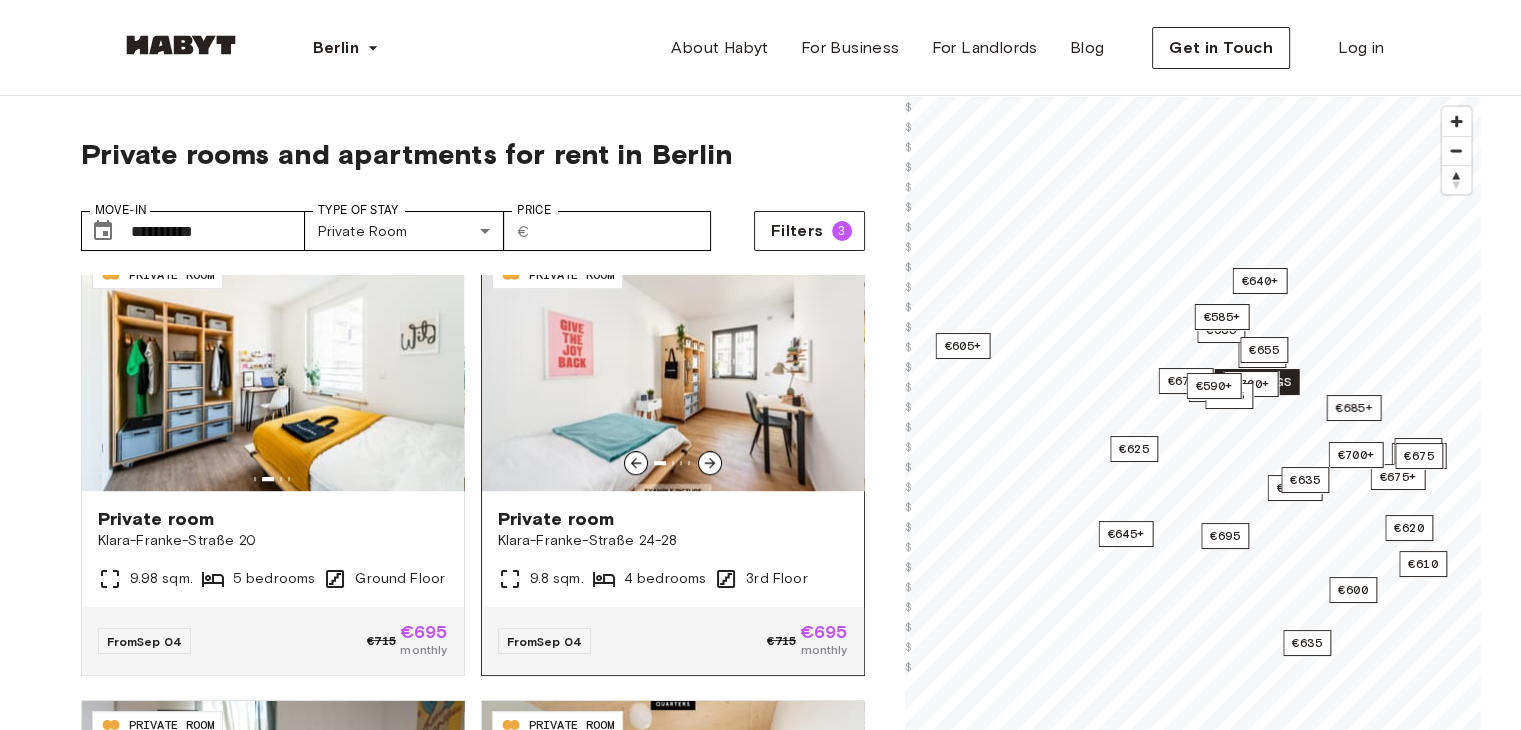 click on "Private room Klara-Franke-Straße 24-28 9.8 sqm. 4 bedrooms 3rd Floor" at bounding box center (673, 549) 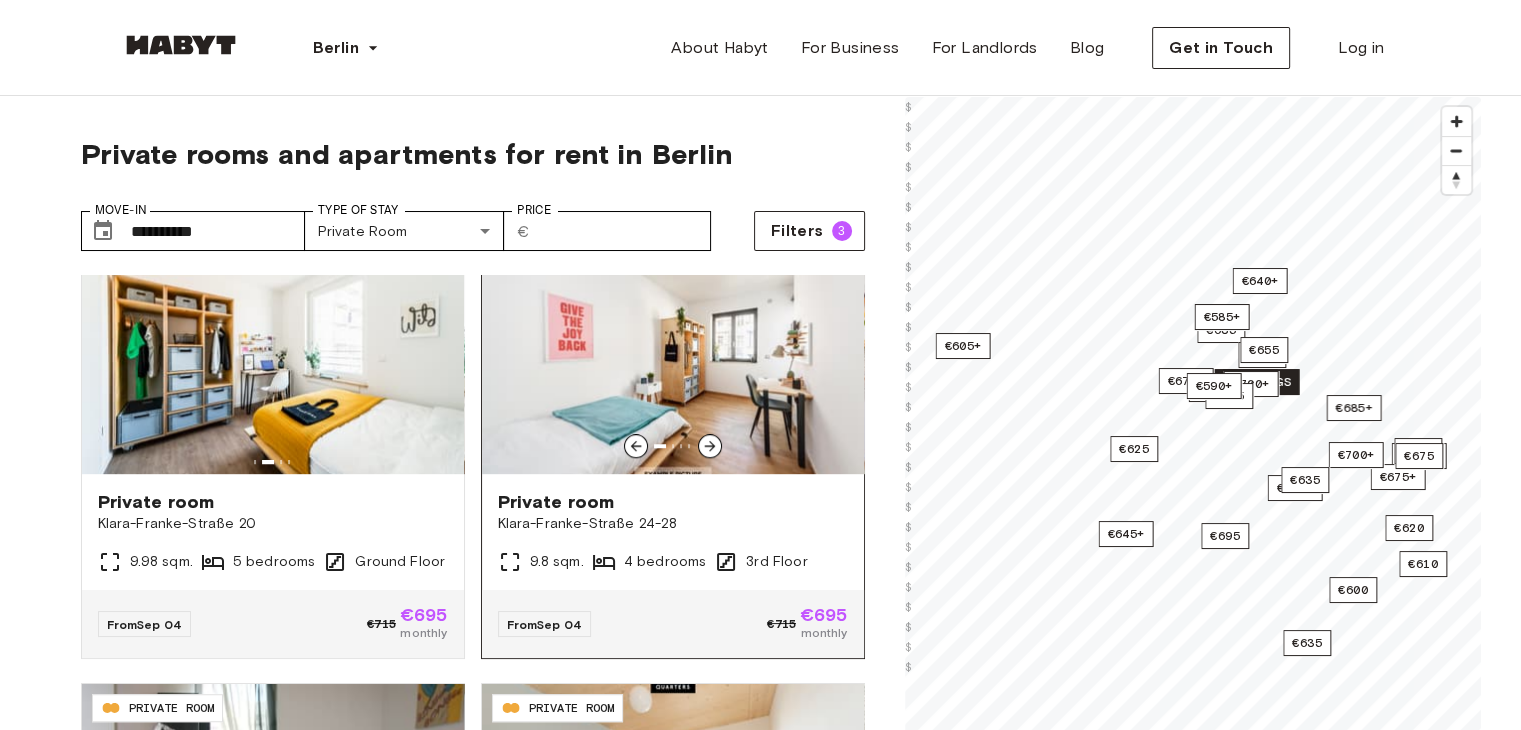 scroll, scrollTop: 1388, scrollLeft: 0, axis: vertical 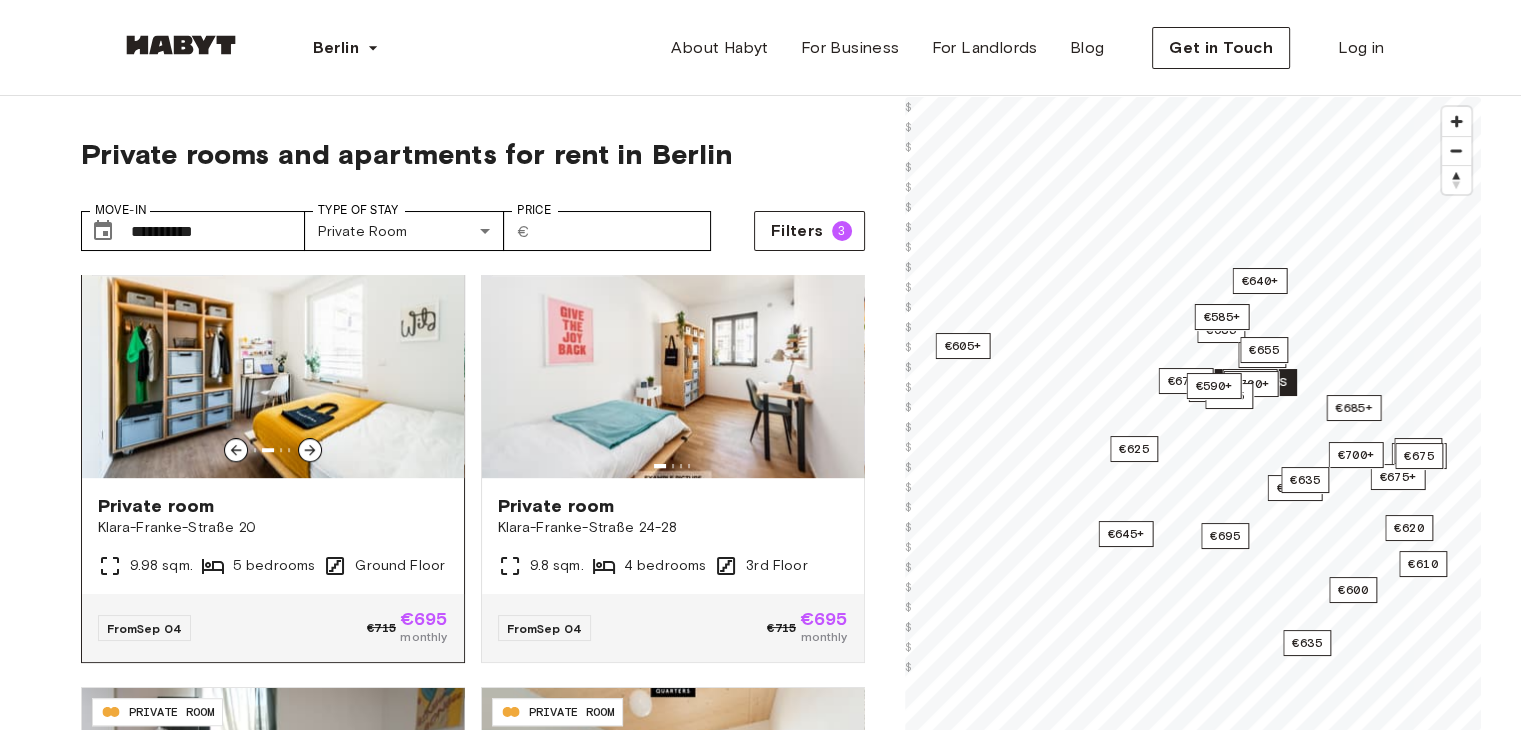 click on "Klara-Franke-Straße 20" at bounding box center (273, 528) 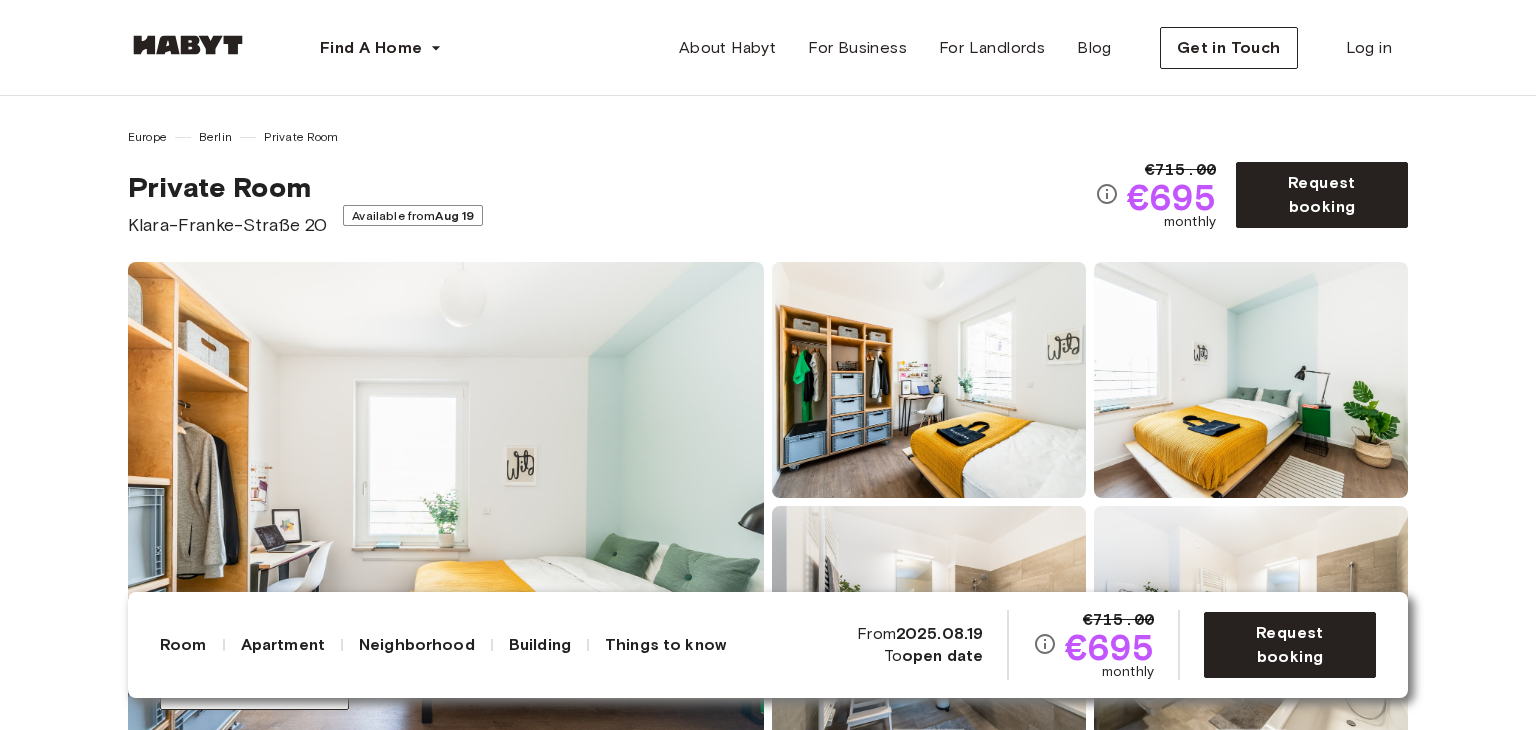 scroll, scrollTop: 0, scrollLeft: 0, axis: both 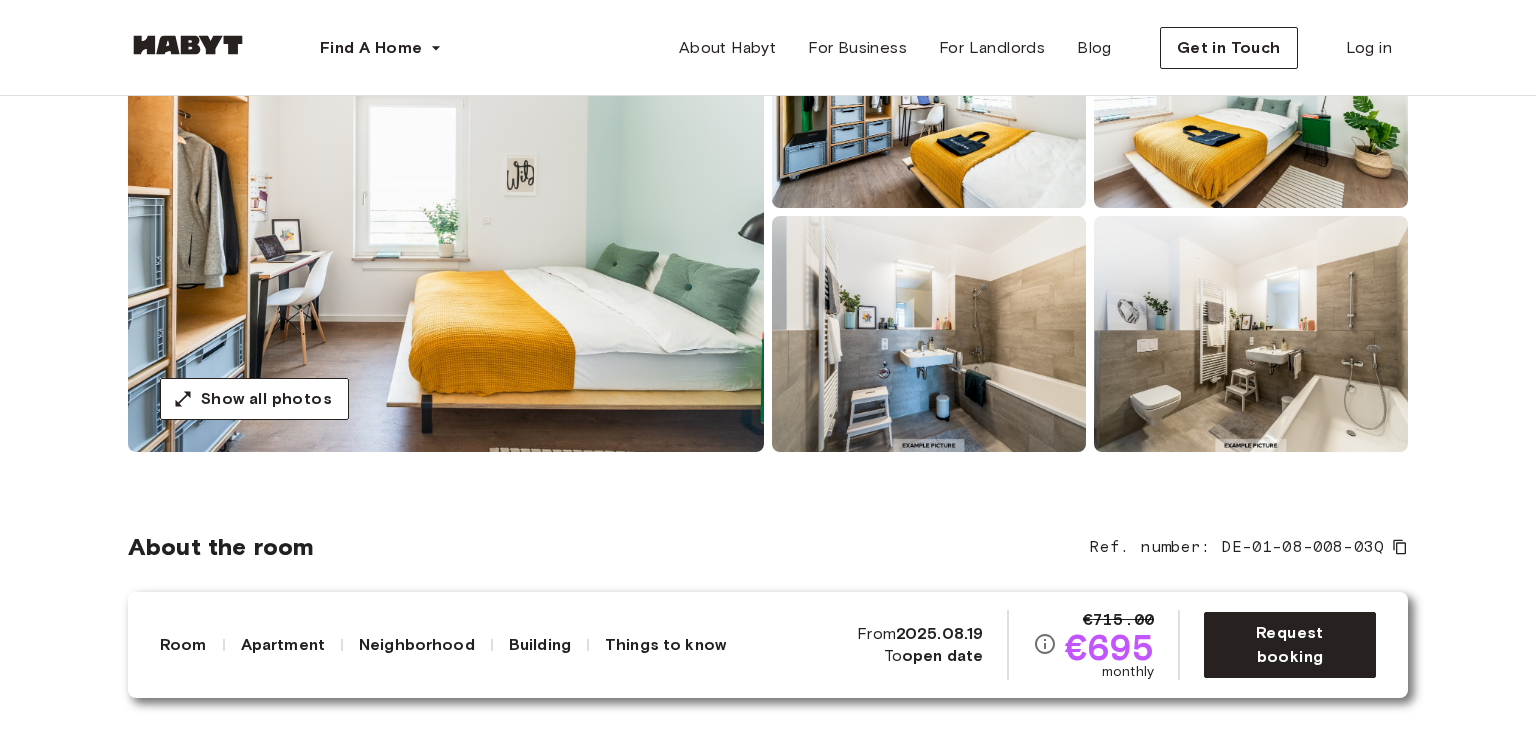 click at bounding box center (446, 212) 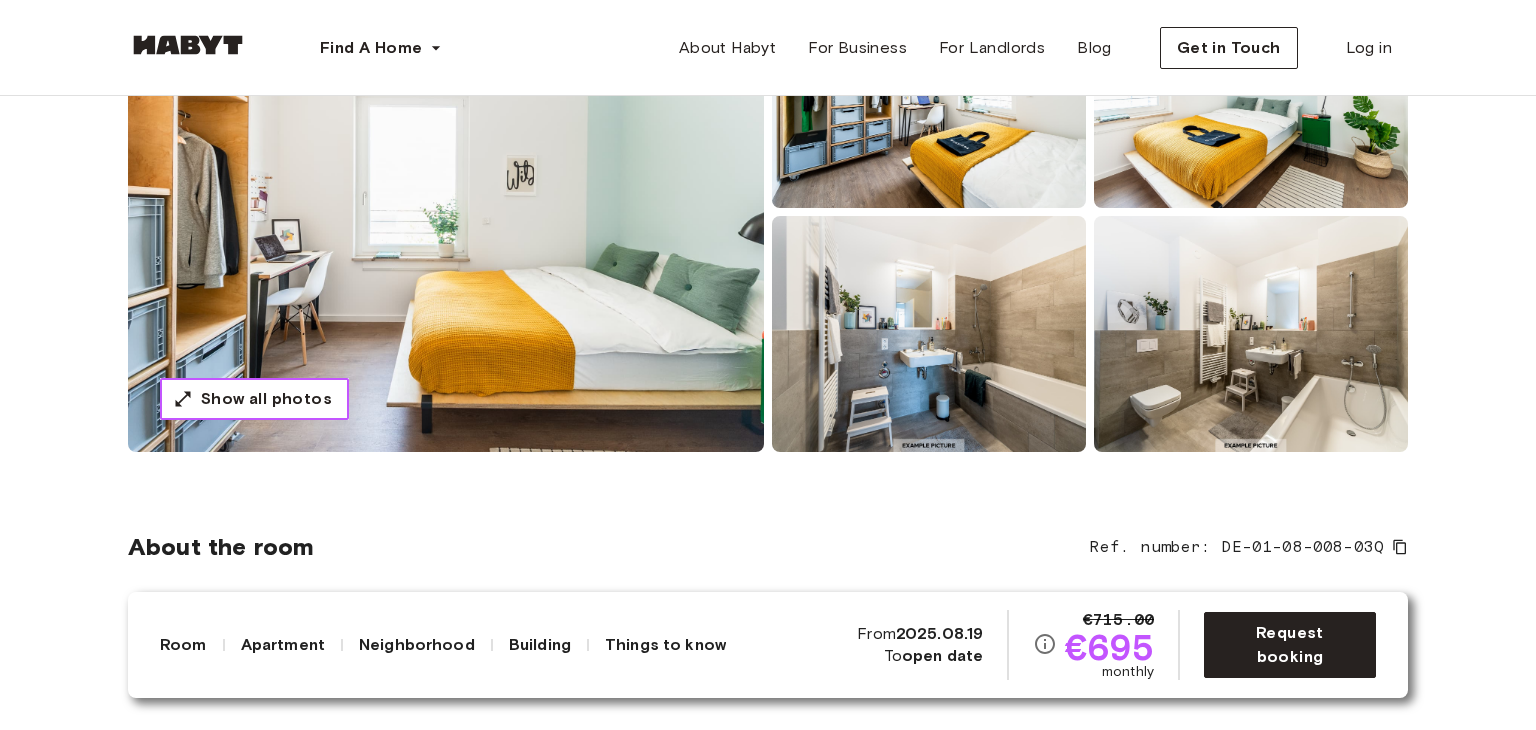 click on "Show all photos" at bounding box center [266, 399] 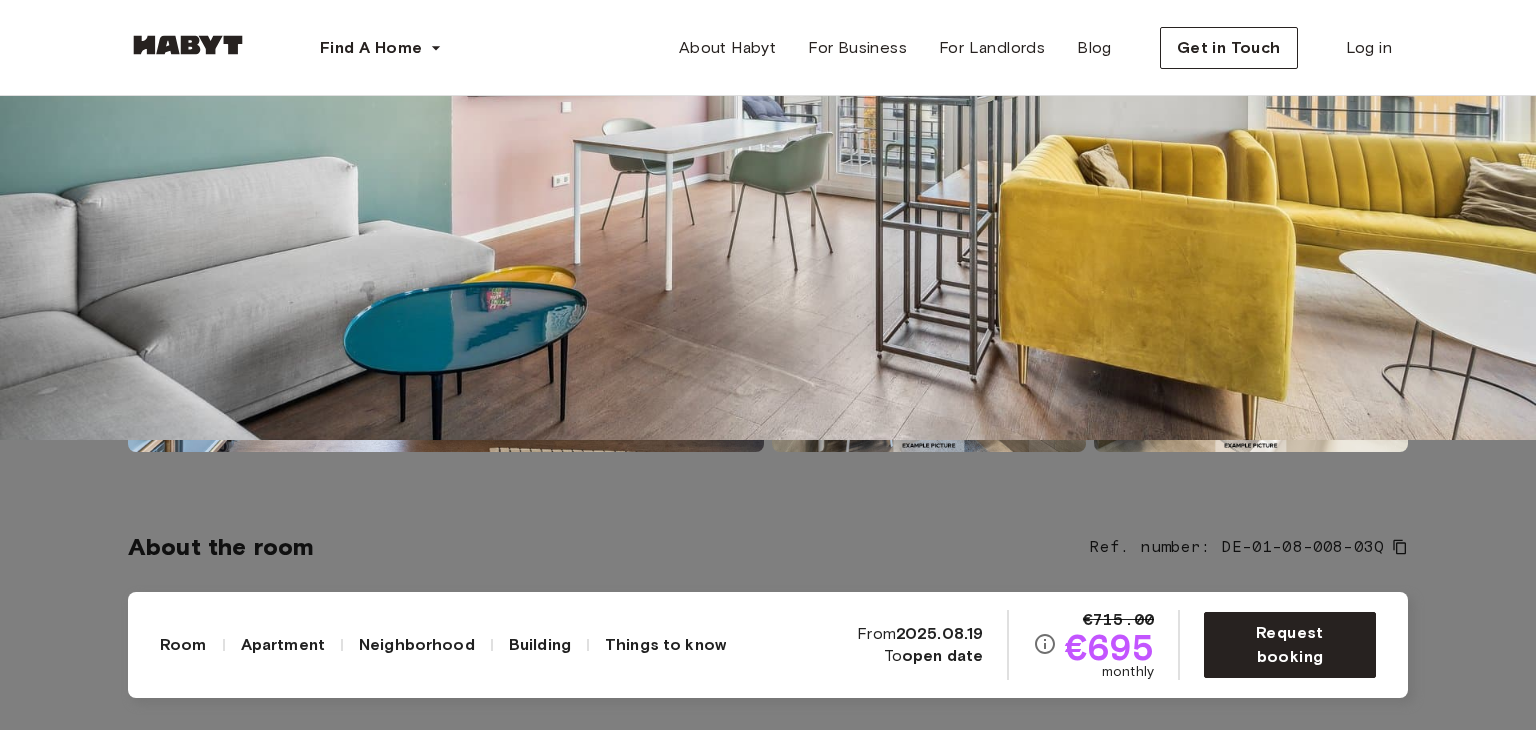 click at bounding box center (768, 75) 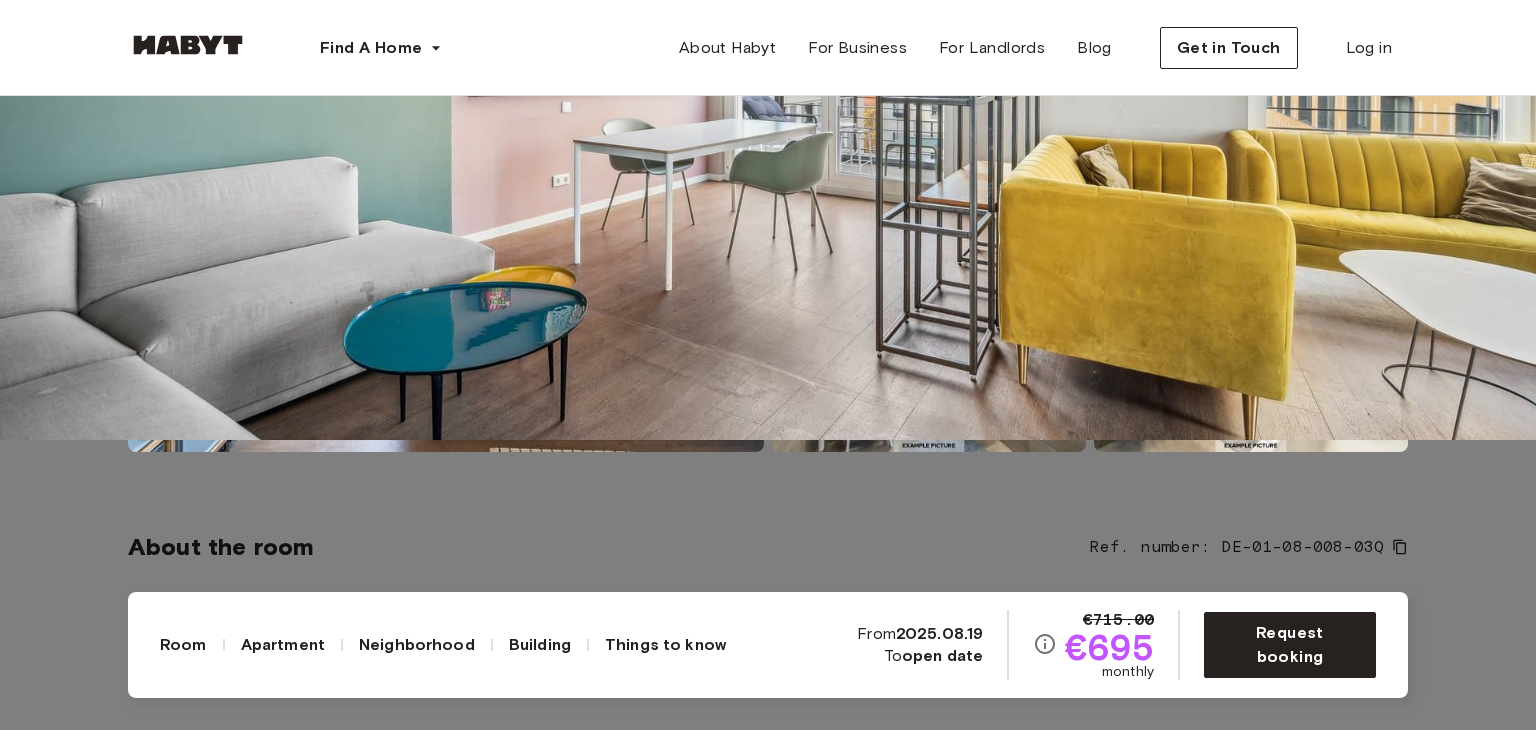 click at bounding box center (768, 75) 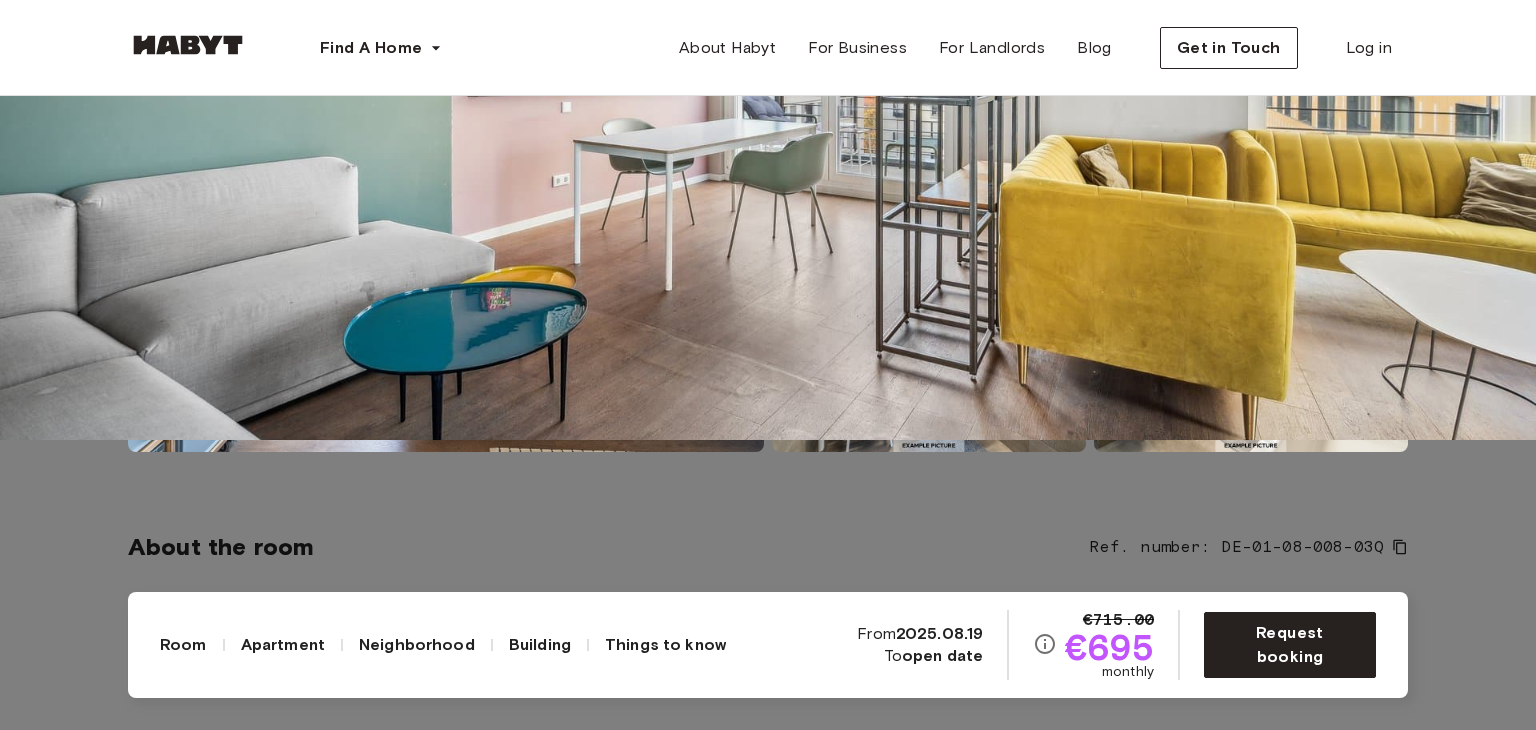 click at bounding box center (768, 75) 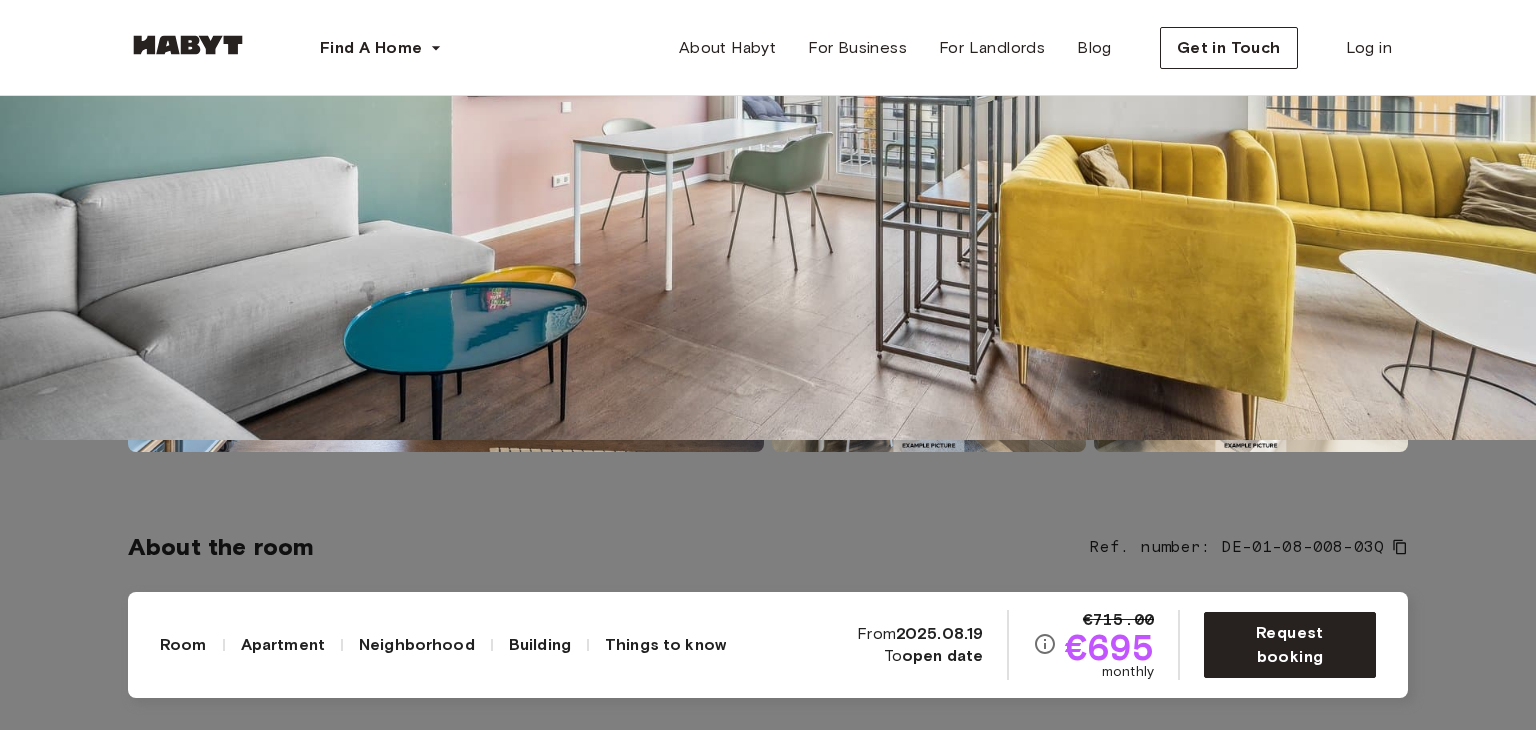 click at bounding box center [768, 75] 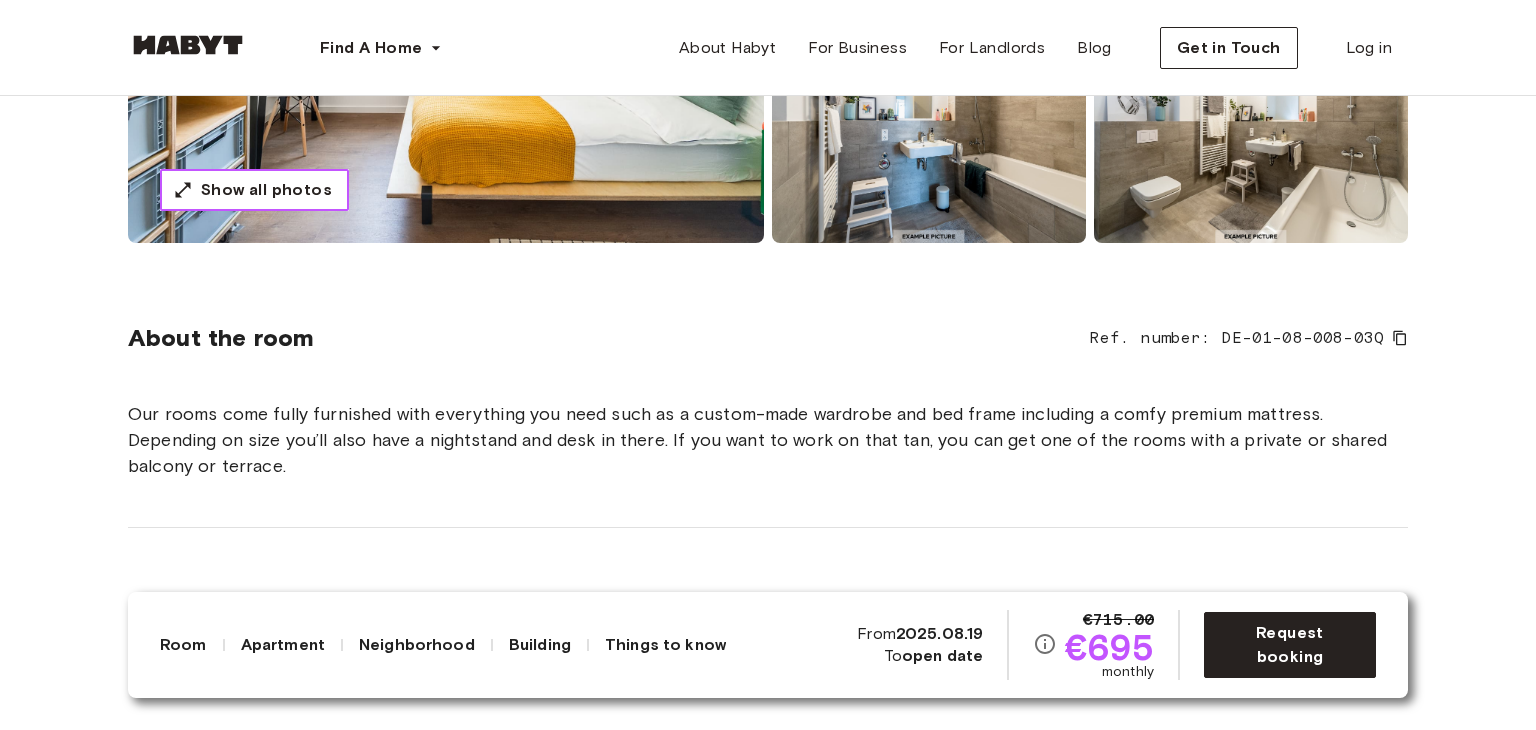 scroll, scrollTop: 503, scrollLeft: 0, axis: vertical 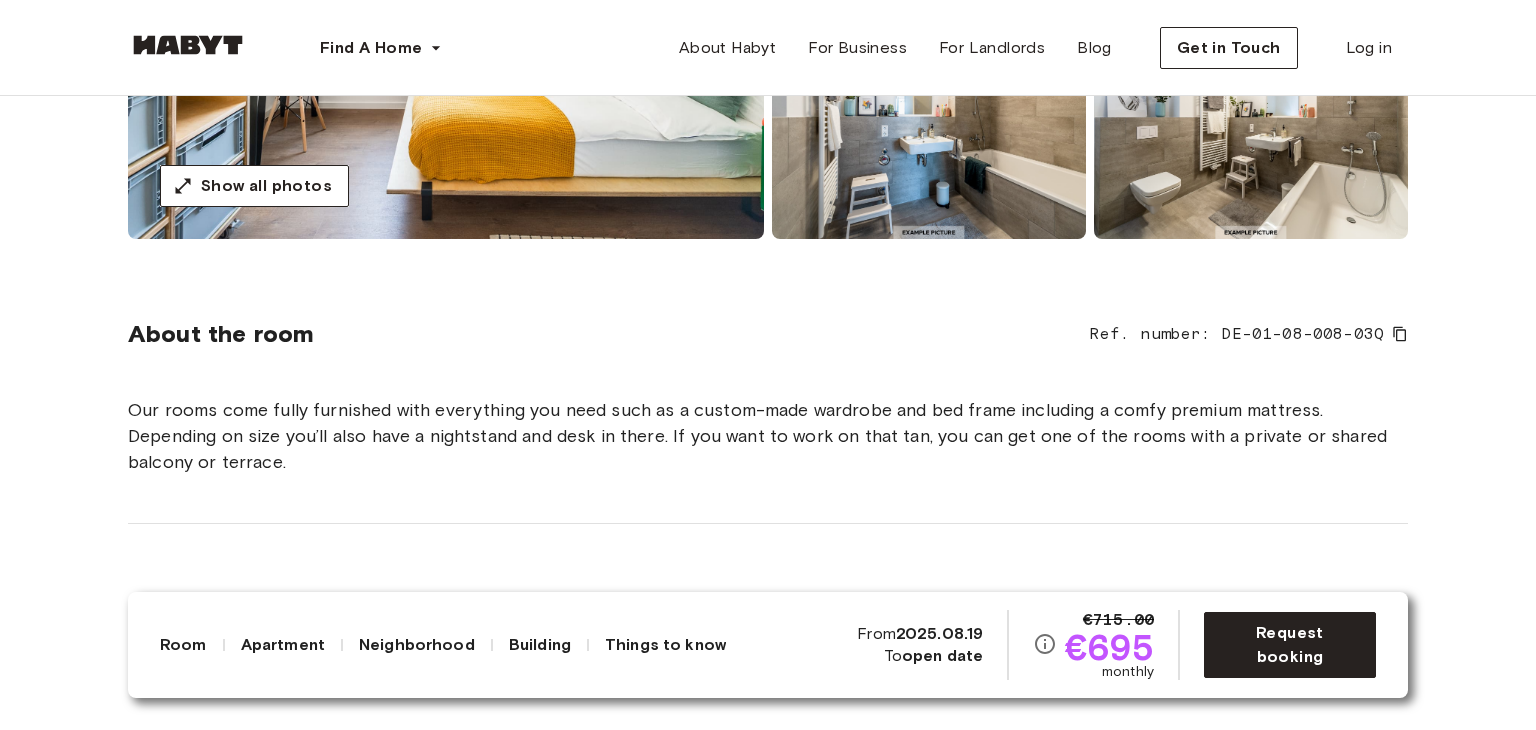 click on "To  open date" at bounding box center (934, 656) 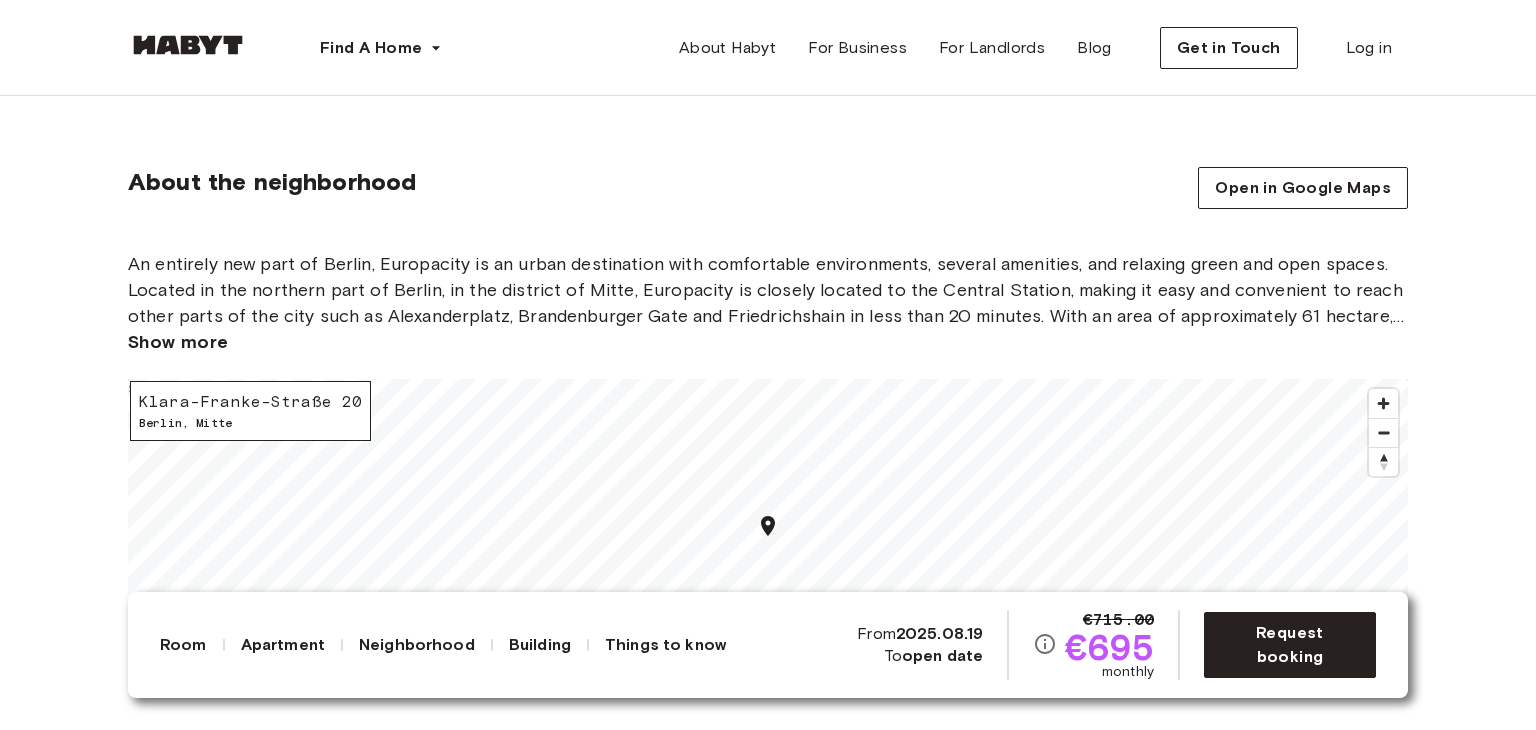 scroll, scrollTop: 2574, scrollLeft: 0, axis: vertical 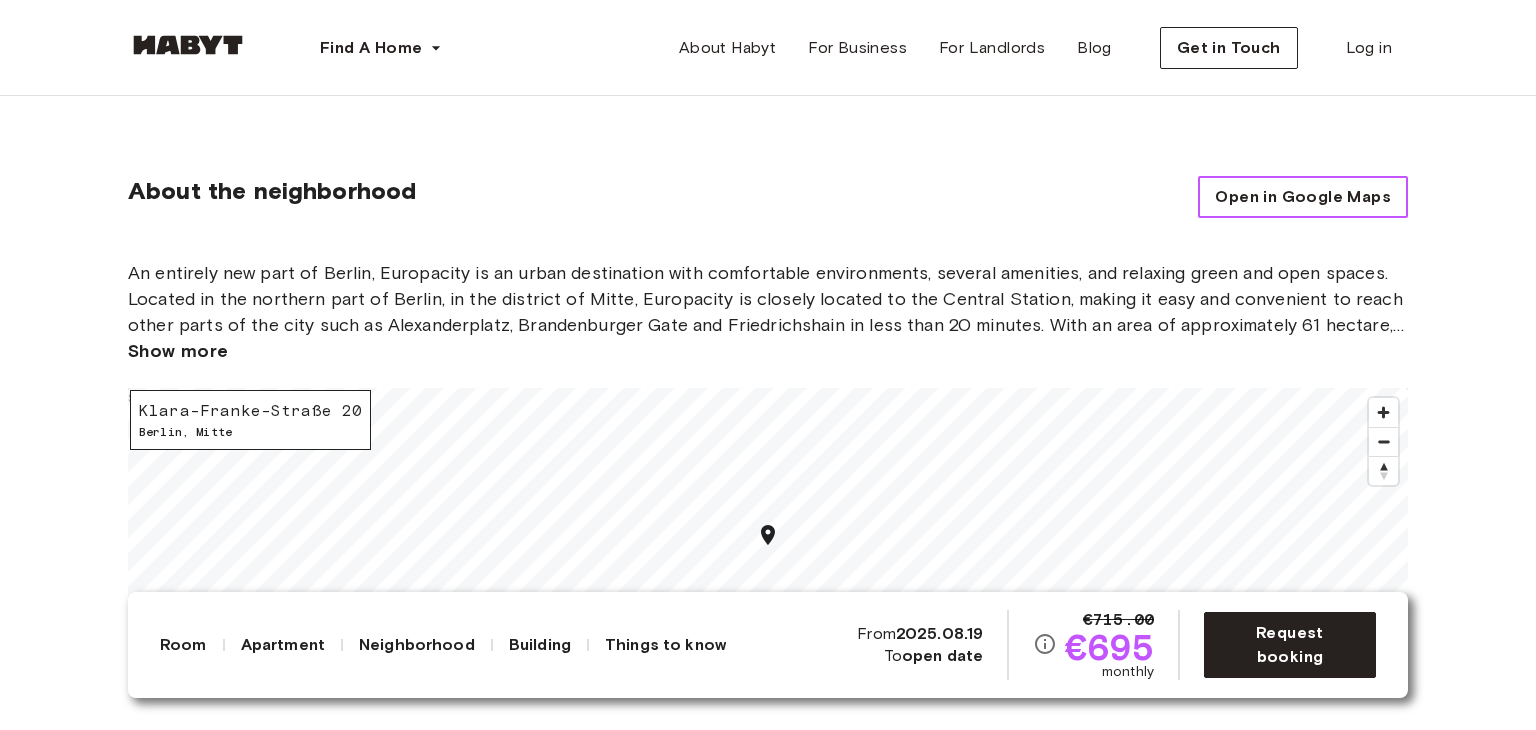 click on "Open in Google Maps" at bounding box center [1303, 197] 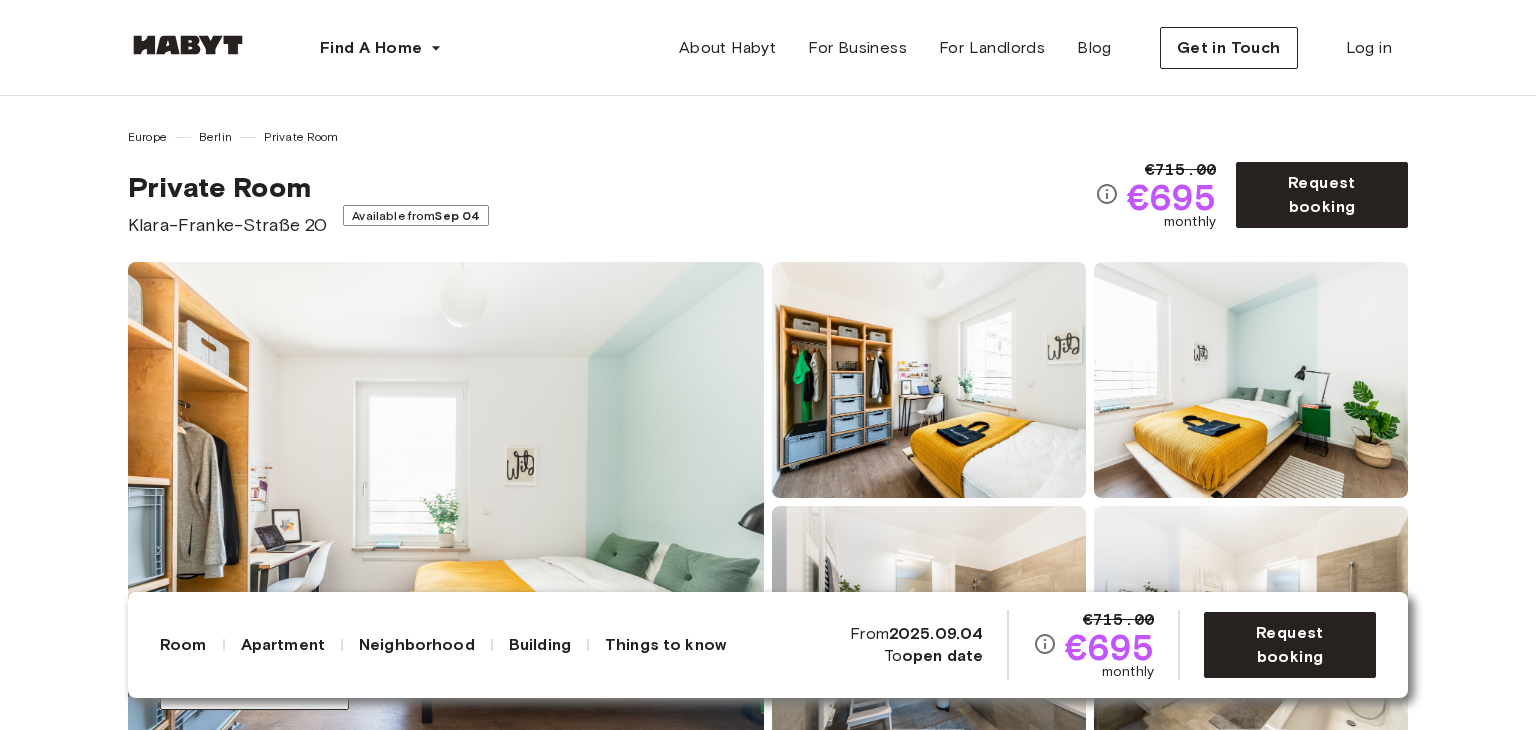 scroll, scrollTop: 0, scrollLeft: 0, axis: both 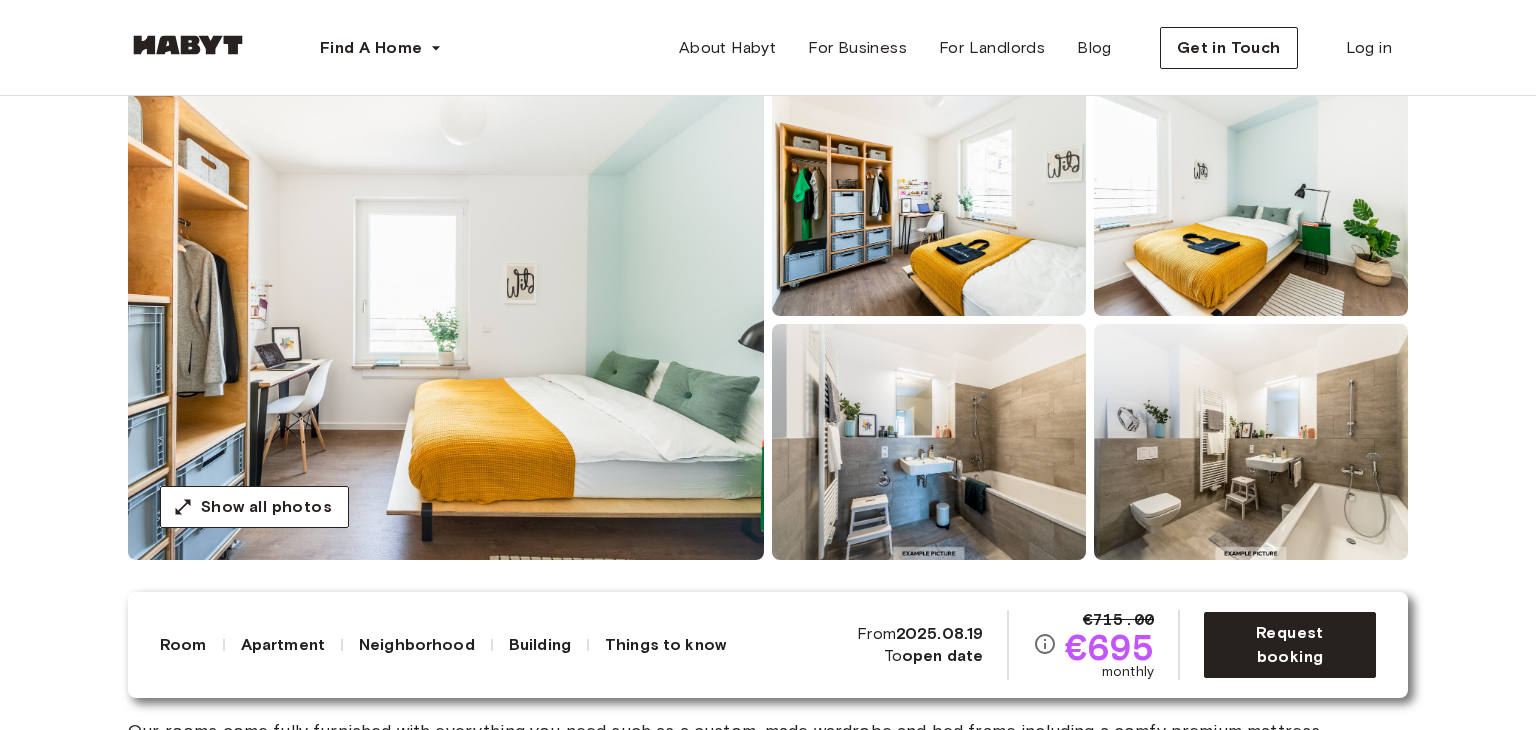 click at bounding box center [446, 320] 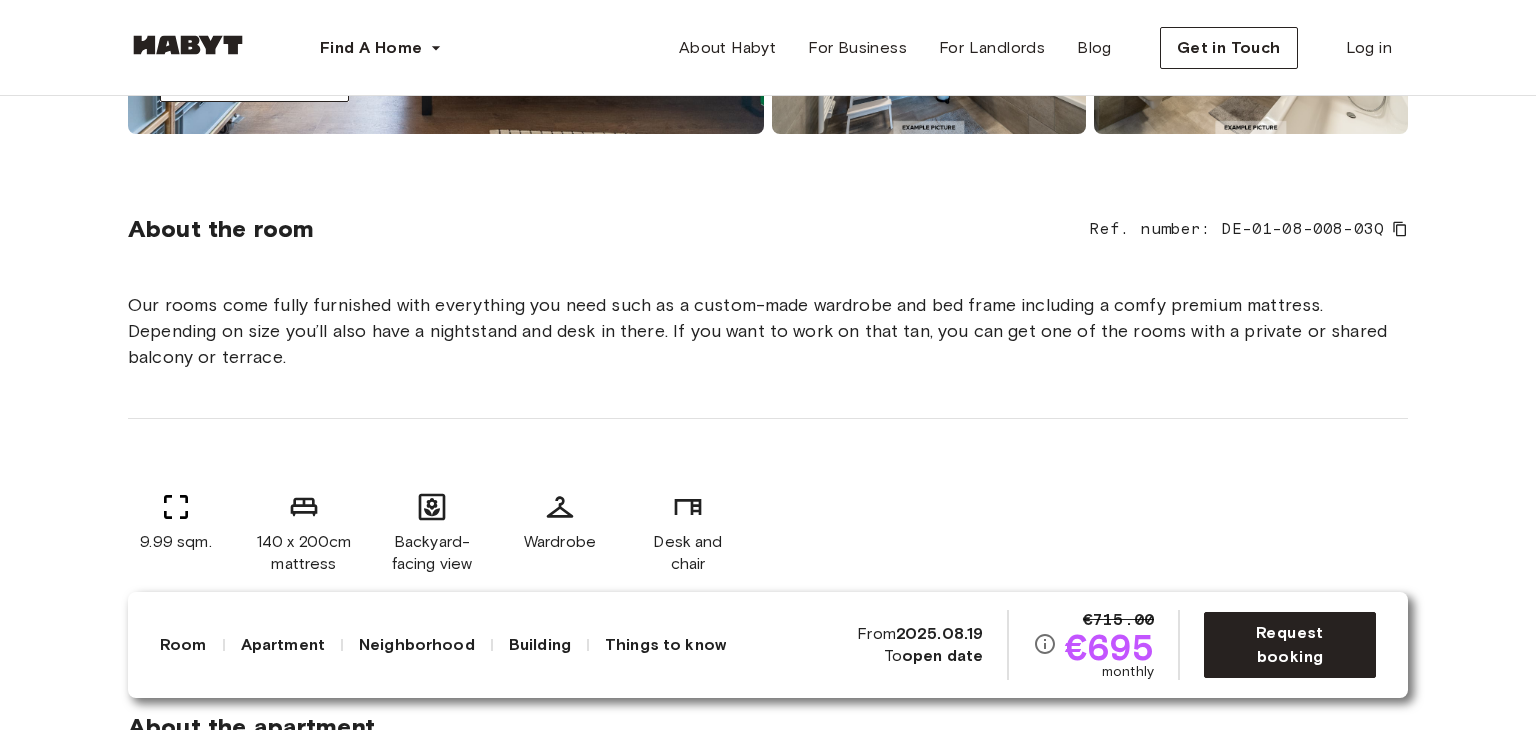 scroll, scrollTop: 615, scrollLeft: 0, axis: vertical 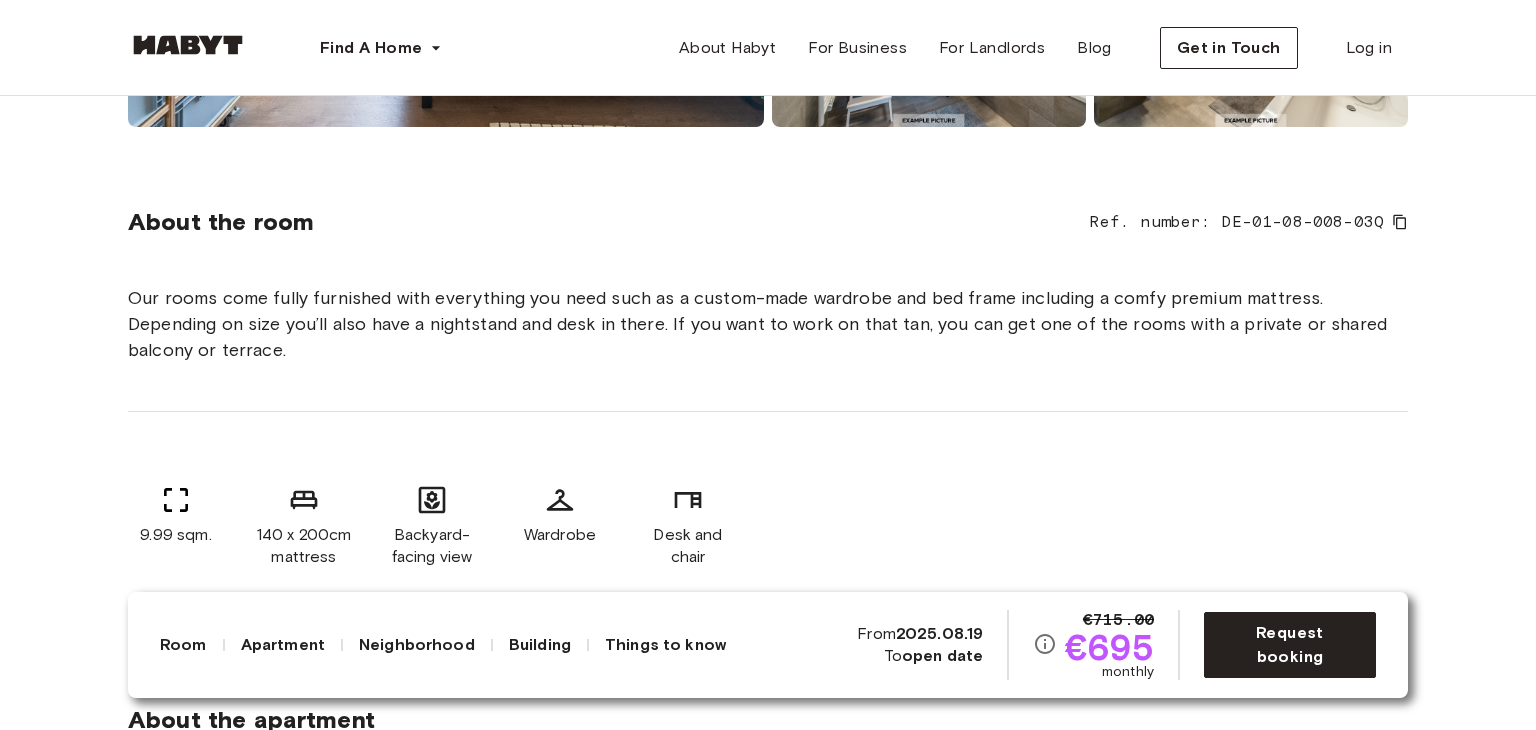 click on "Building" at bounding box center (540, 645) 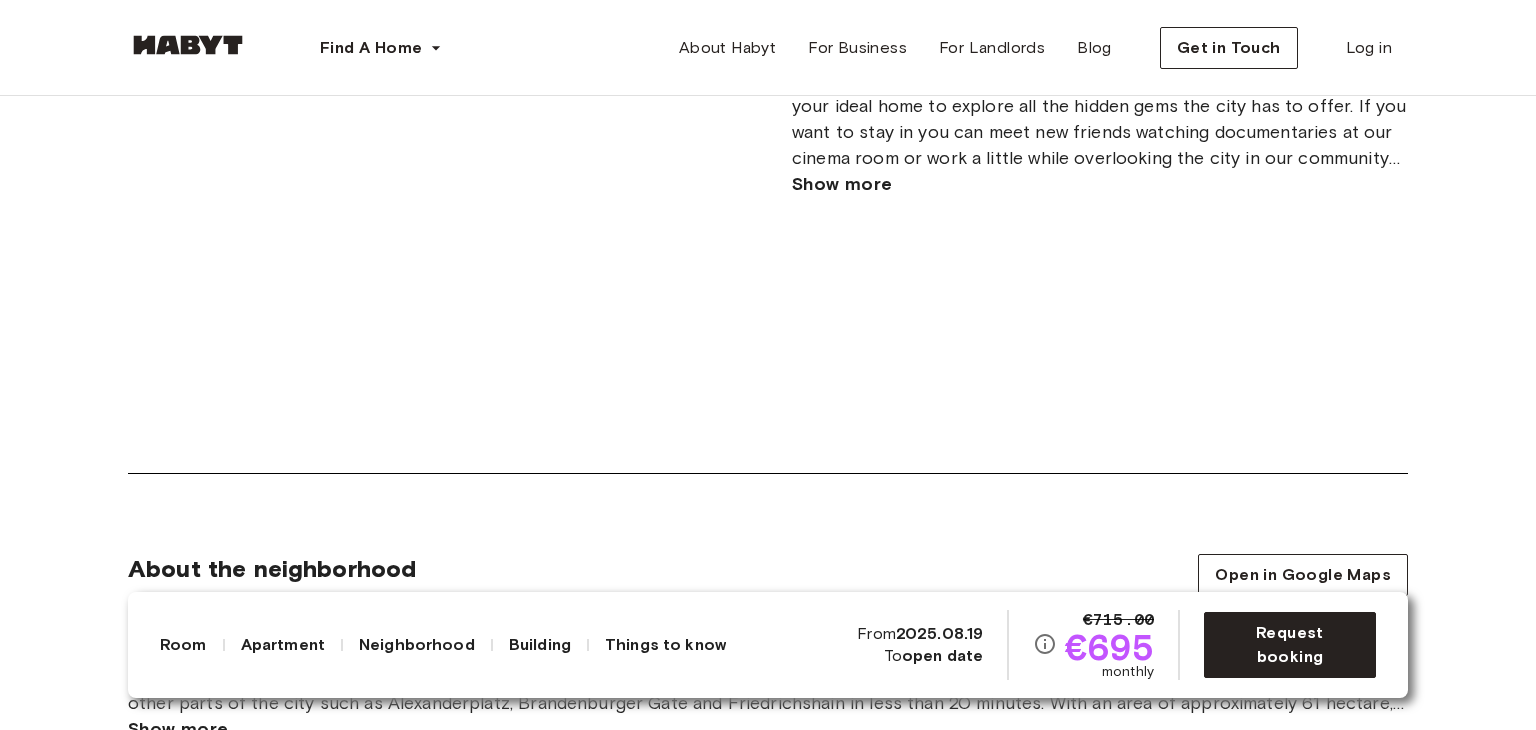 scroll, scrollTop: 2048, scrollLeft: 0, axis: vertical 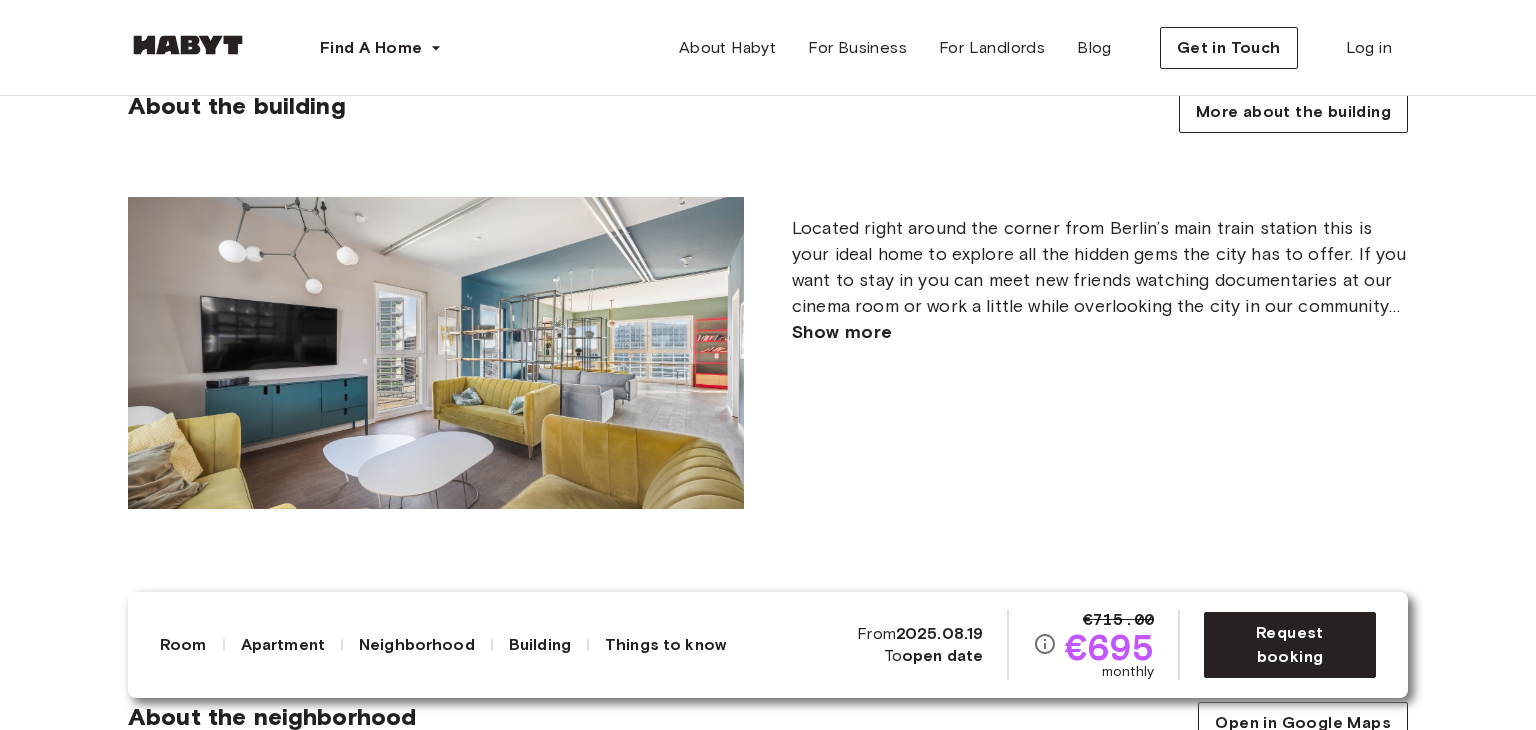 click on "Located right around the corner from Berlin’s main train station this is your ideal home to explore all the hidden gems the city has to offer. If you want to stay in you can meet new friends watching documentaries at our cinema room or work a little while overlooking the city in our community spaces. And if you fancy a quiet drink, you can do that in our hidden bar – sssssh, we’ll tell you where it’s at when you’ve moved in. Show more" at bounding box center (1100, 353) 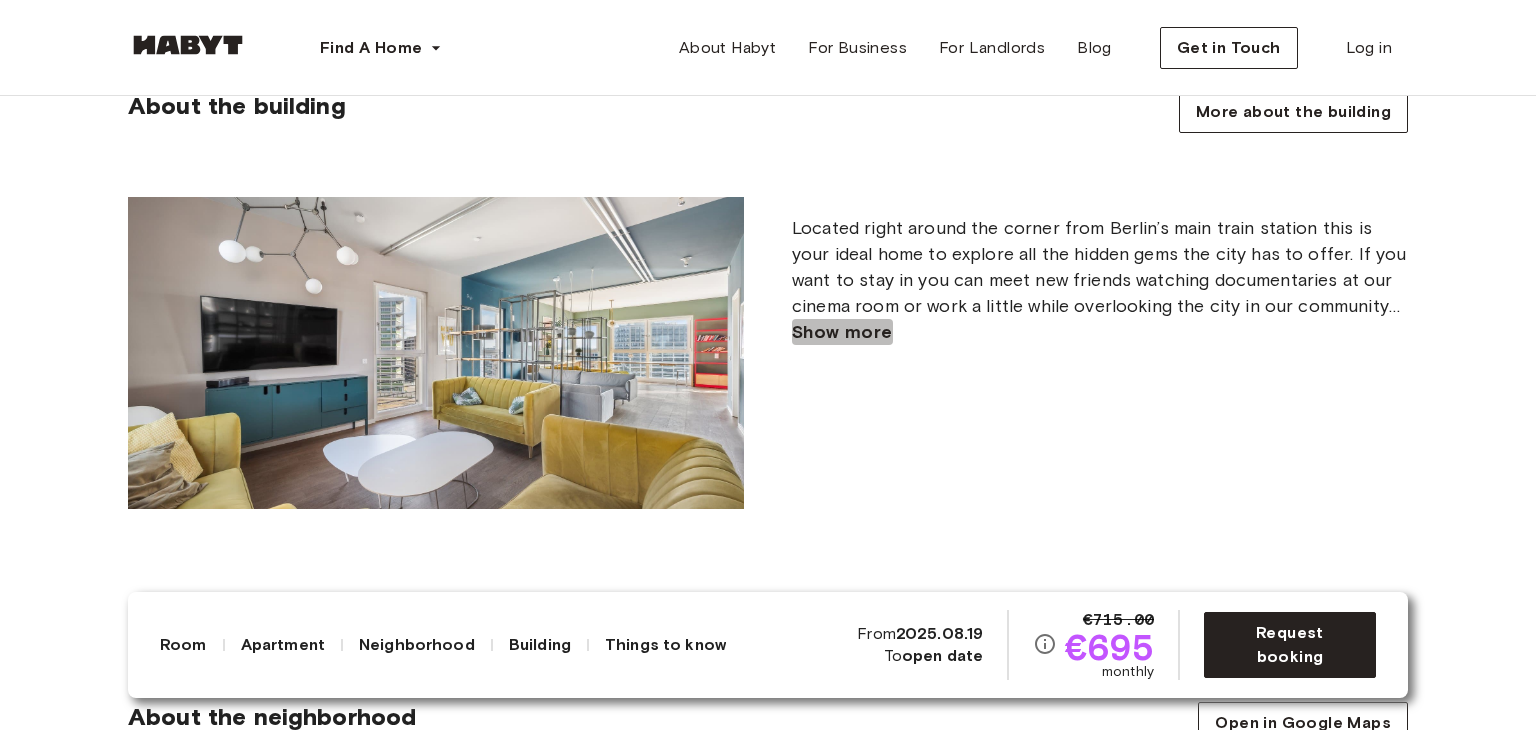click on "Show more" at bounding box center (842, 332) 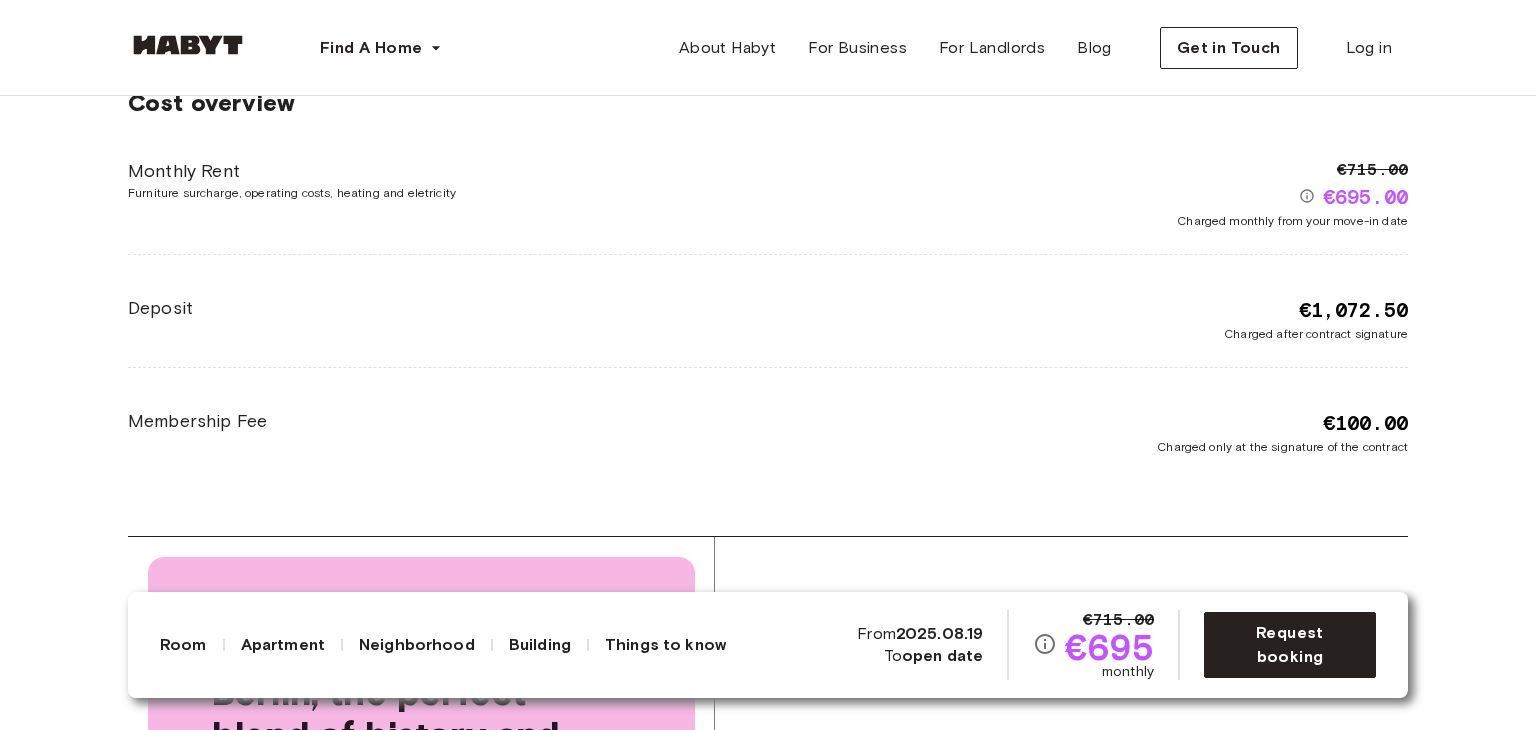 scroll, scrollTop: 3872, scrollLeft: 0, axis: vertical 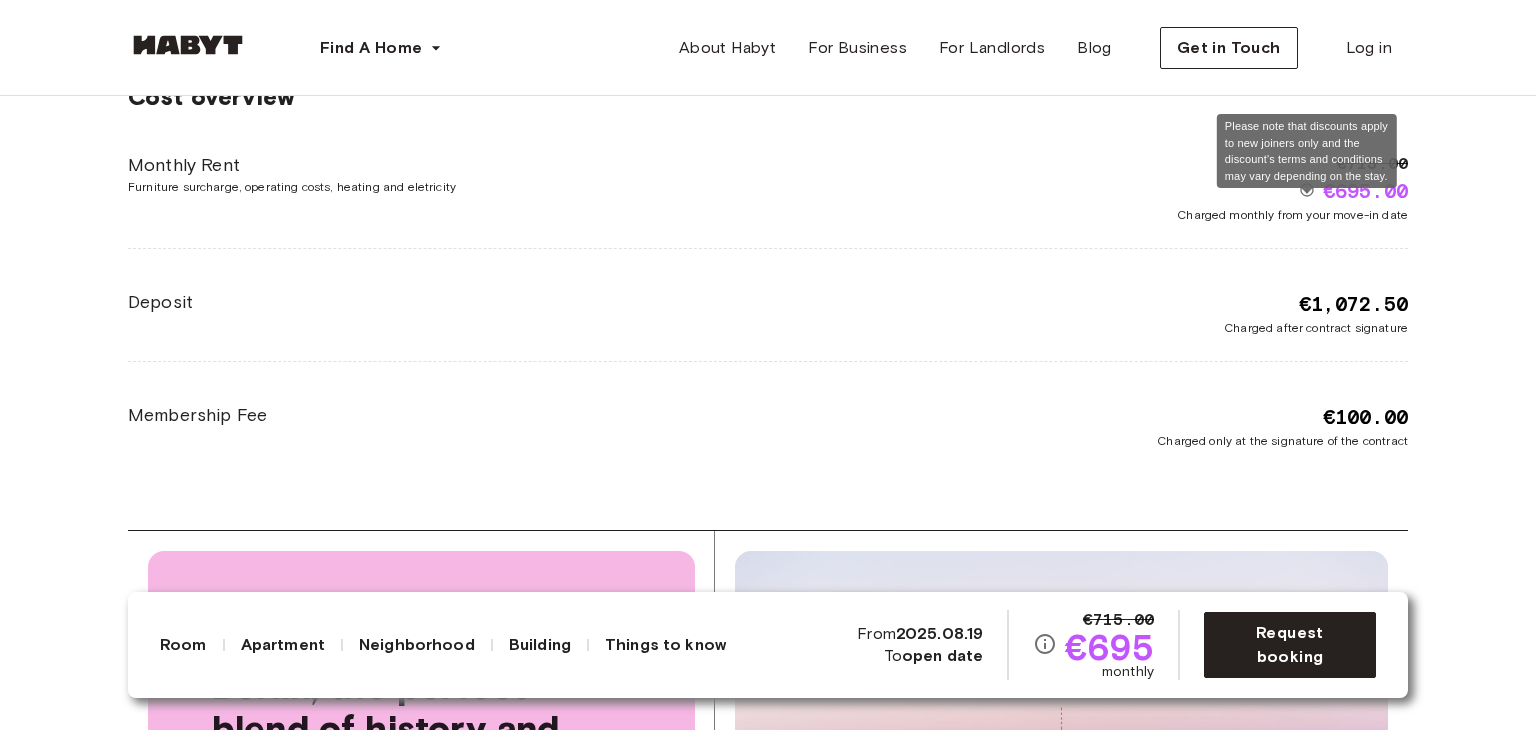click 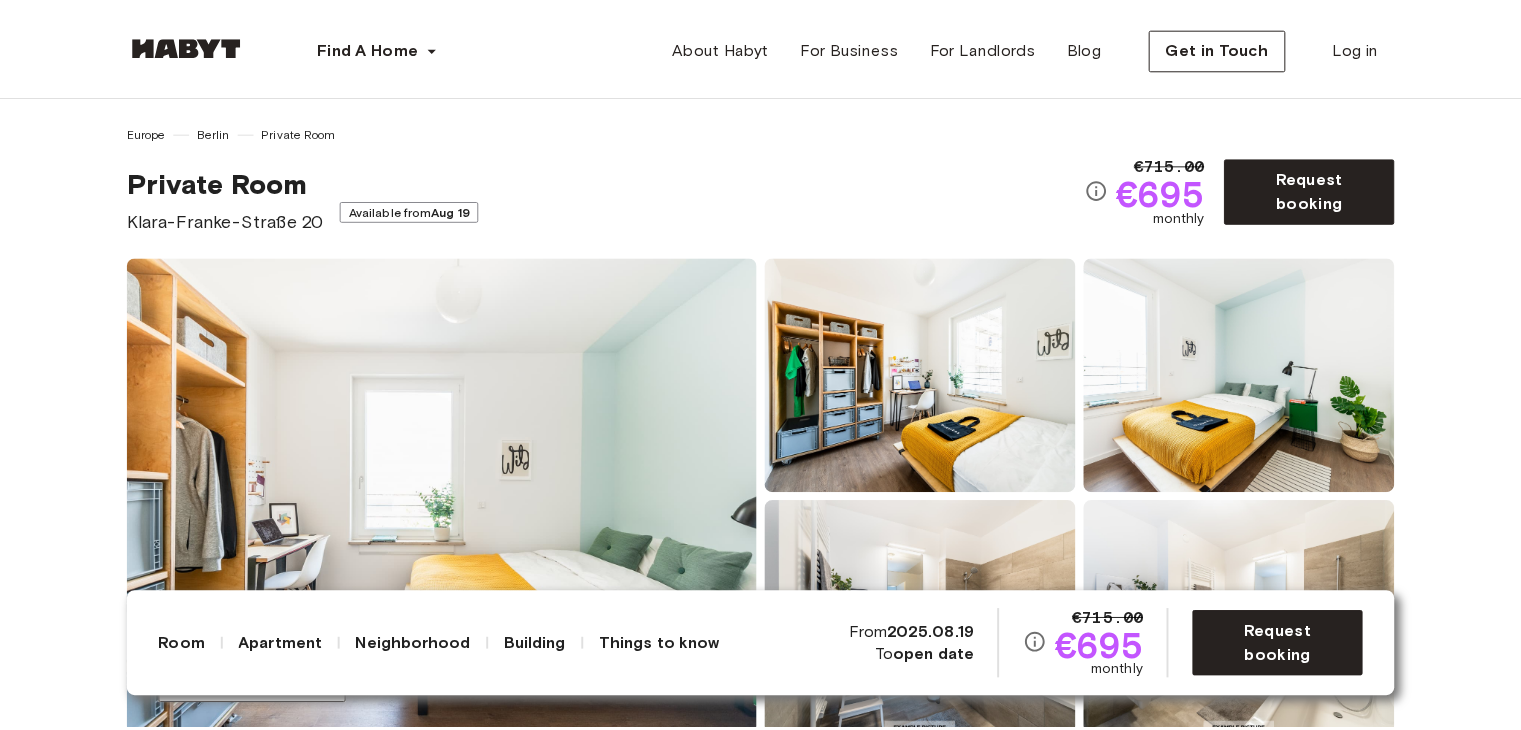 scroll, scrollTop: 0, scrollLeft: 0, axis: both 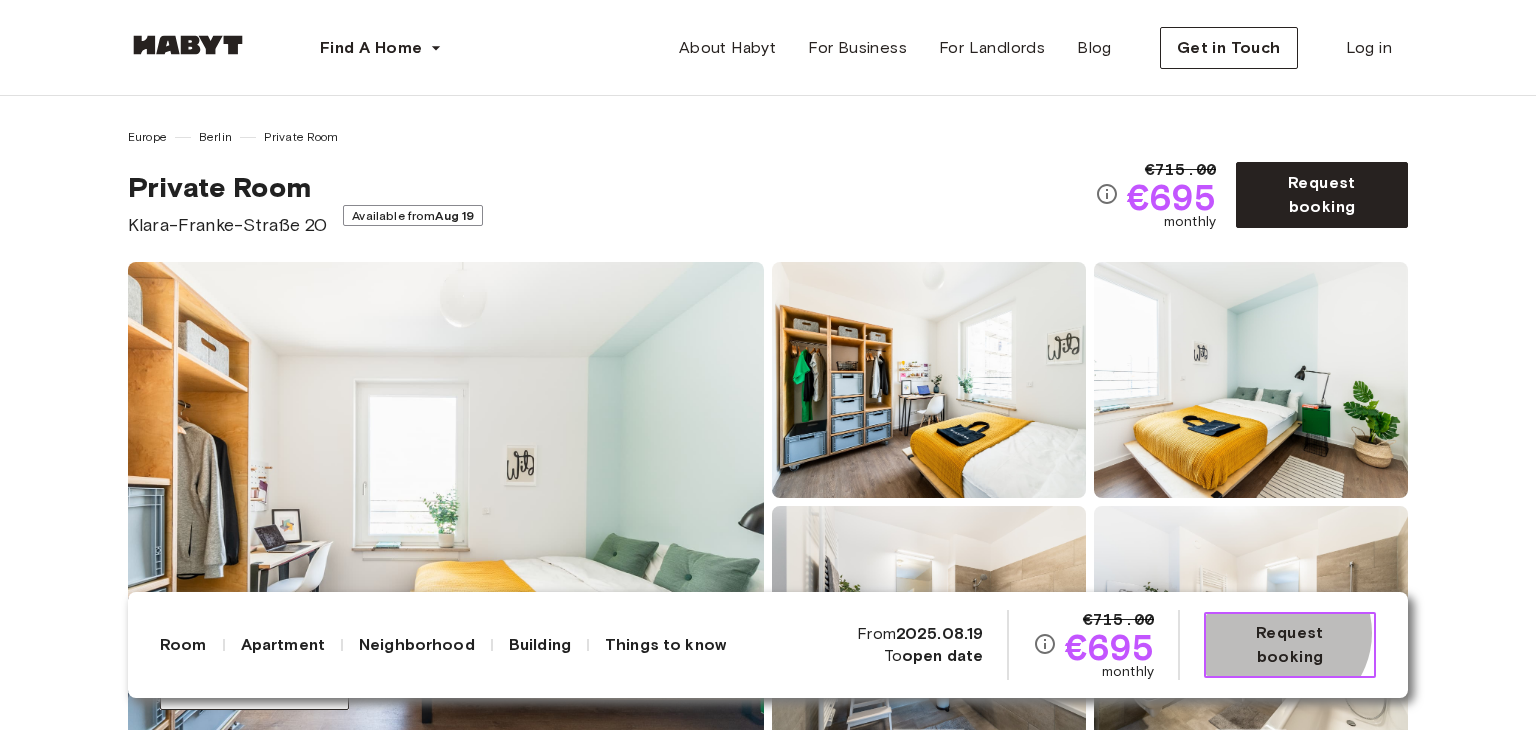 click on "Request booking" at bounding box center (1290, 645) 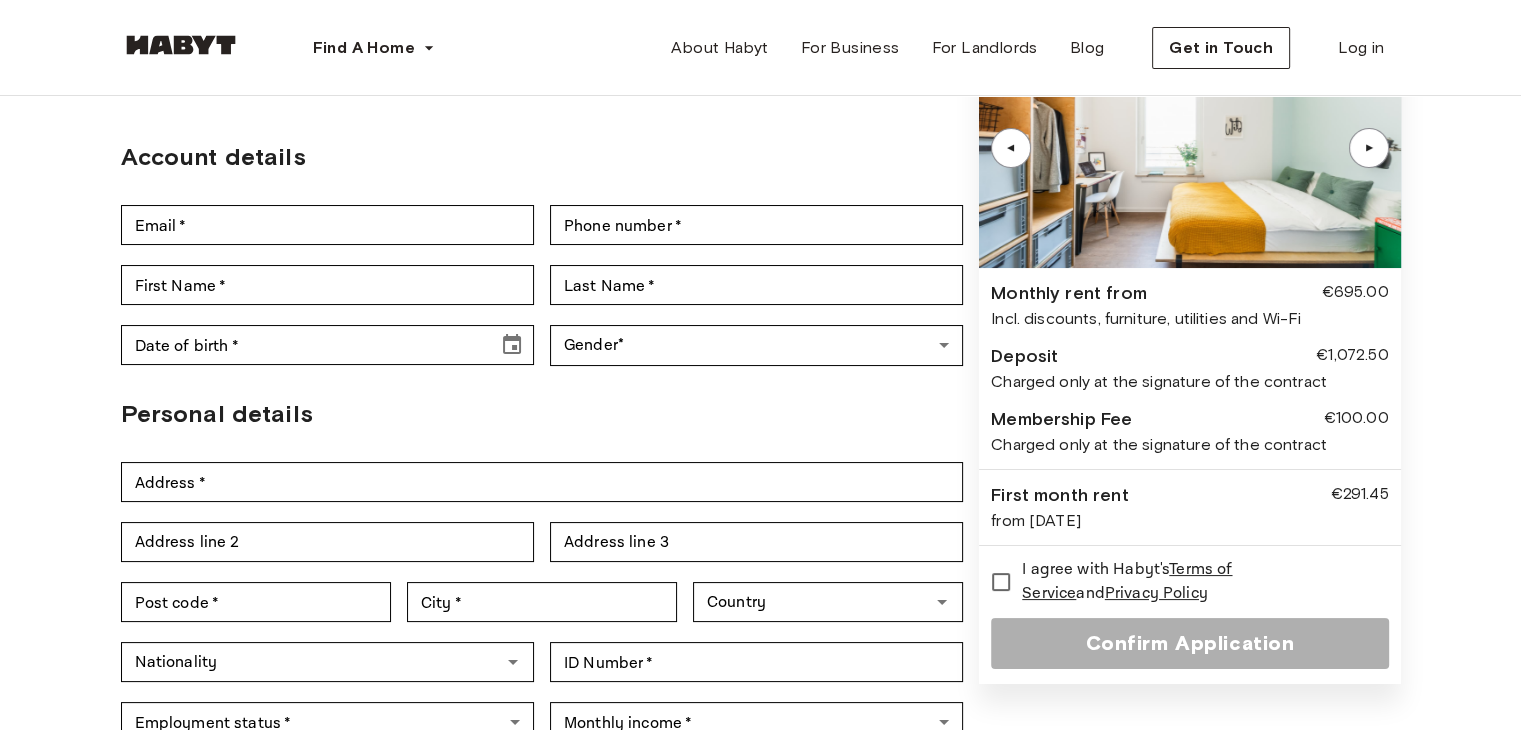 scroll, scrollTop: 139, scrollLeft: 0, axis: vertical 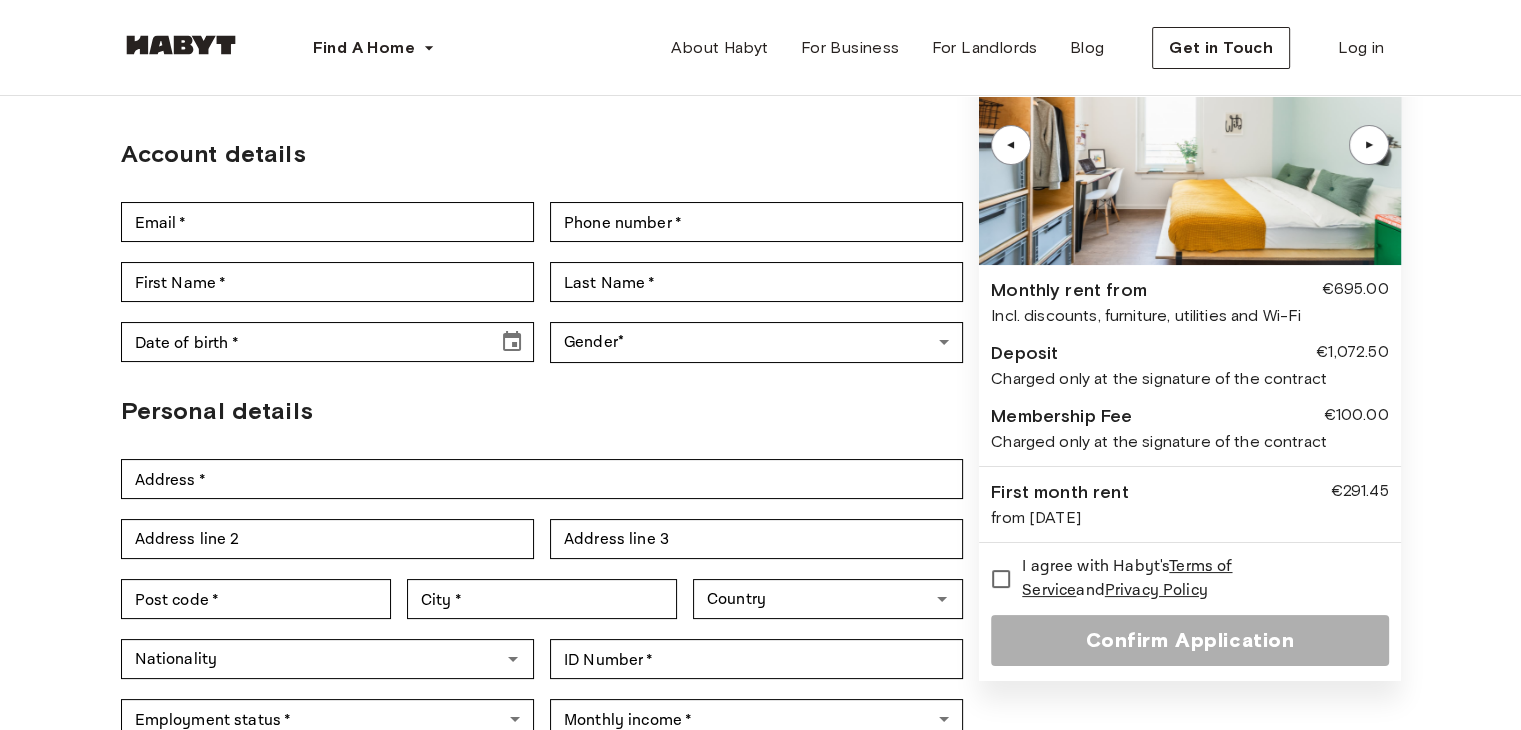 click on "▲ ▲ Monthly rent from €695.00 Incl. discounts, furniture, utilities and Wi-Fi Deposit €1,072.50 Charged only at the signature of the contract Membership Fee €100.00 Charged only at the signature of the contract First month rent €291.45 from Aug 19, 2025 I agree with Habyt's  Terms of Service  and  Privacy Policy Confirm Application" at bounding box center [1189, 353] 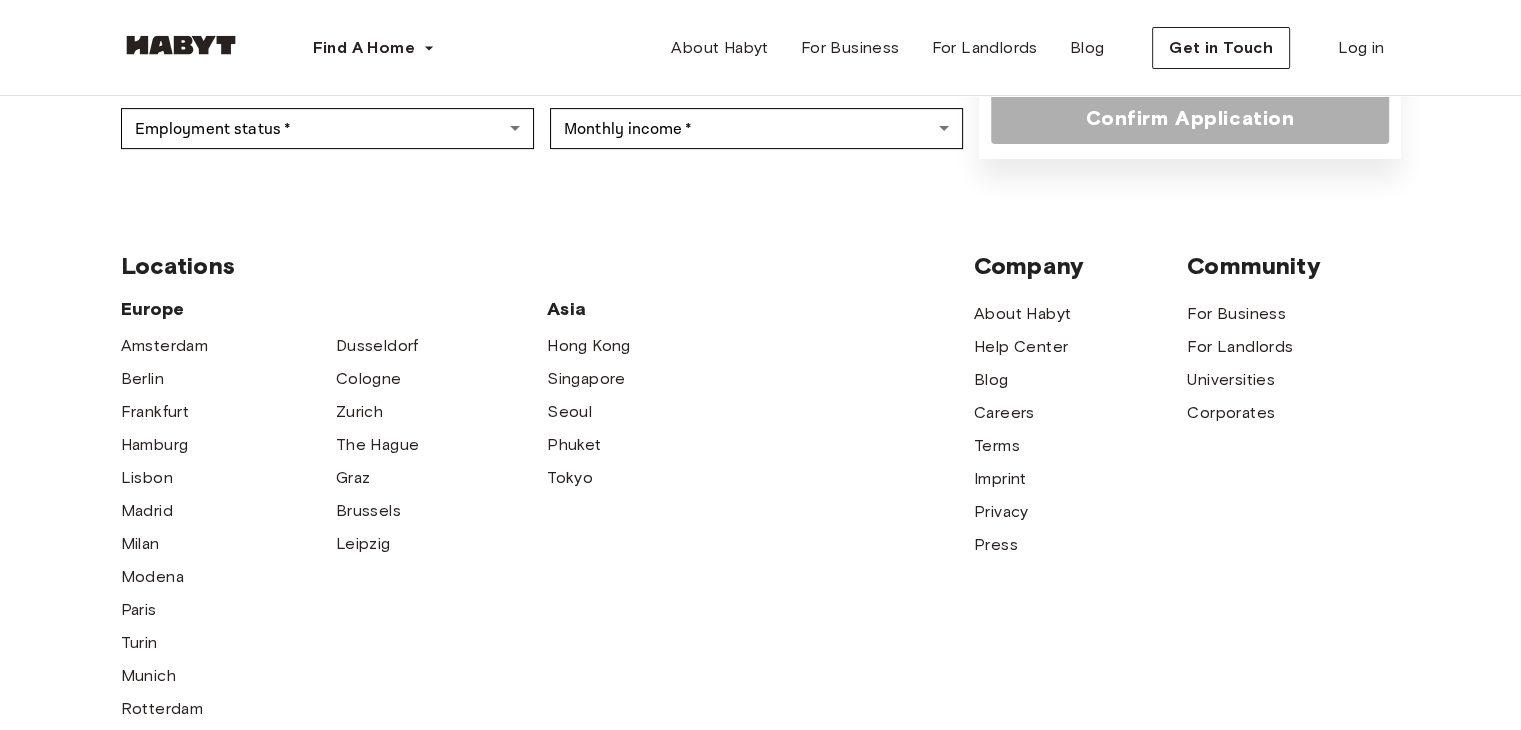 scroll, scrollTop: 0, scrollLeft: 0, axis: both 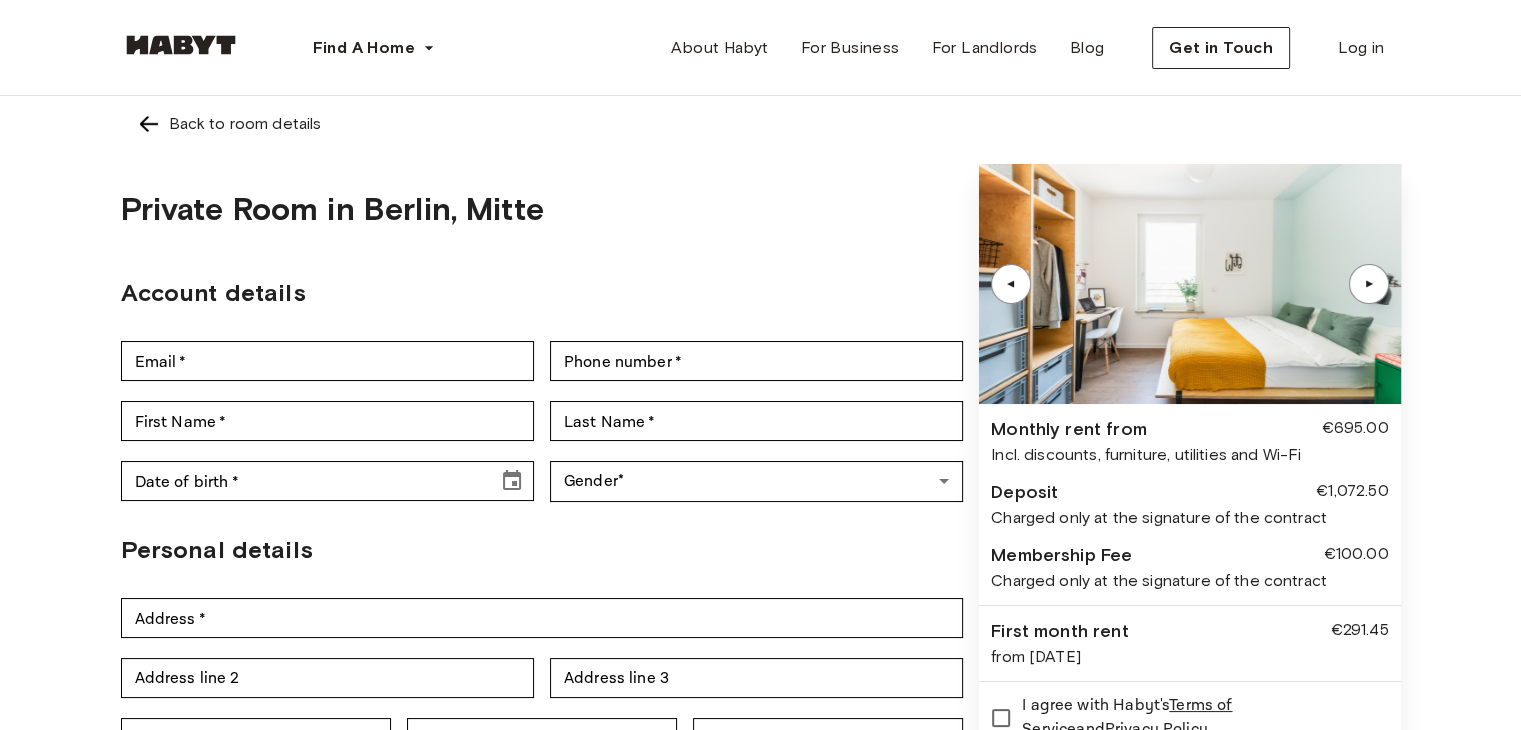 drag, startPoint x: 1219, startPoint y: 520, endPoint x: 1505, endPoint y: 477, distance: 289.21445 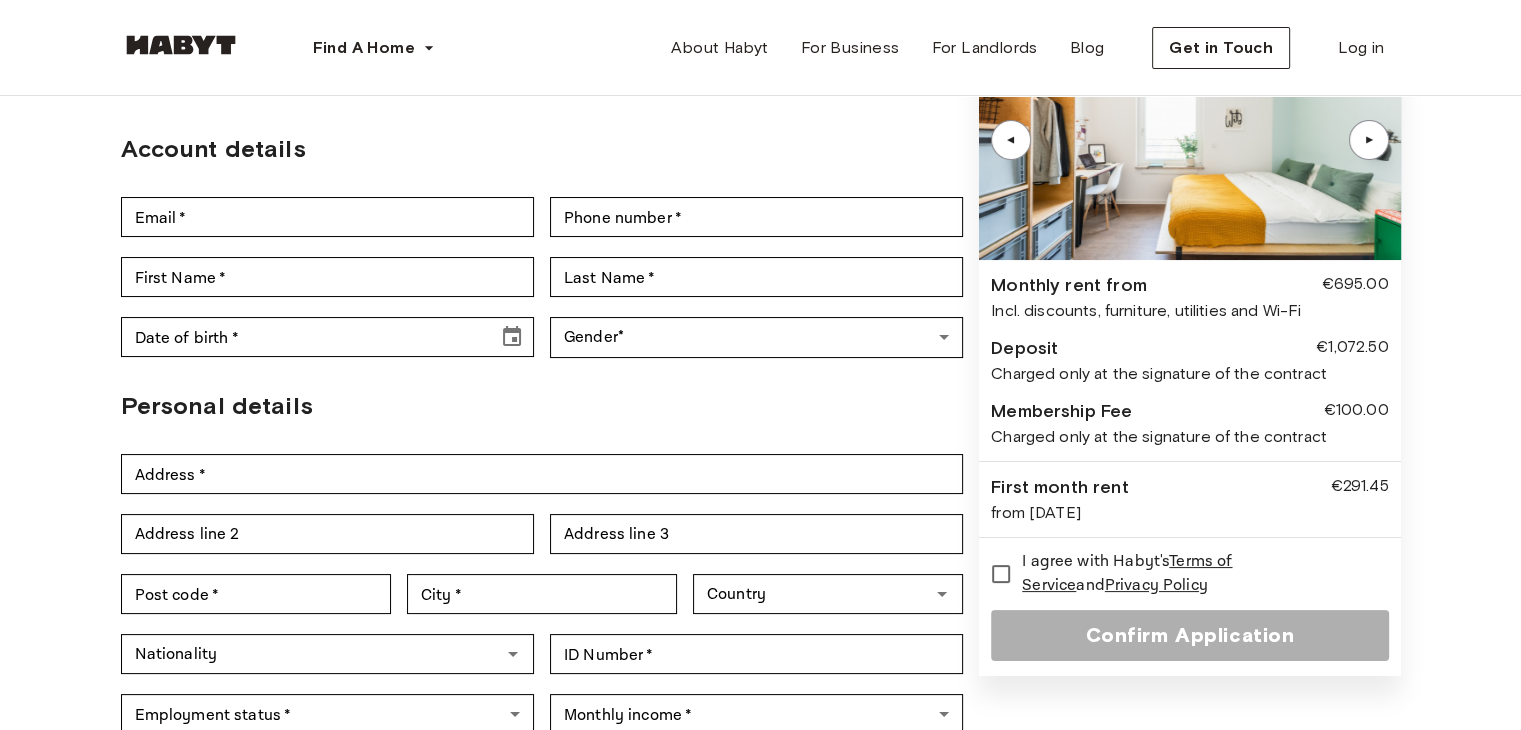 scroll, scrollTop: 0, scrollLeft: 0, axis: both 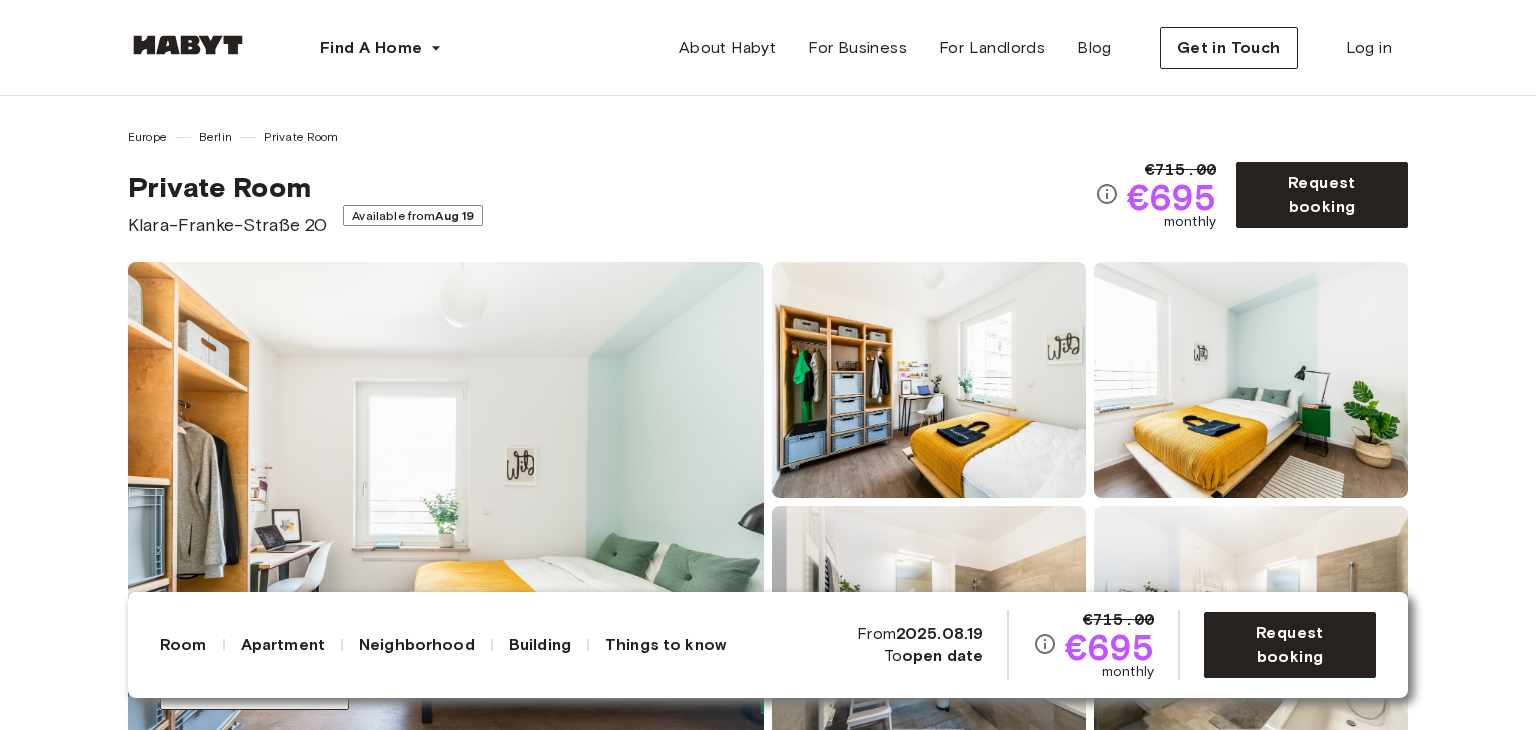 click on "Aug 19" at bounding box center (454, 215) 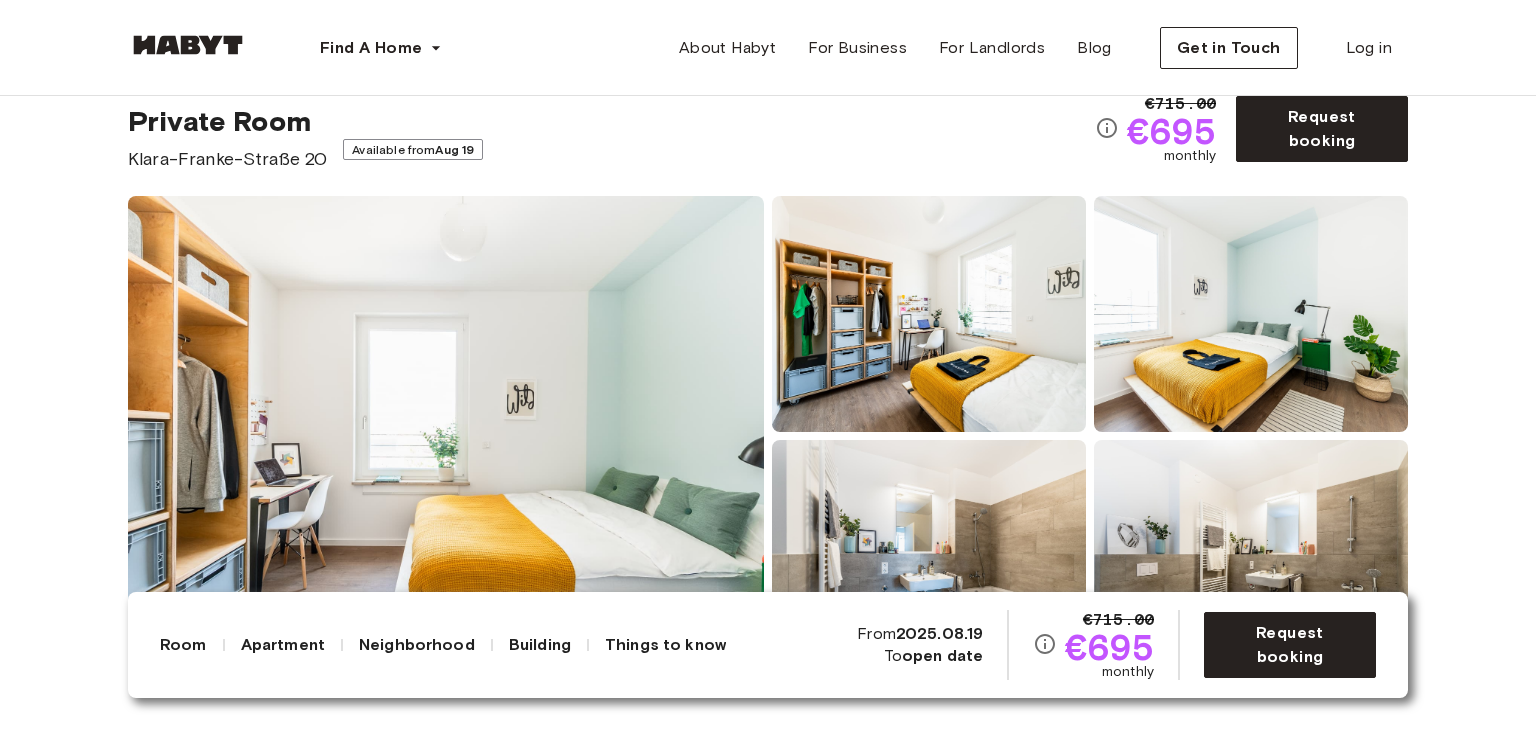 scroll, scrollTop: 0, scrollLeft: 0, axis: both 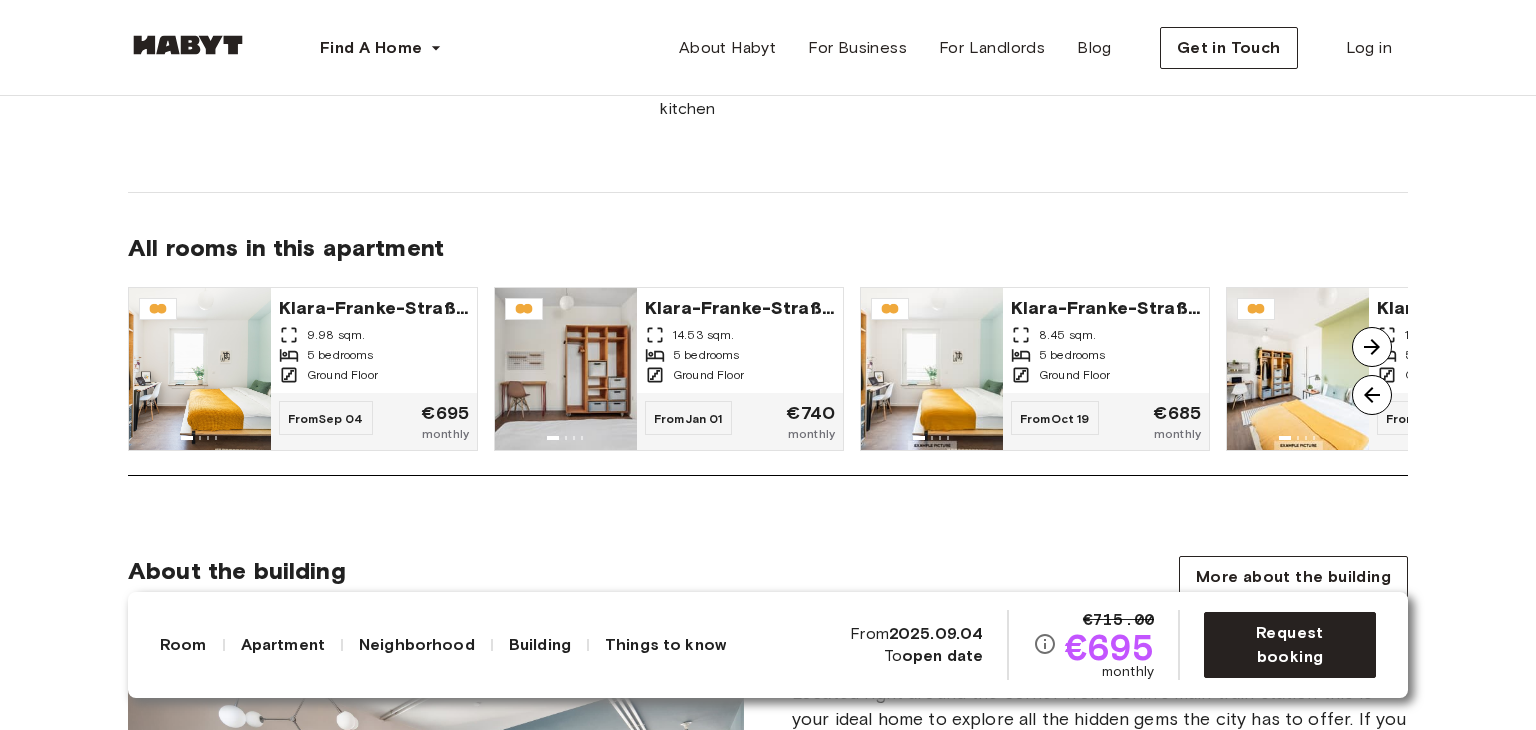 click at bounding box center (1372, 395) 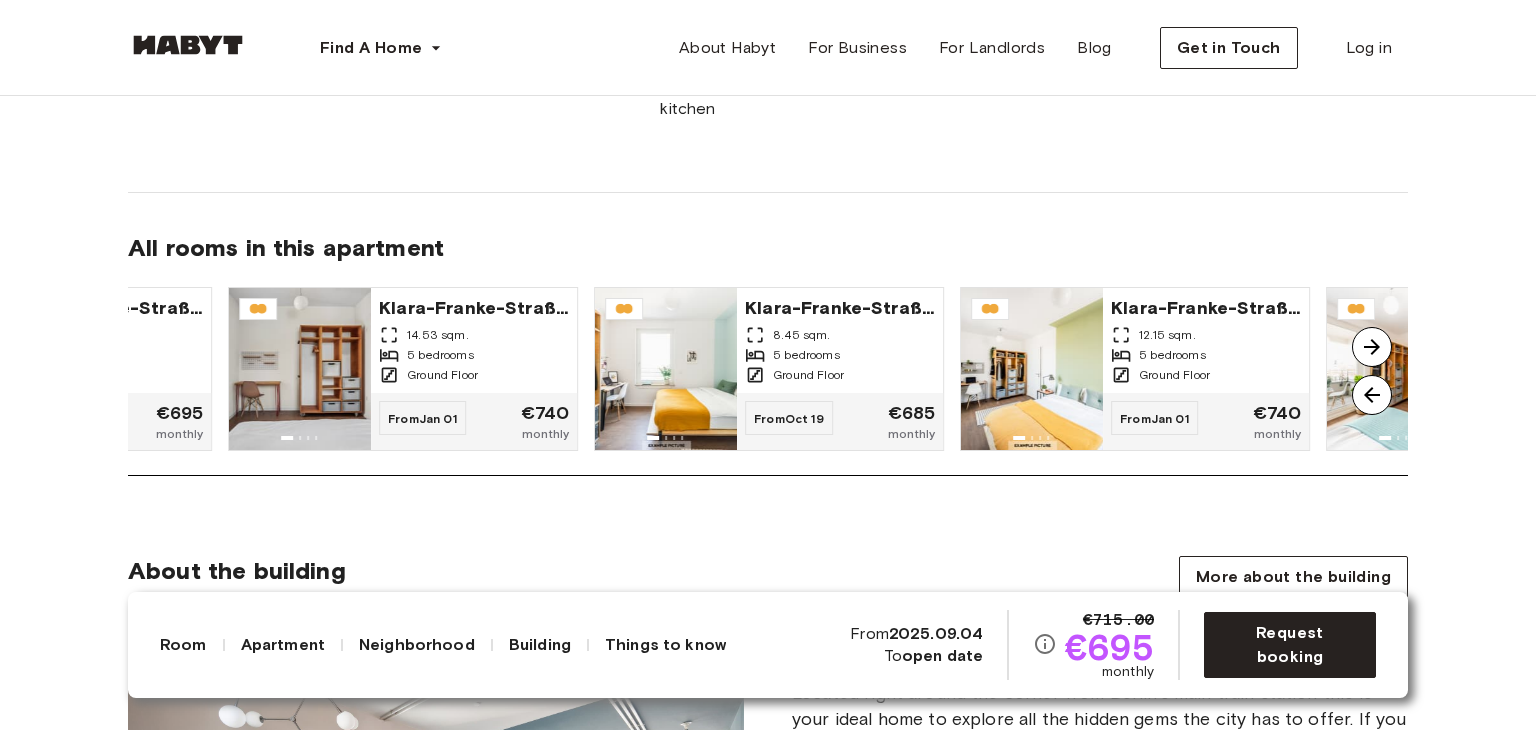 click at bounding box center [1372, 347] 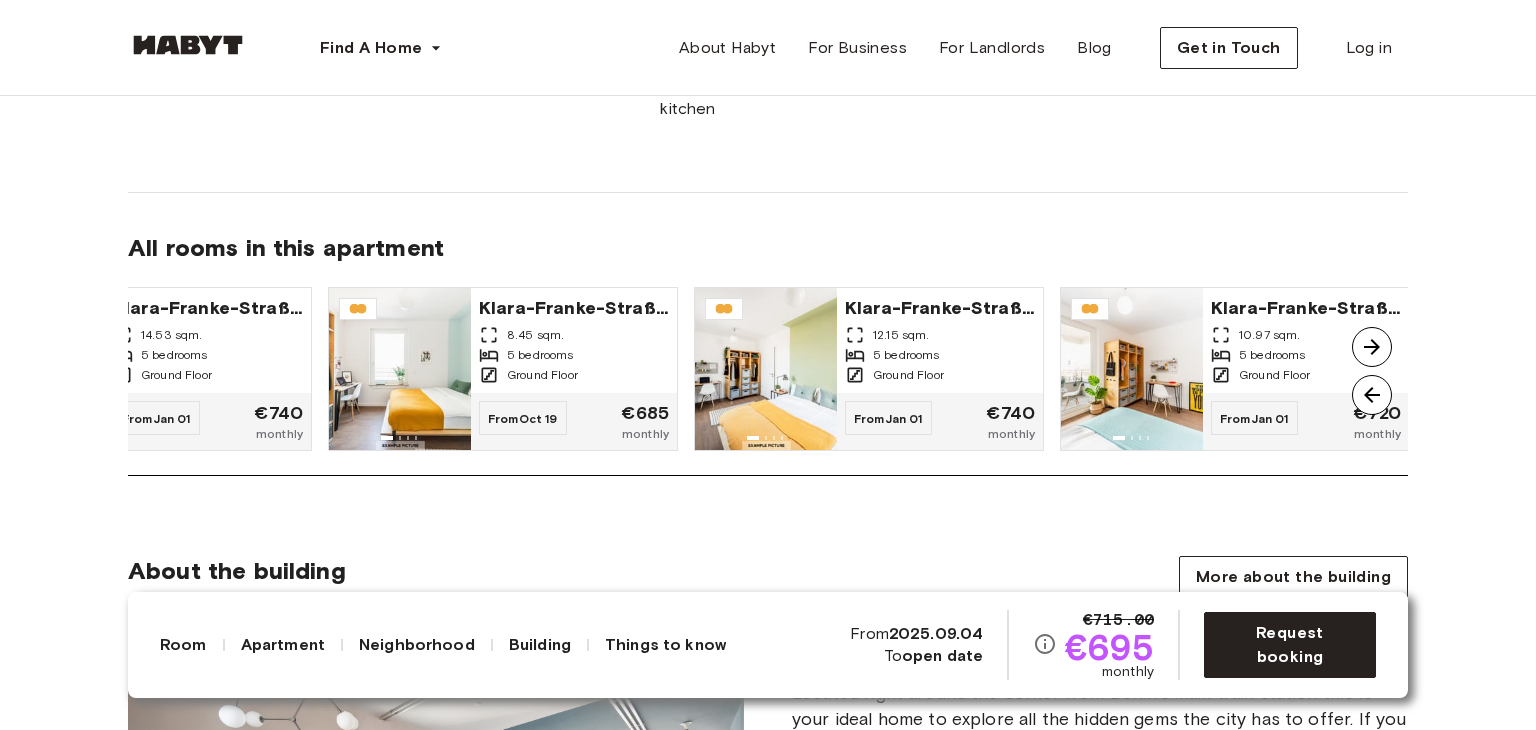 click at bounding box center (1372, 347) 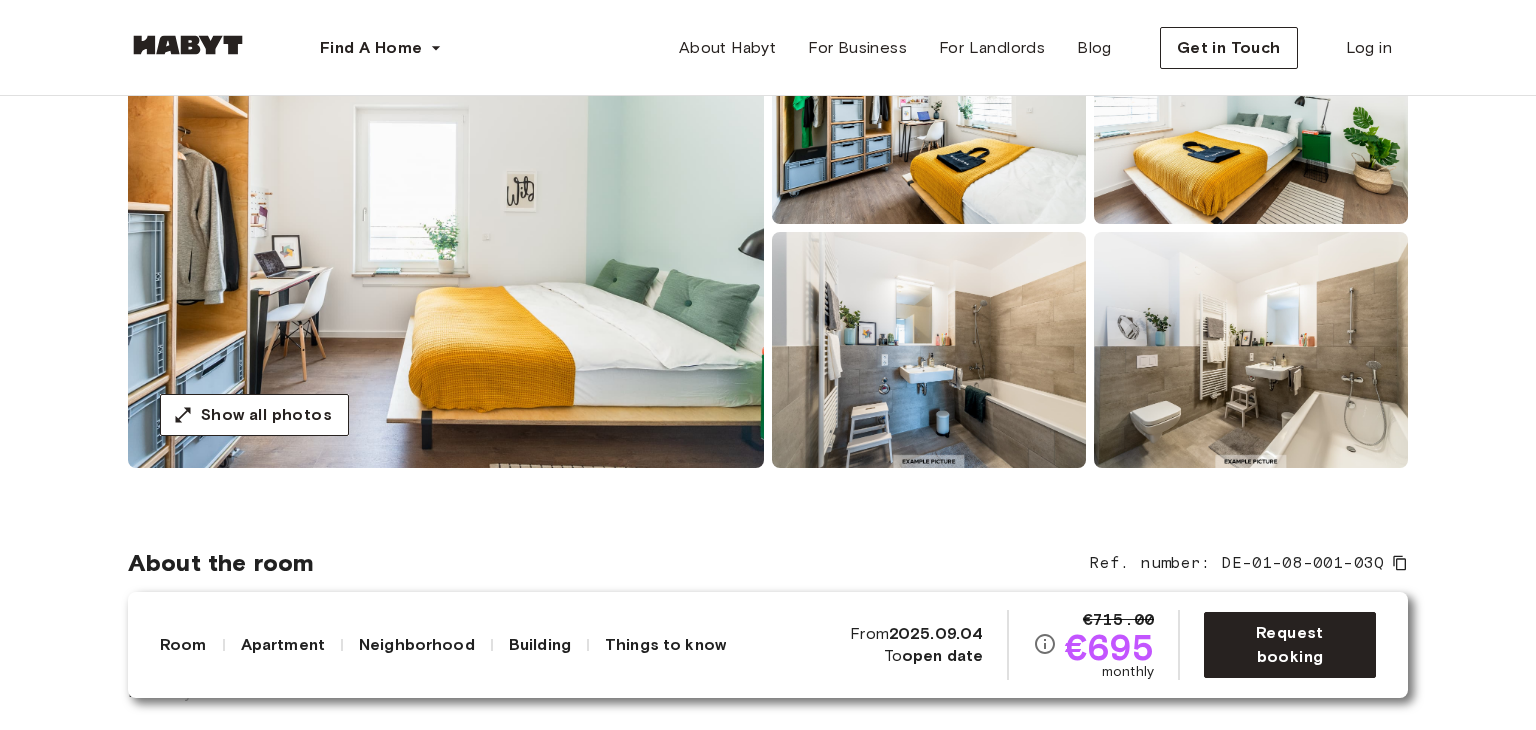 scroll, scrollTop: 272, scrollLeft: 0, axis: vertical 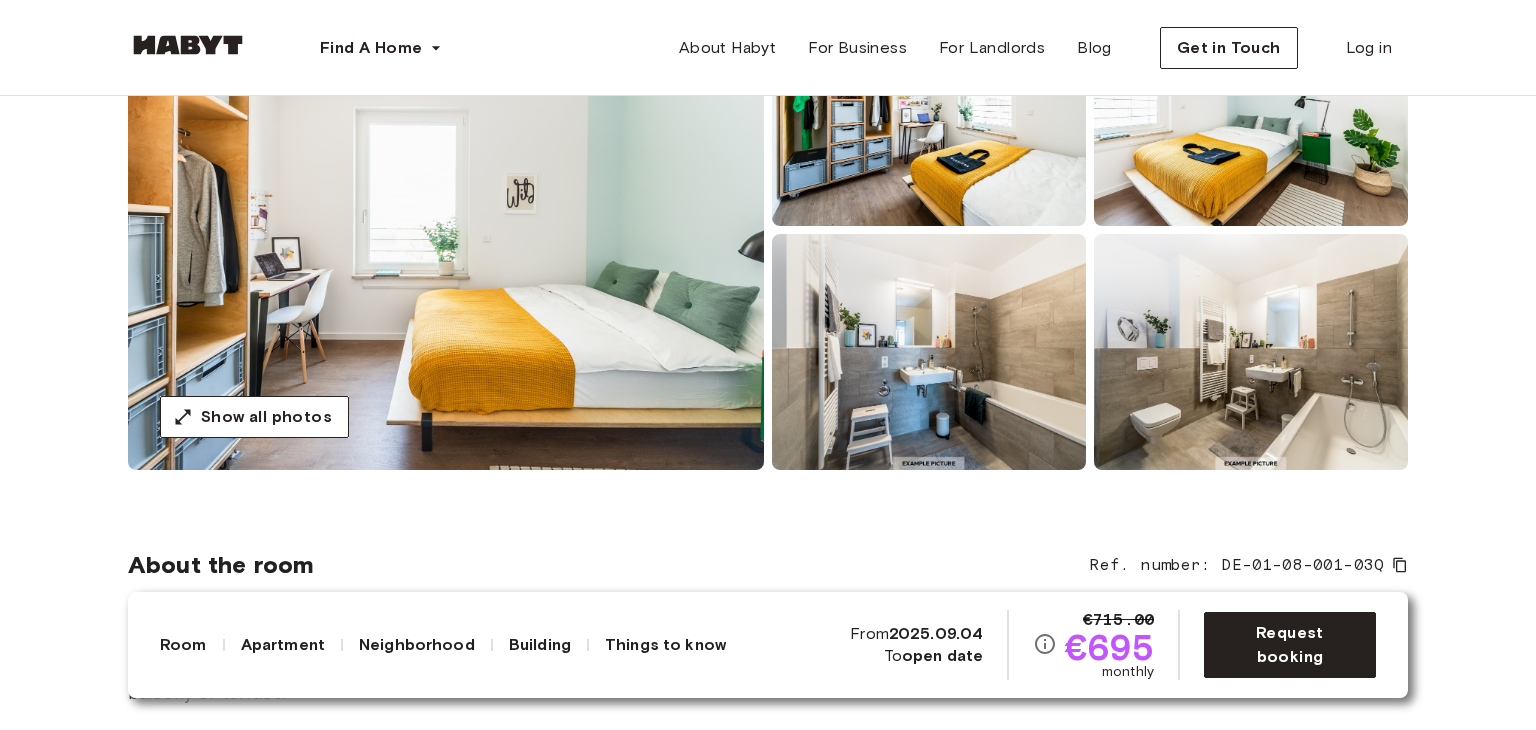 click at bounding box center [446, 230] 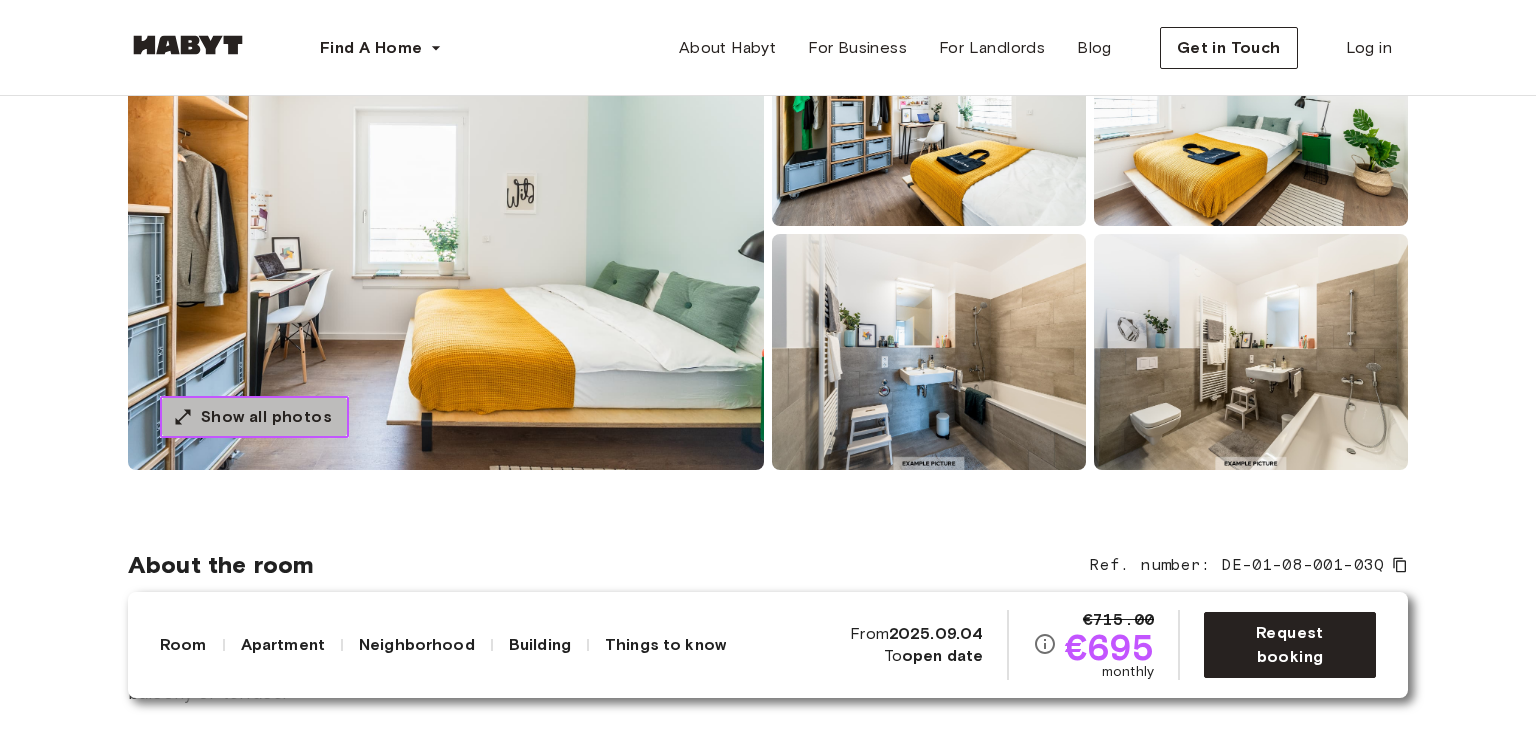 click on "Show all photos" at bounding box center (254, 417) 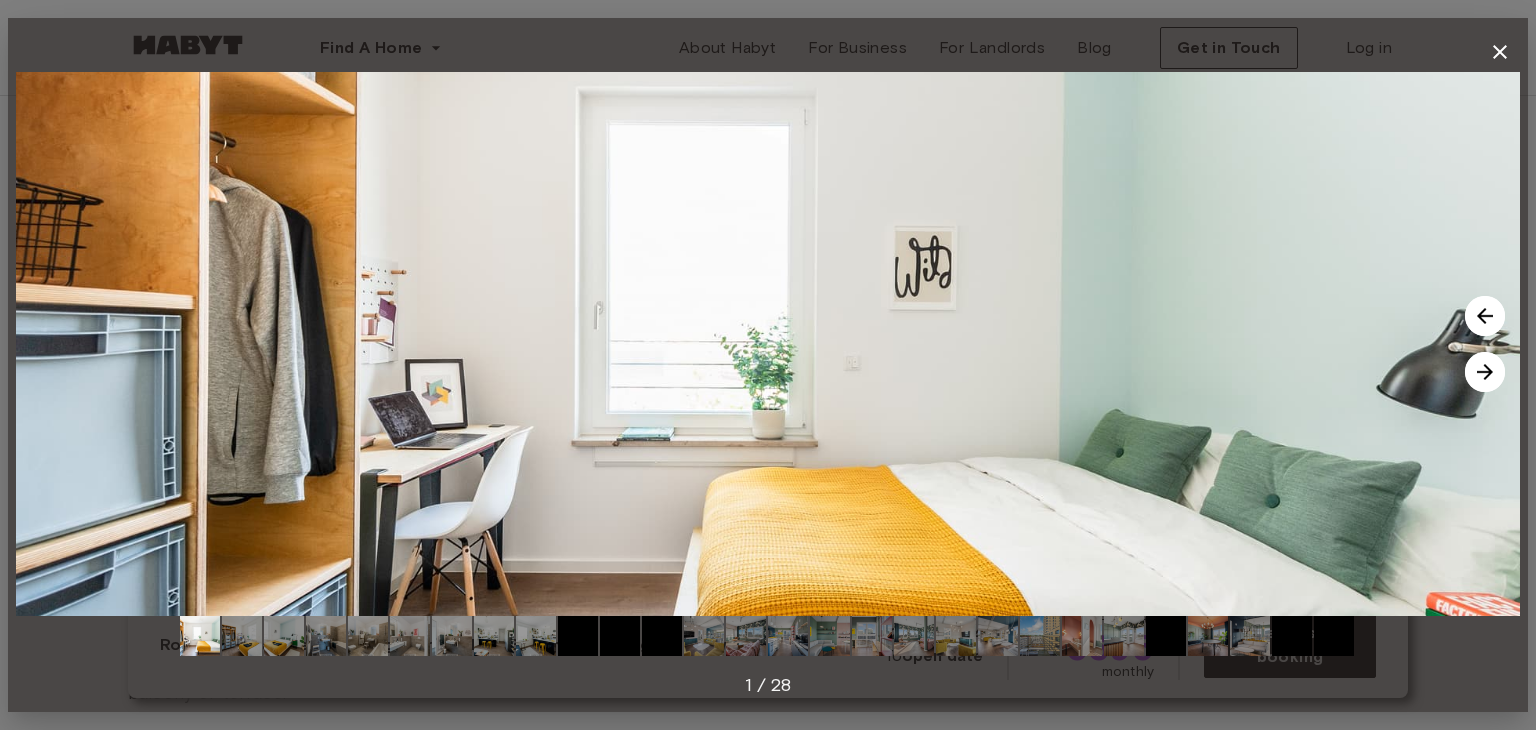 click at bounding box center (1485, 372) 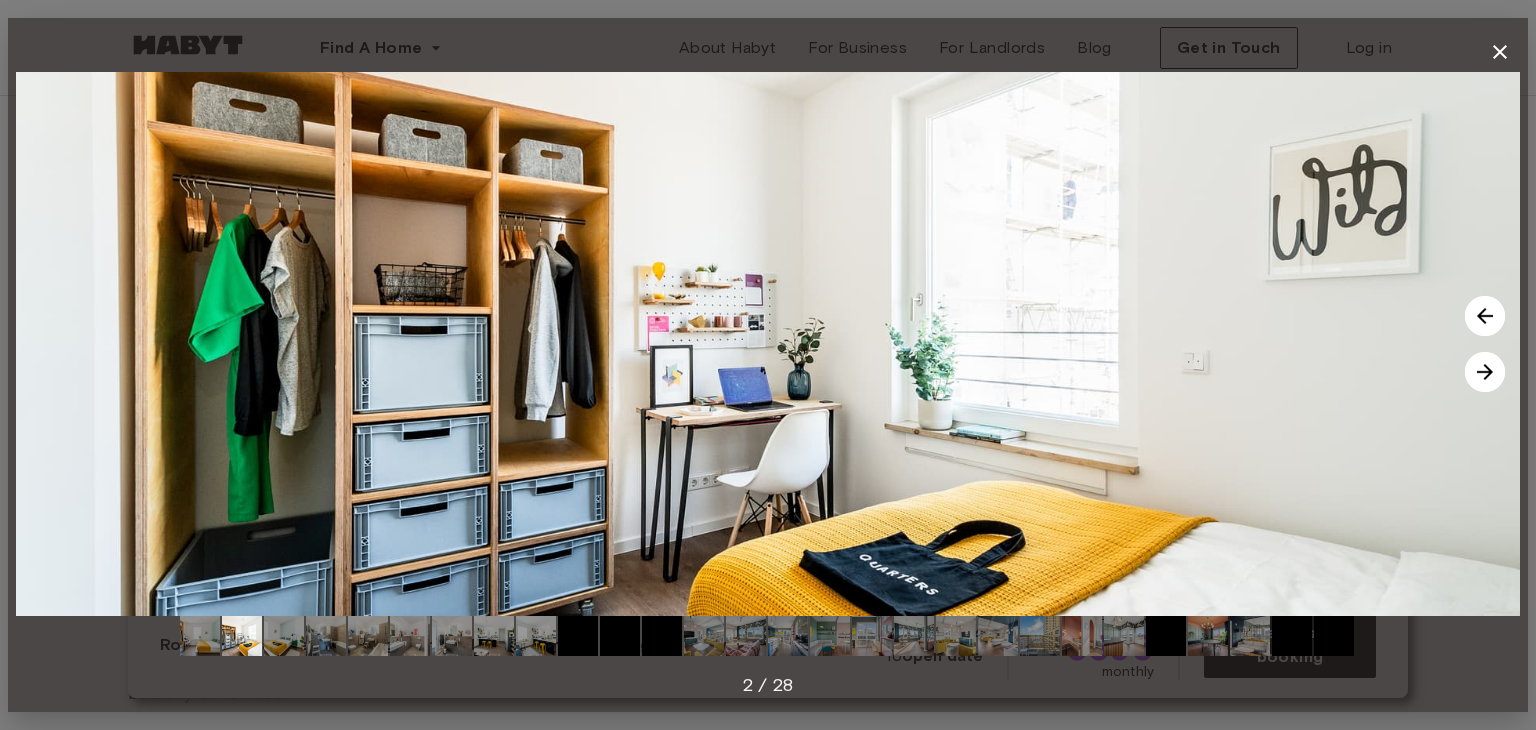 click at bounding box center (1485, 372) 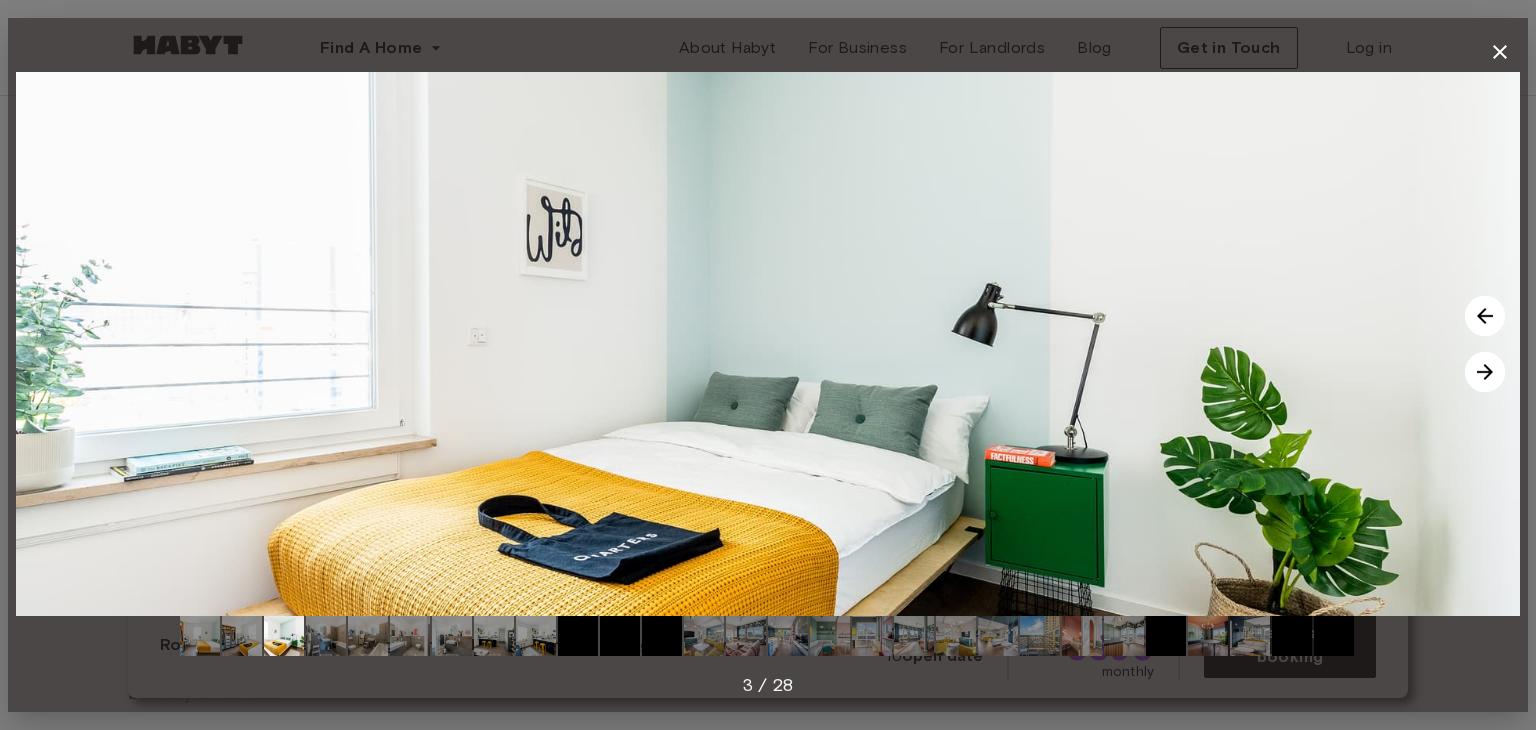 click at bounding box center (1485, 372) 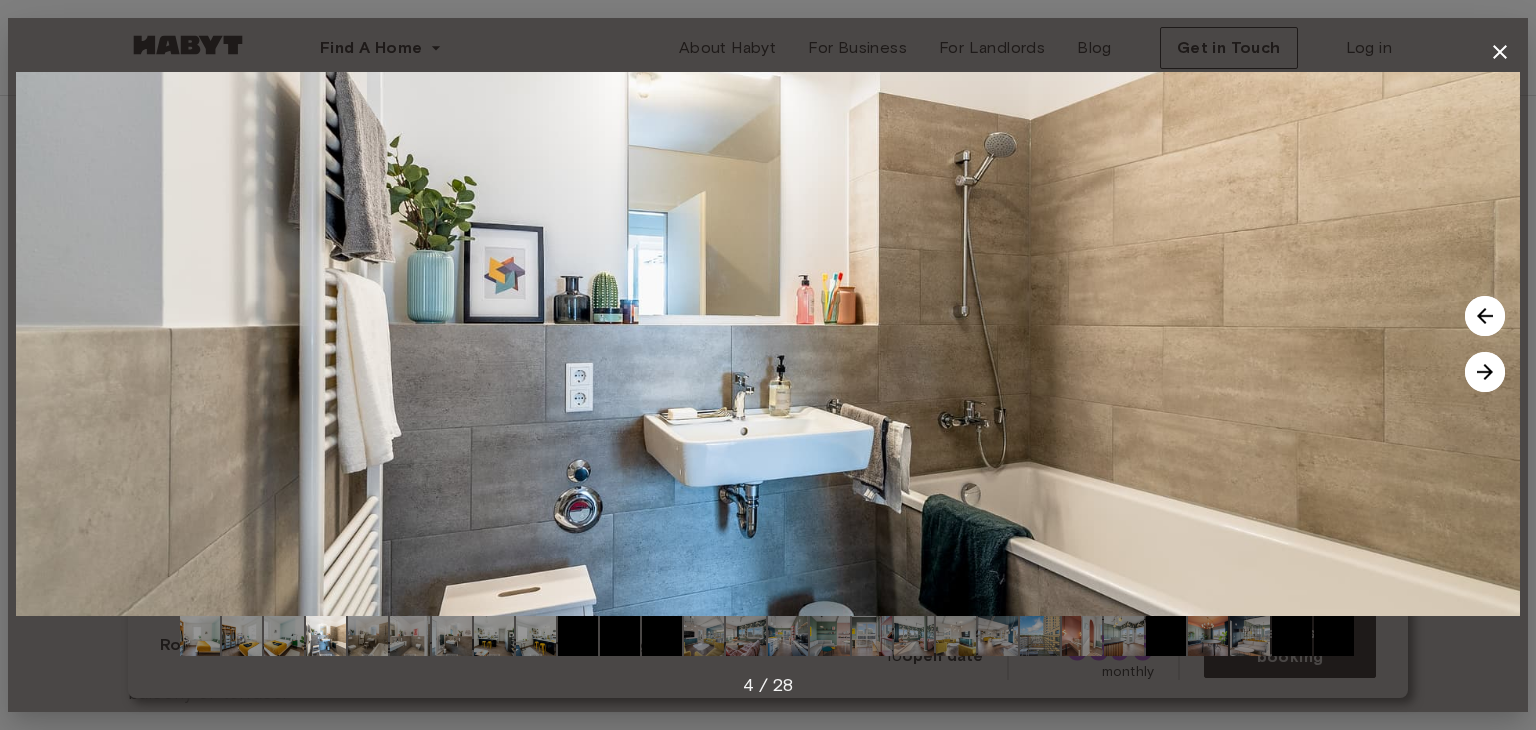 click at bounding box center [1485, 372] 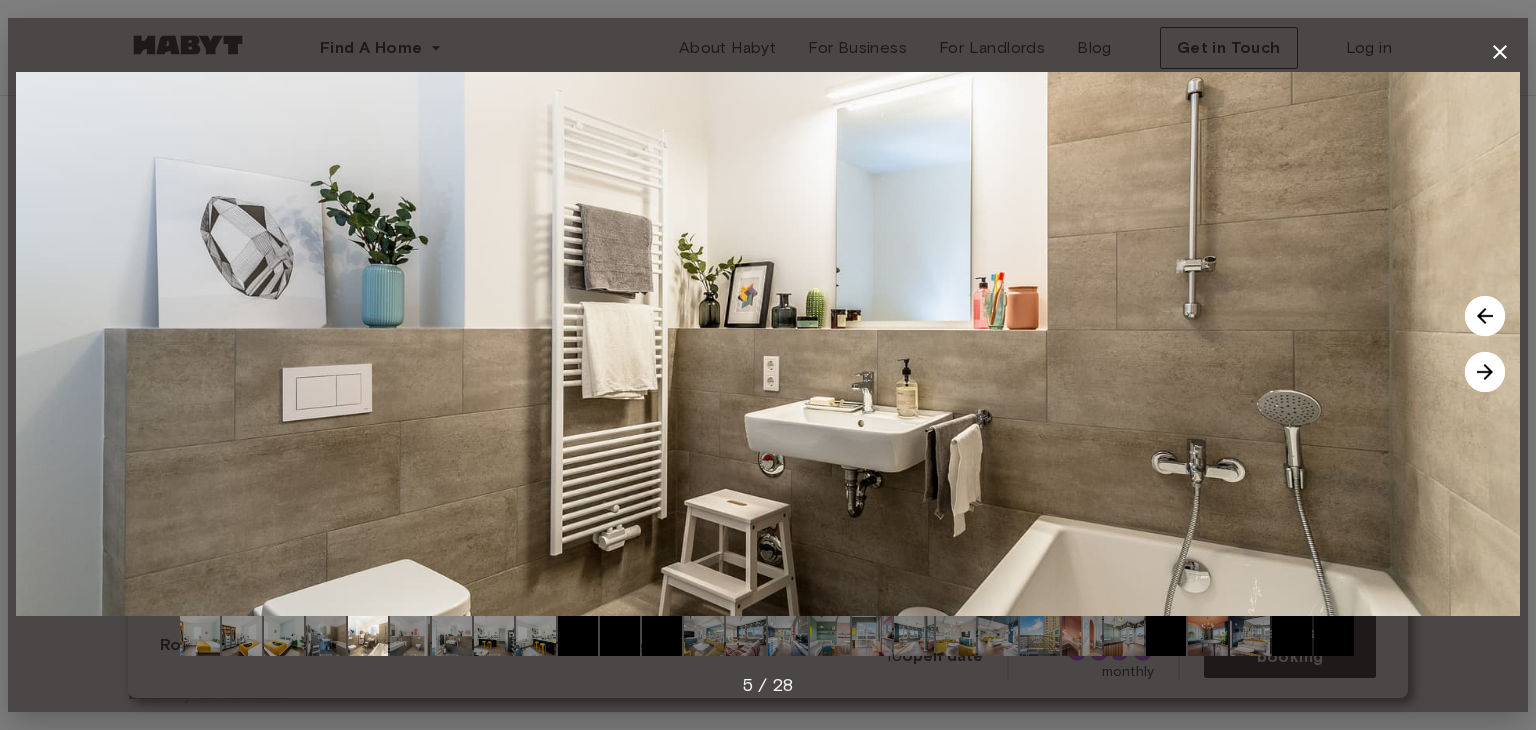 click at bounding box center (1485, 372) 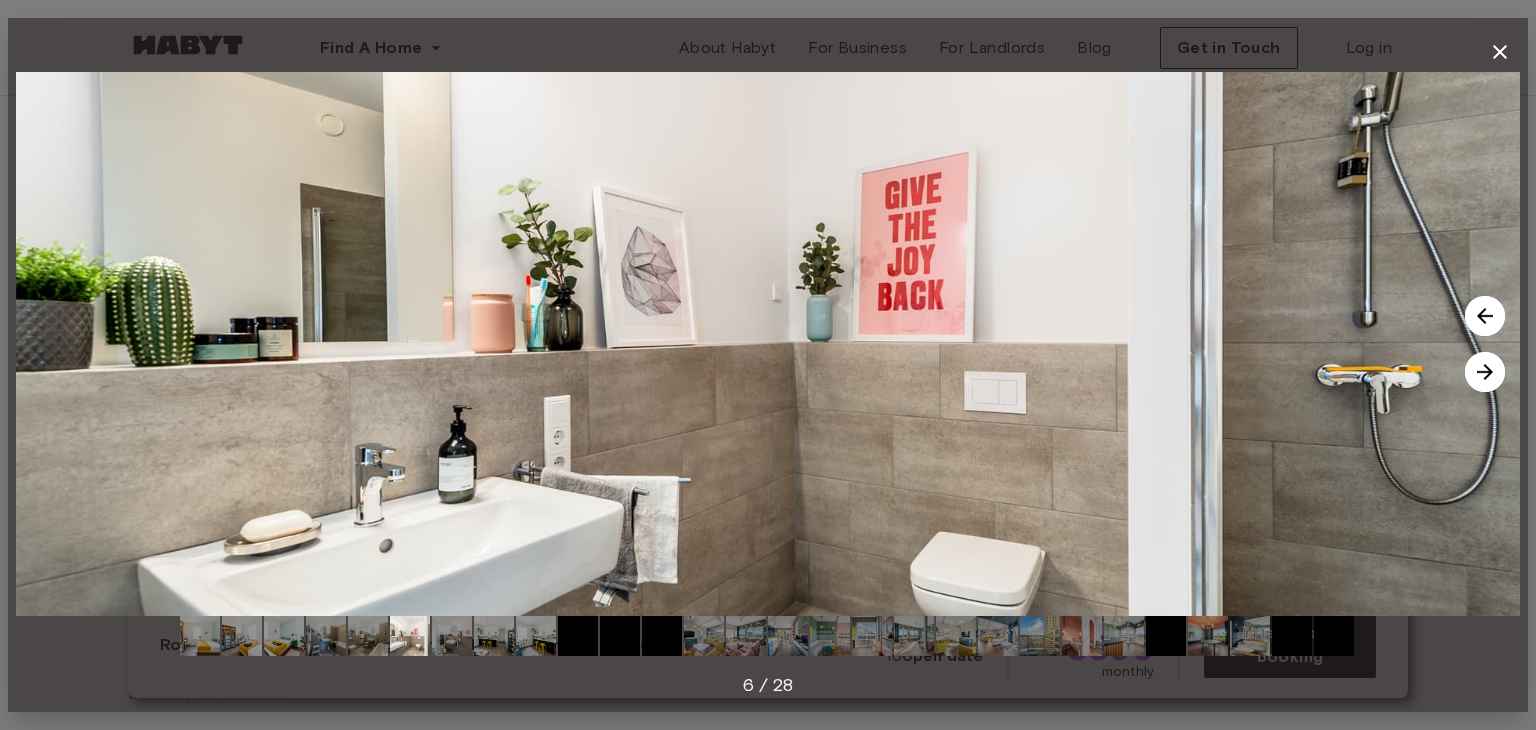 click at bounding box center (1485, 372) 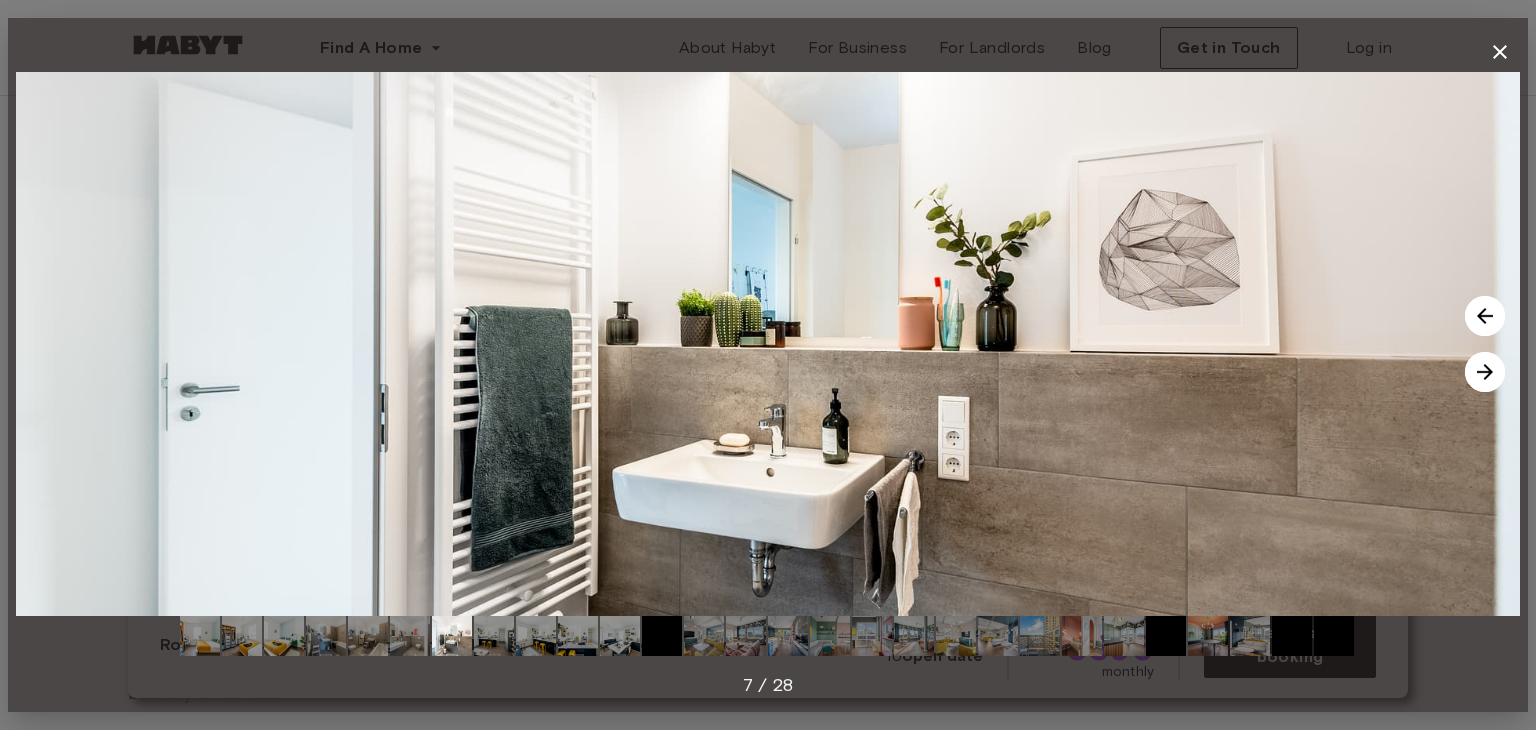 click at bounding box center [1485, 372] 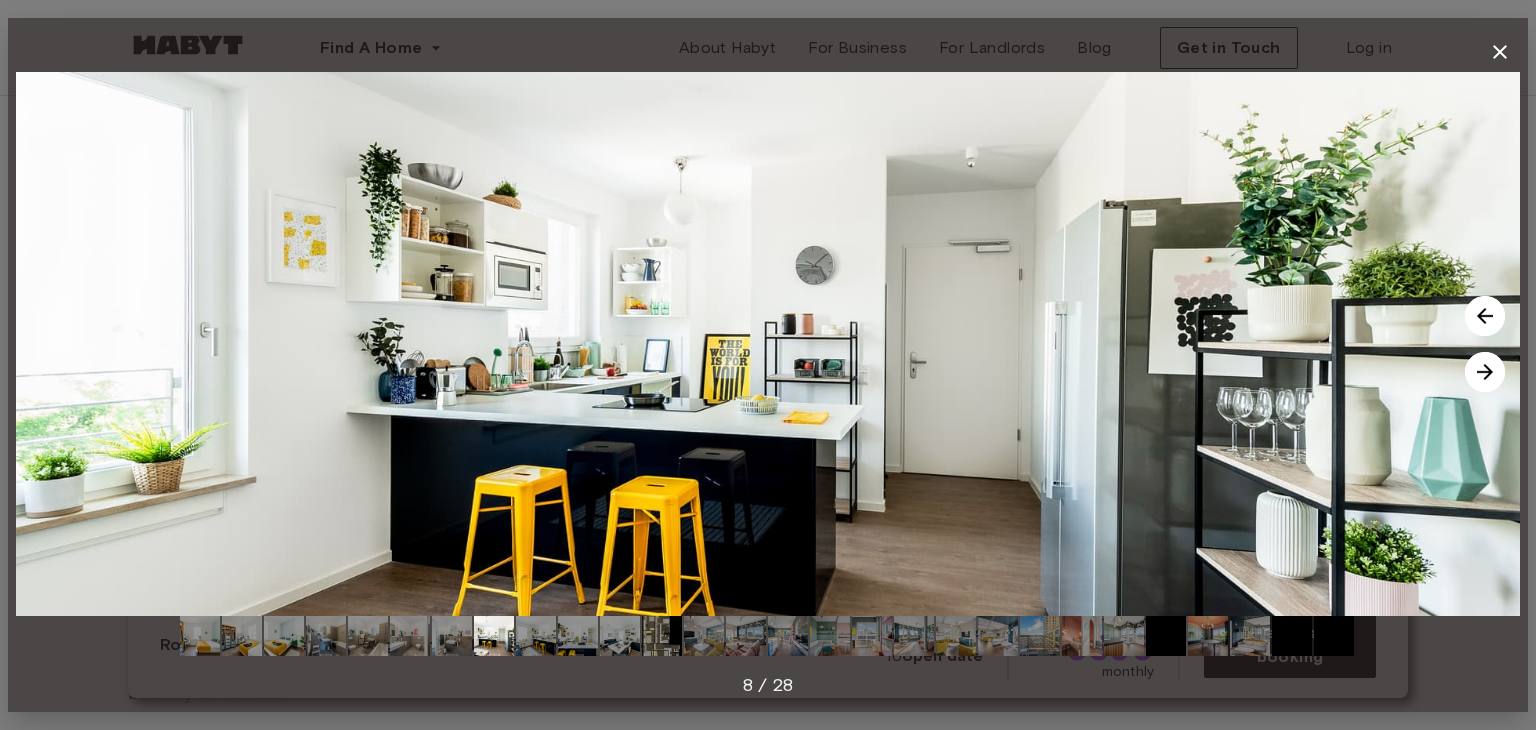 click at bounding box center [1485, 372] 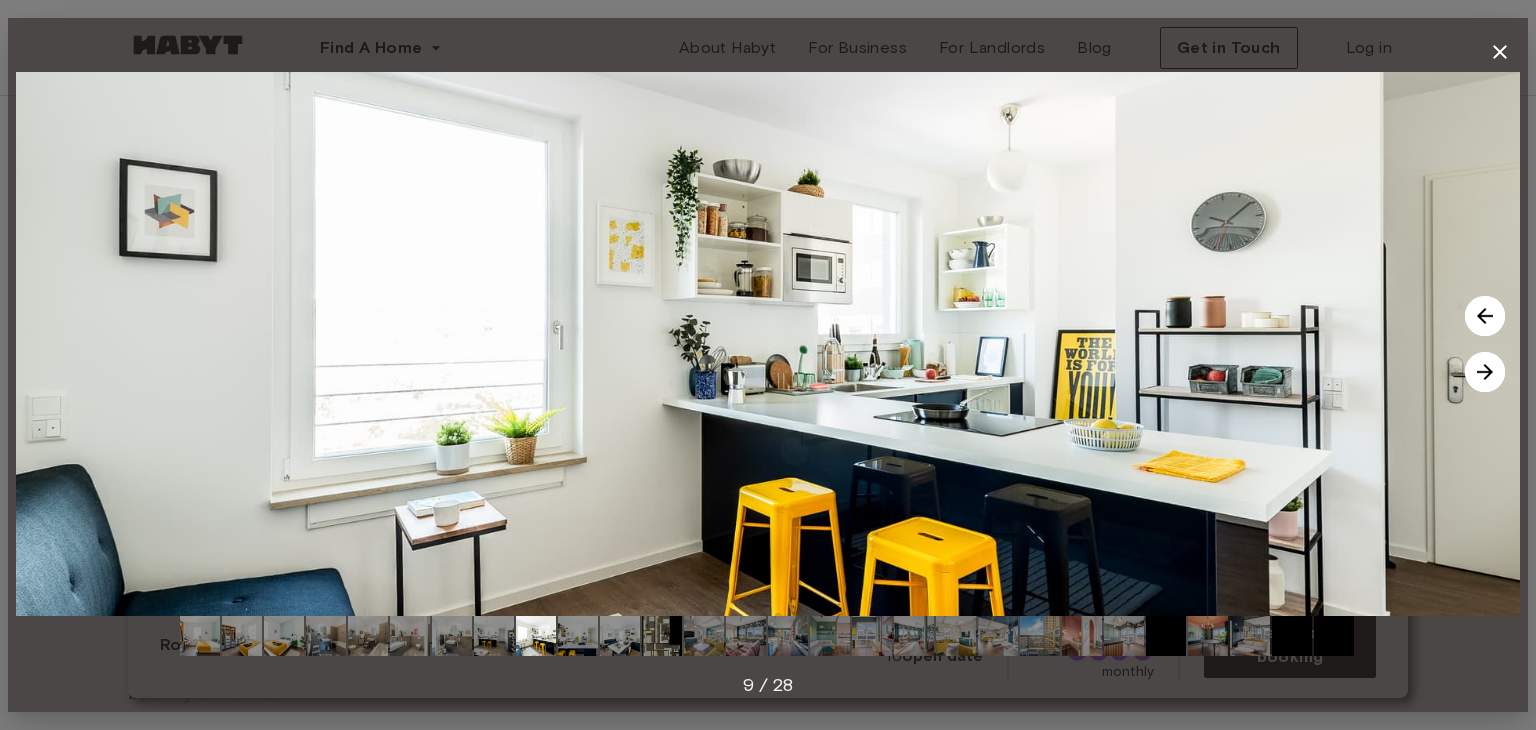 click at bounding box center [1485, 372] 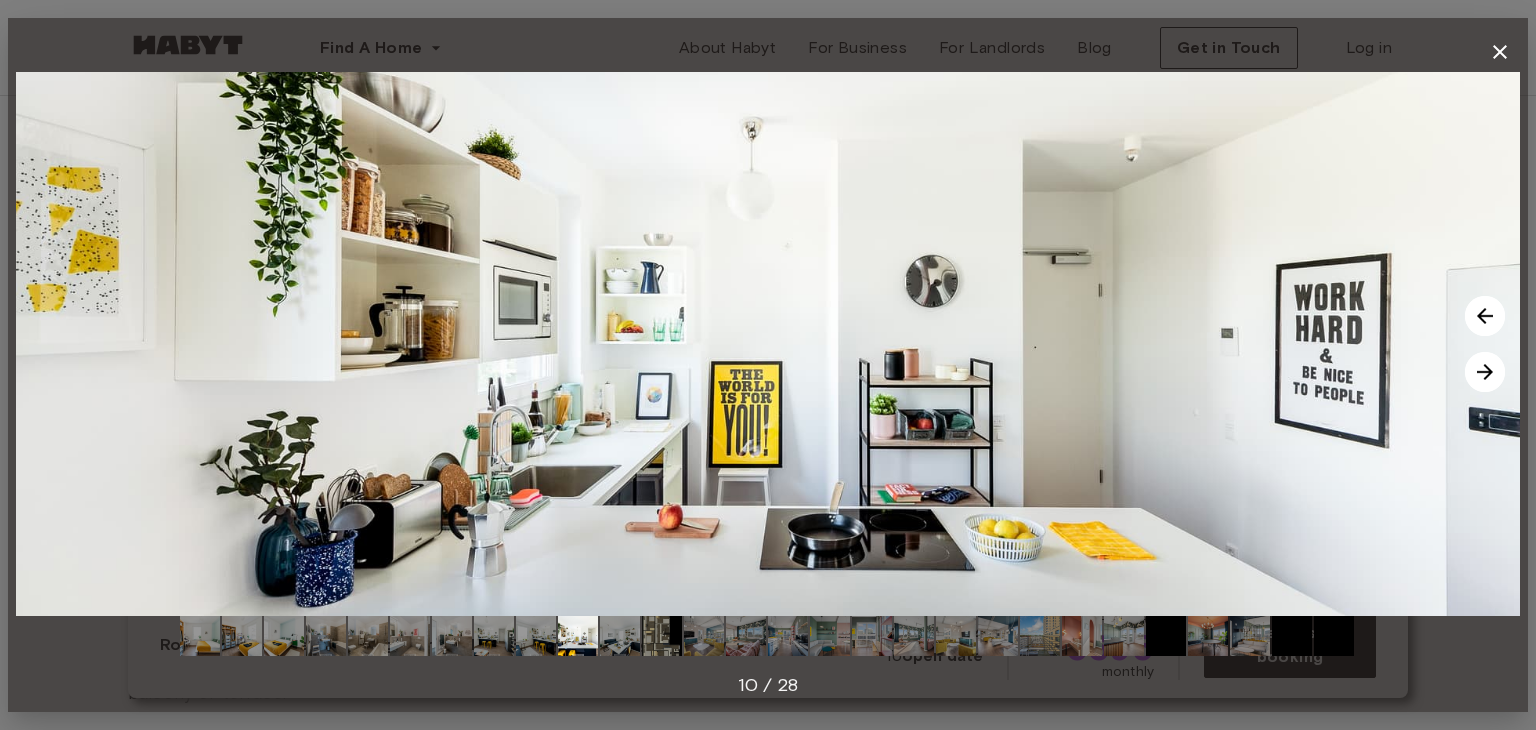 click at bounding box center (1485, 372) 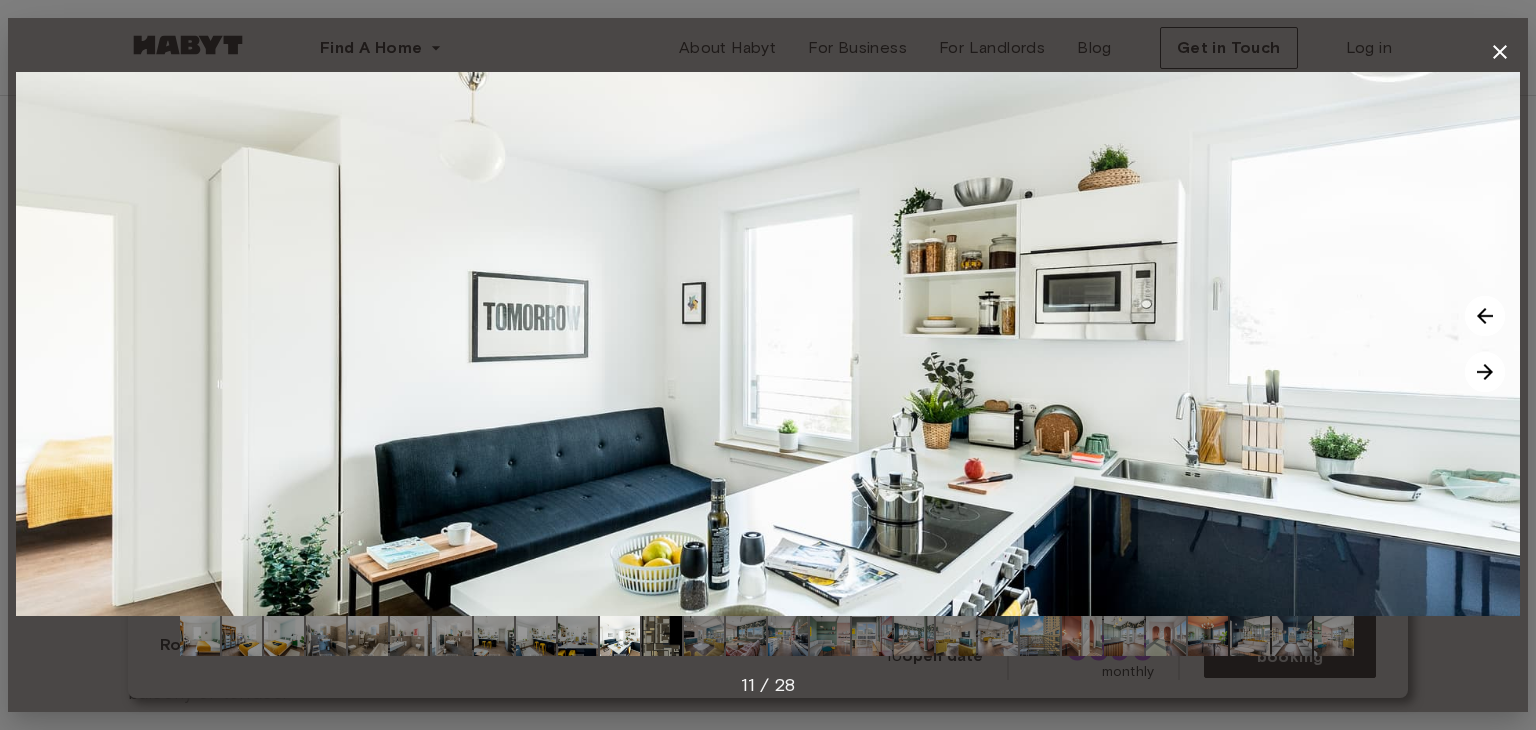 click at bounding box center [1485, 372] 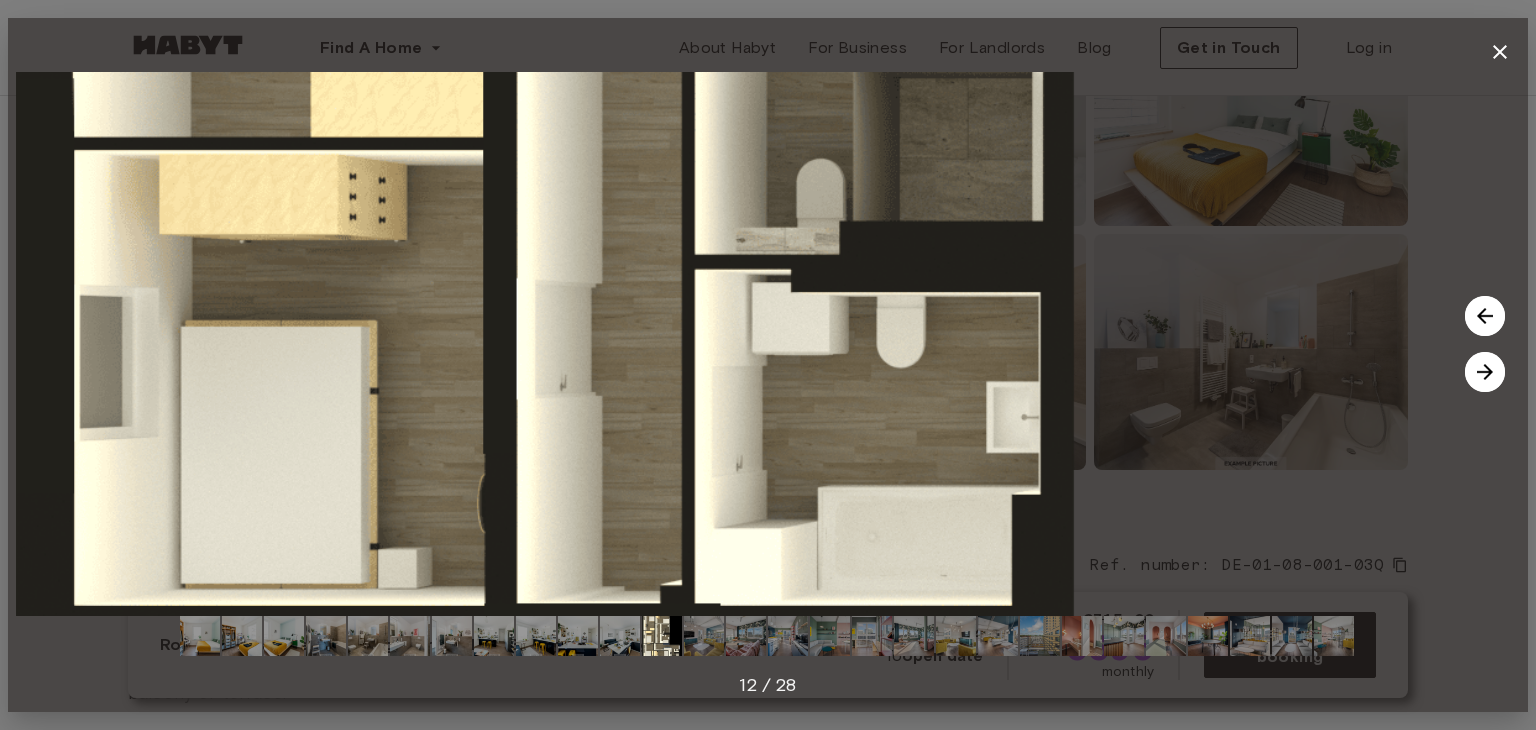 click at bounding box center [1485, 372] 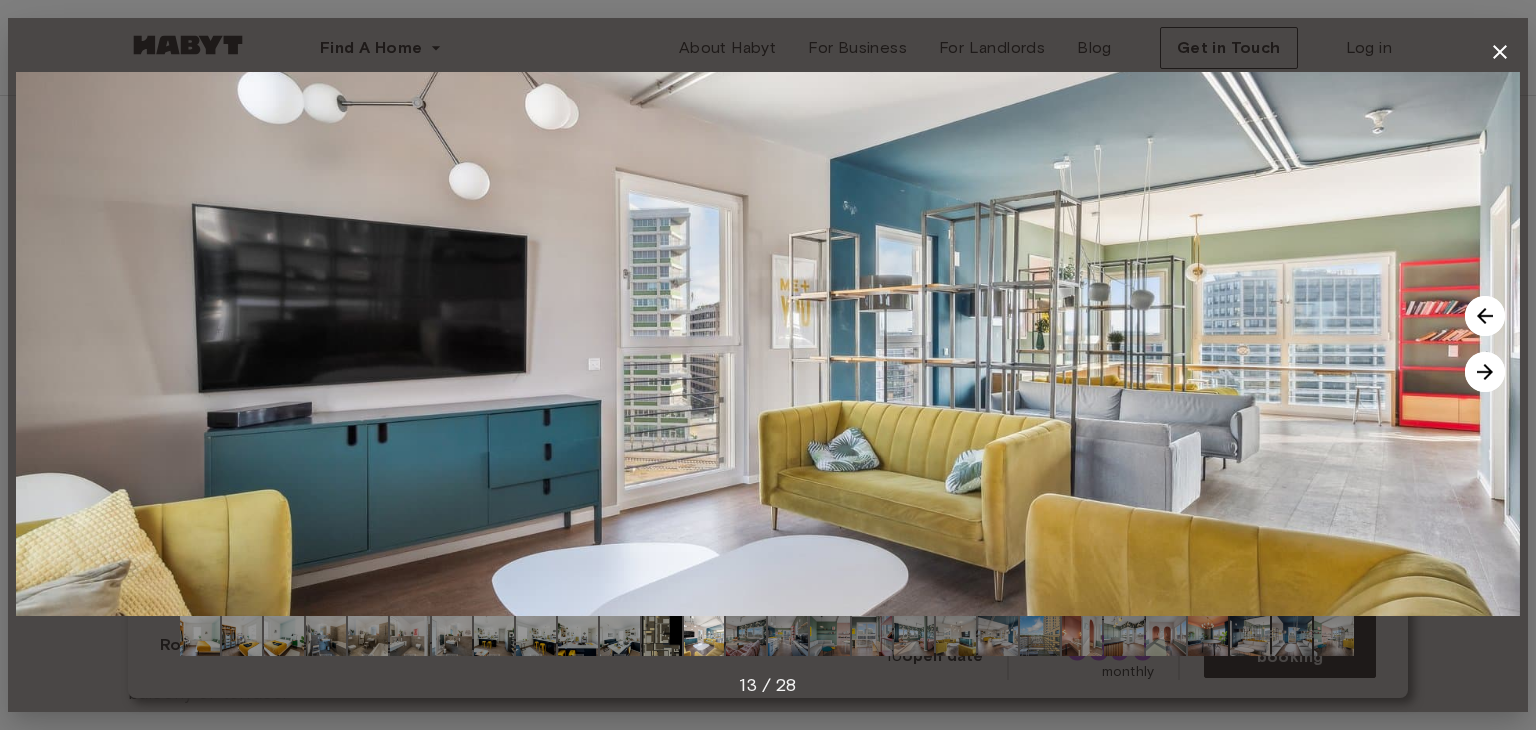 click at bounding box center [1485, 372] 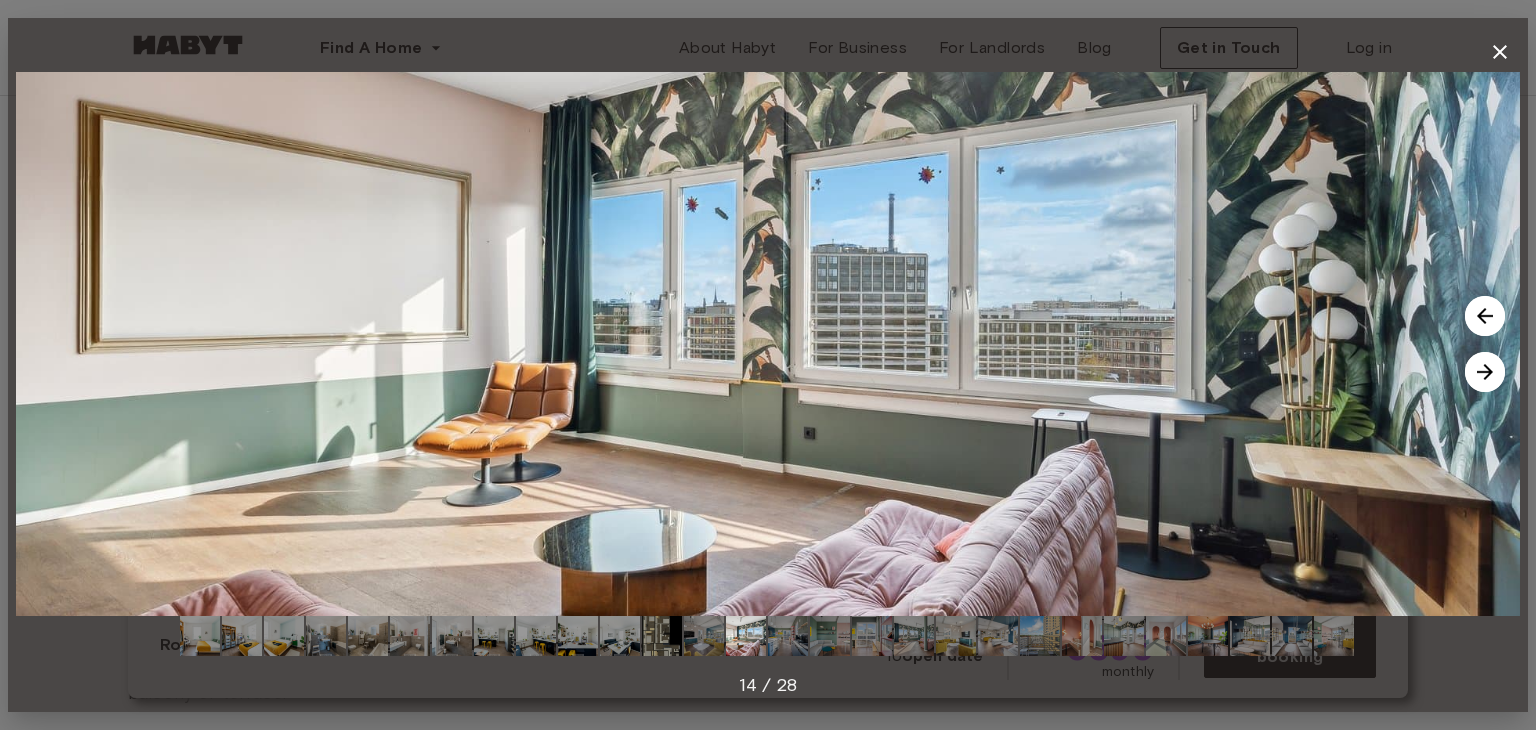 click at bounding box center [1485, 372] 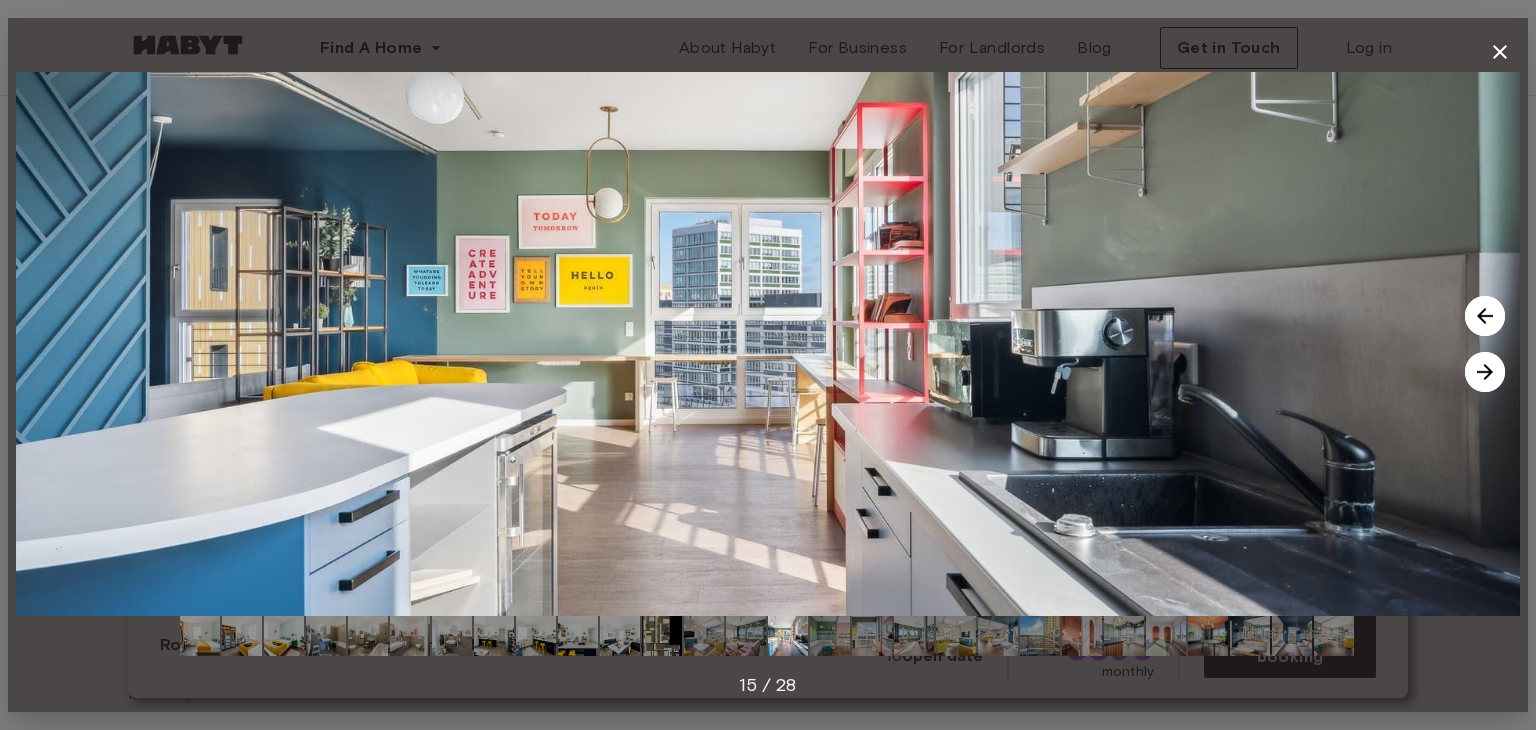 click at bounding box center (1485, 372) 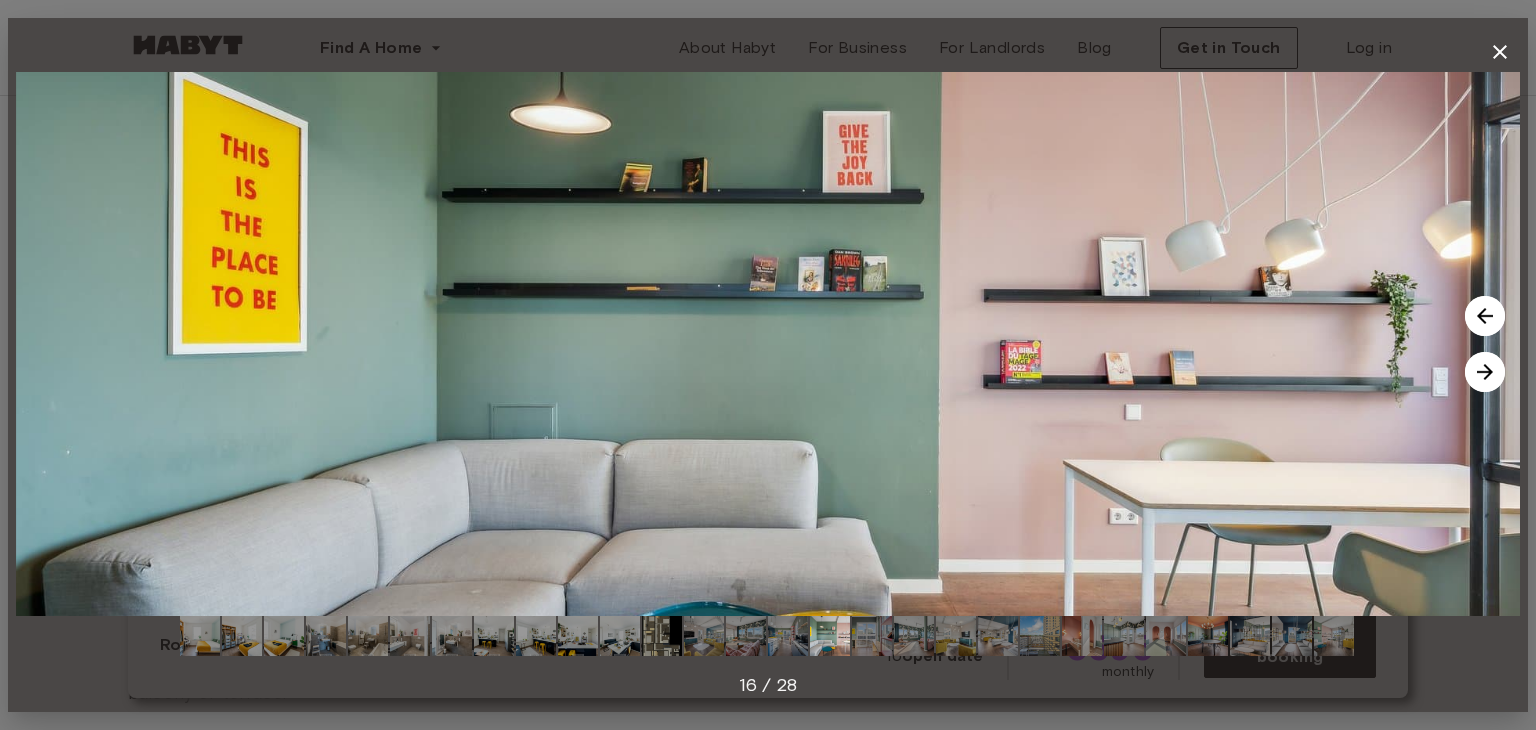 click at bounding box center (1485, 372) 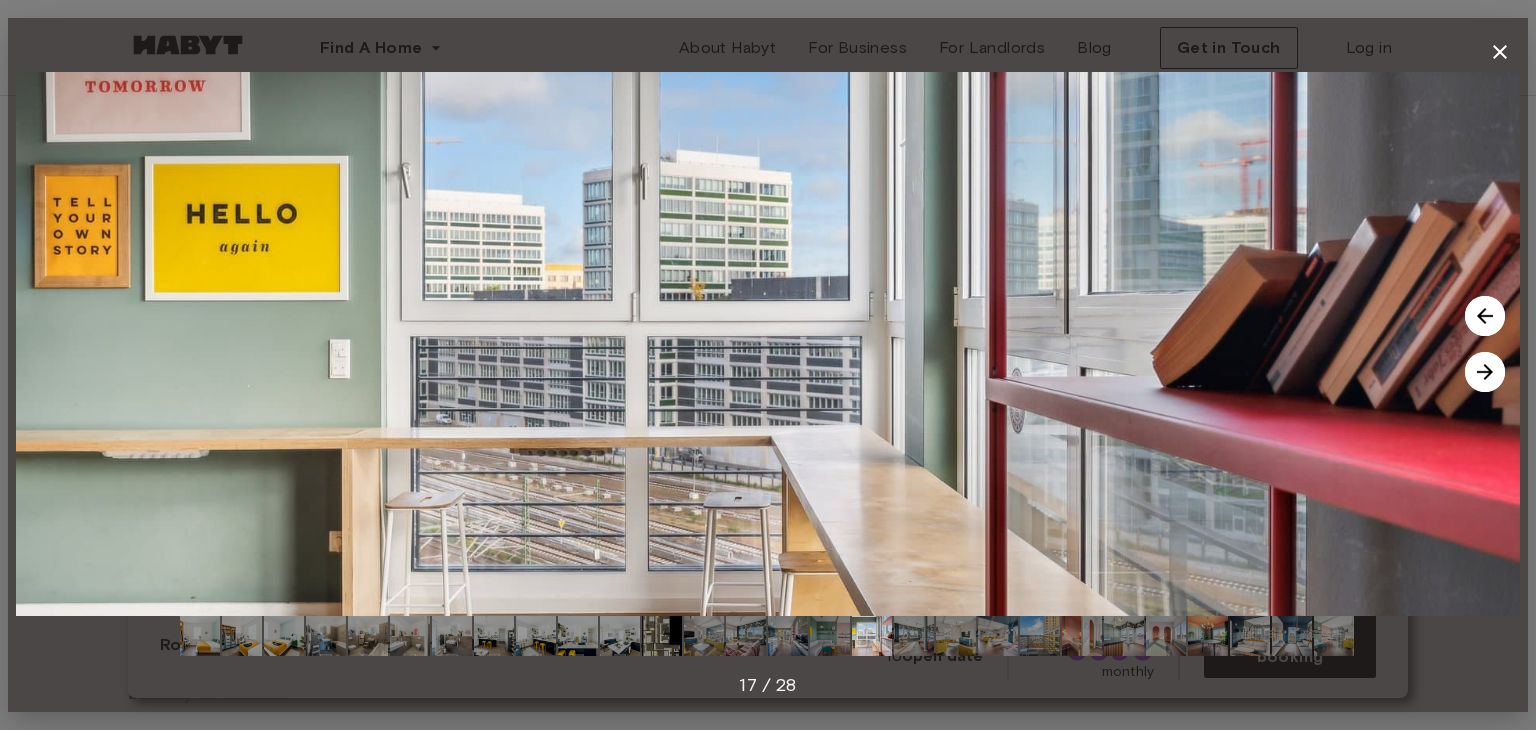 click at bounding box center [1485, 372] 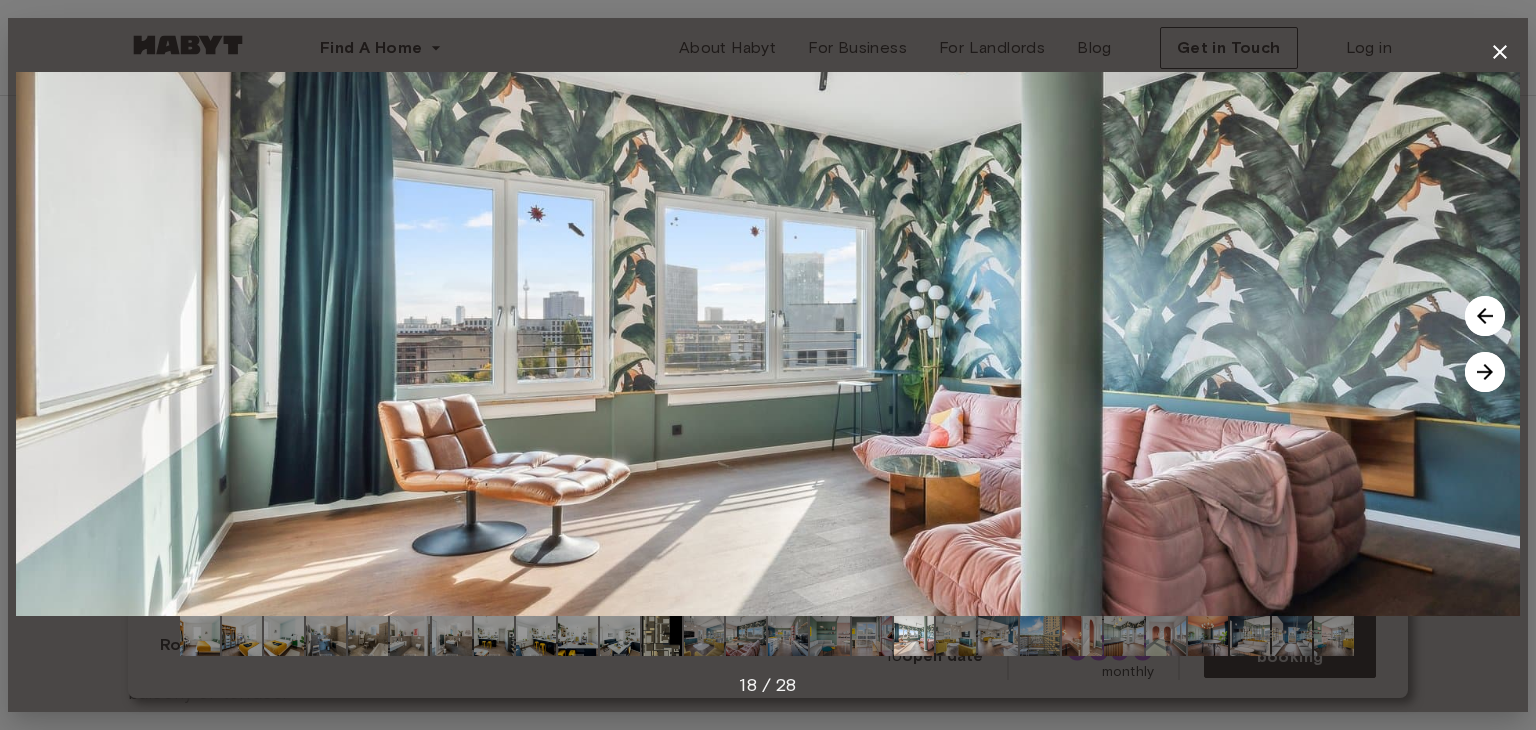 click at bounding box center (1485, 372) 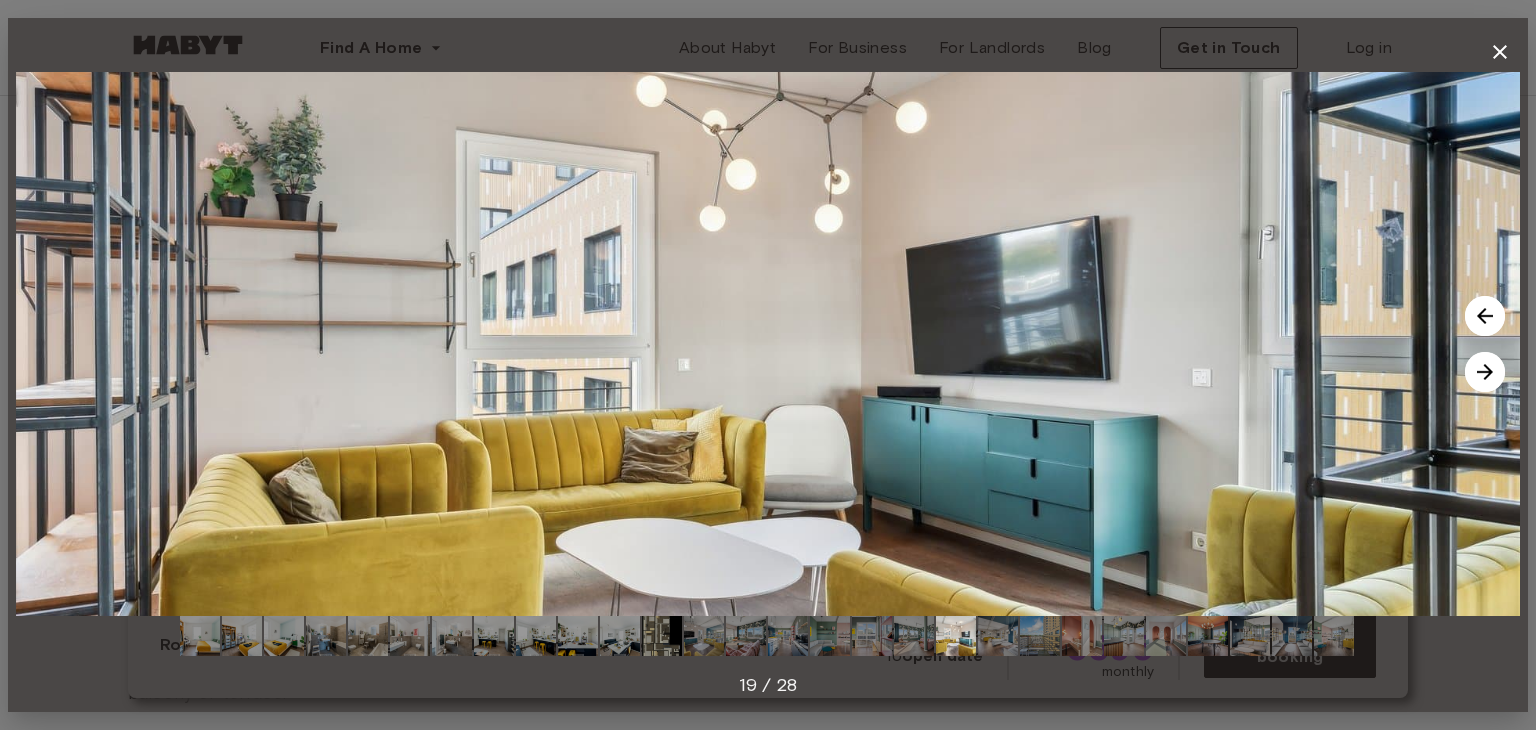 click at bounding box center [1485, 372] 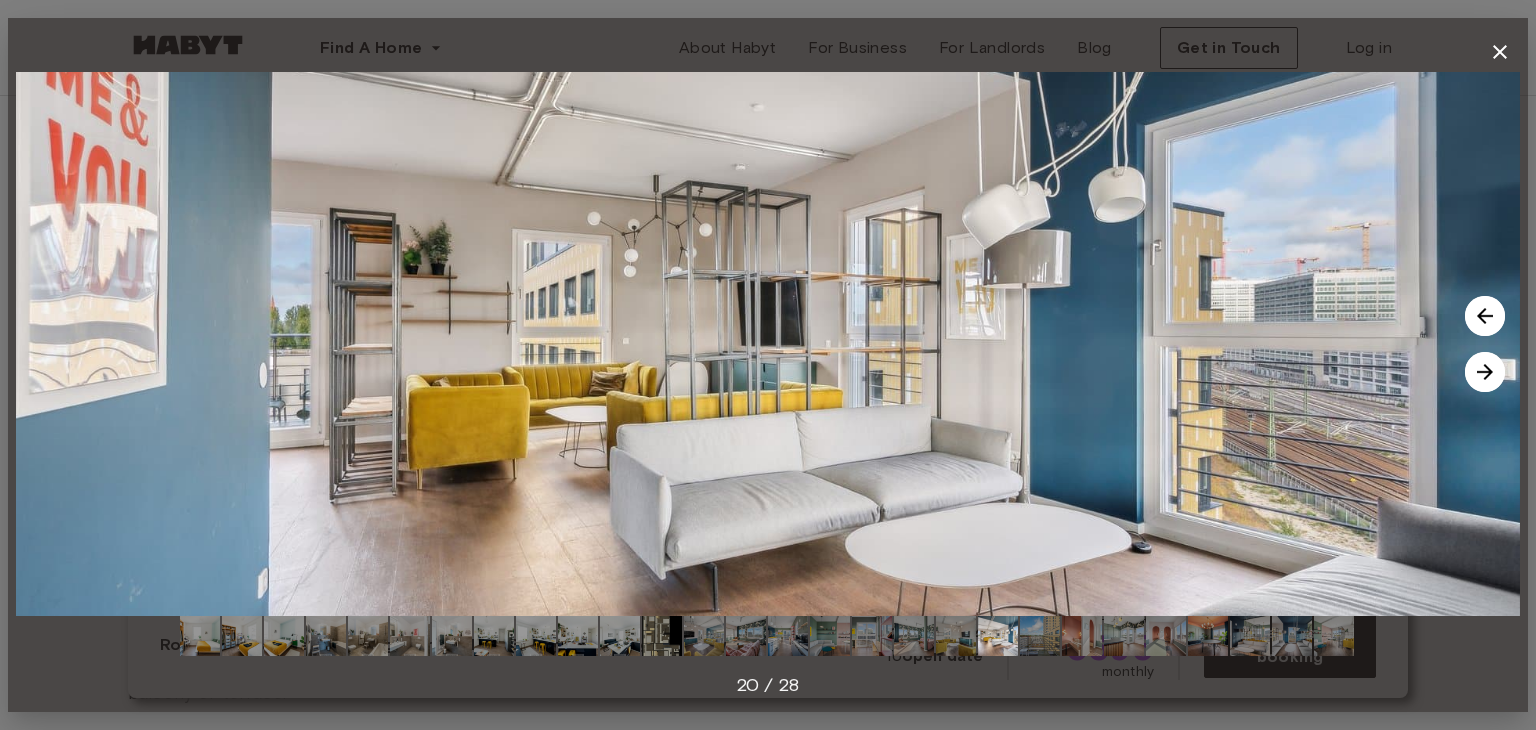 click at bounding box center (1485, 372) 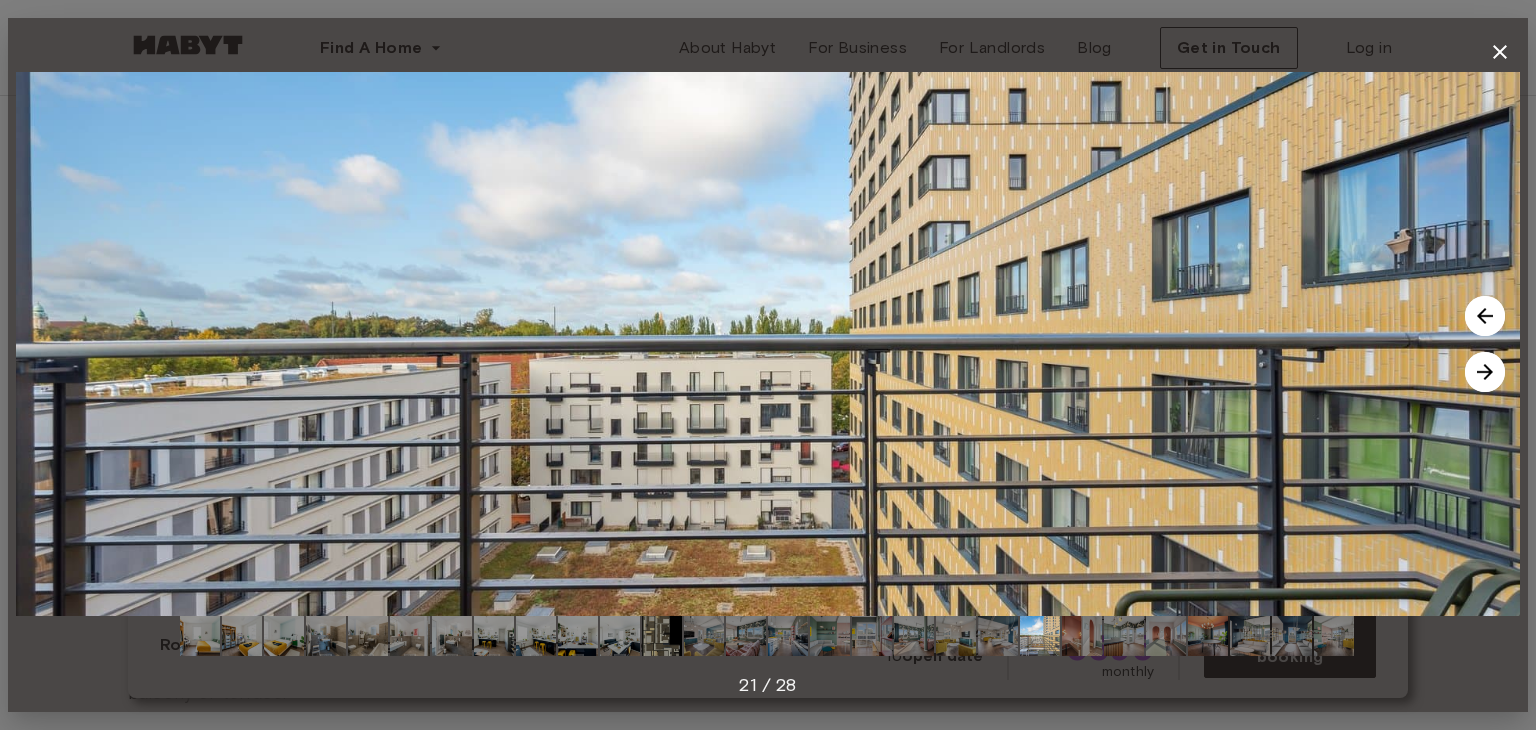 click at bounding box center [1485, 372] 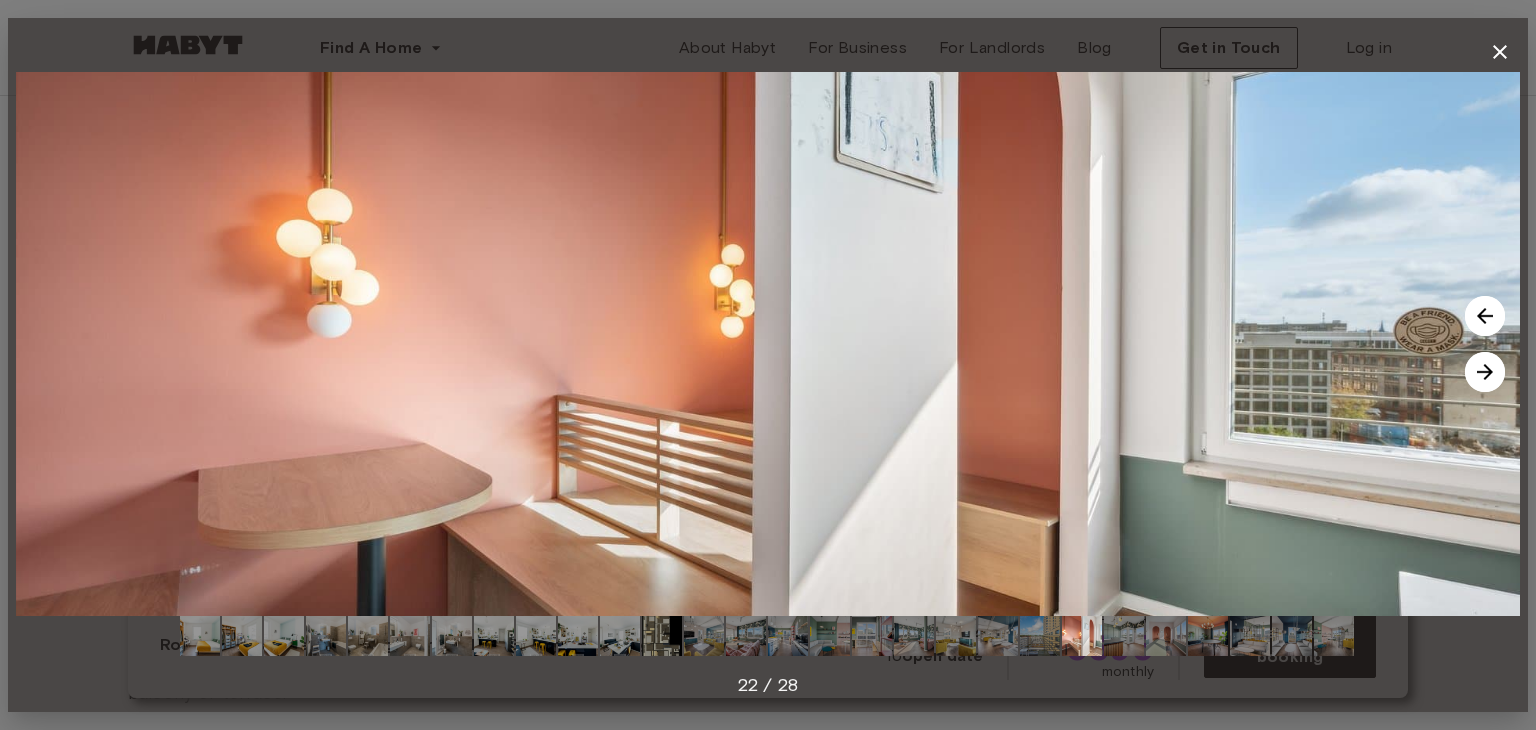 click at bounding box center [1485, 372] 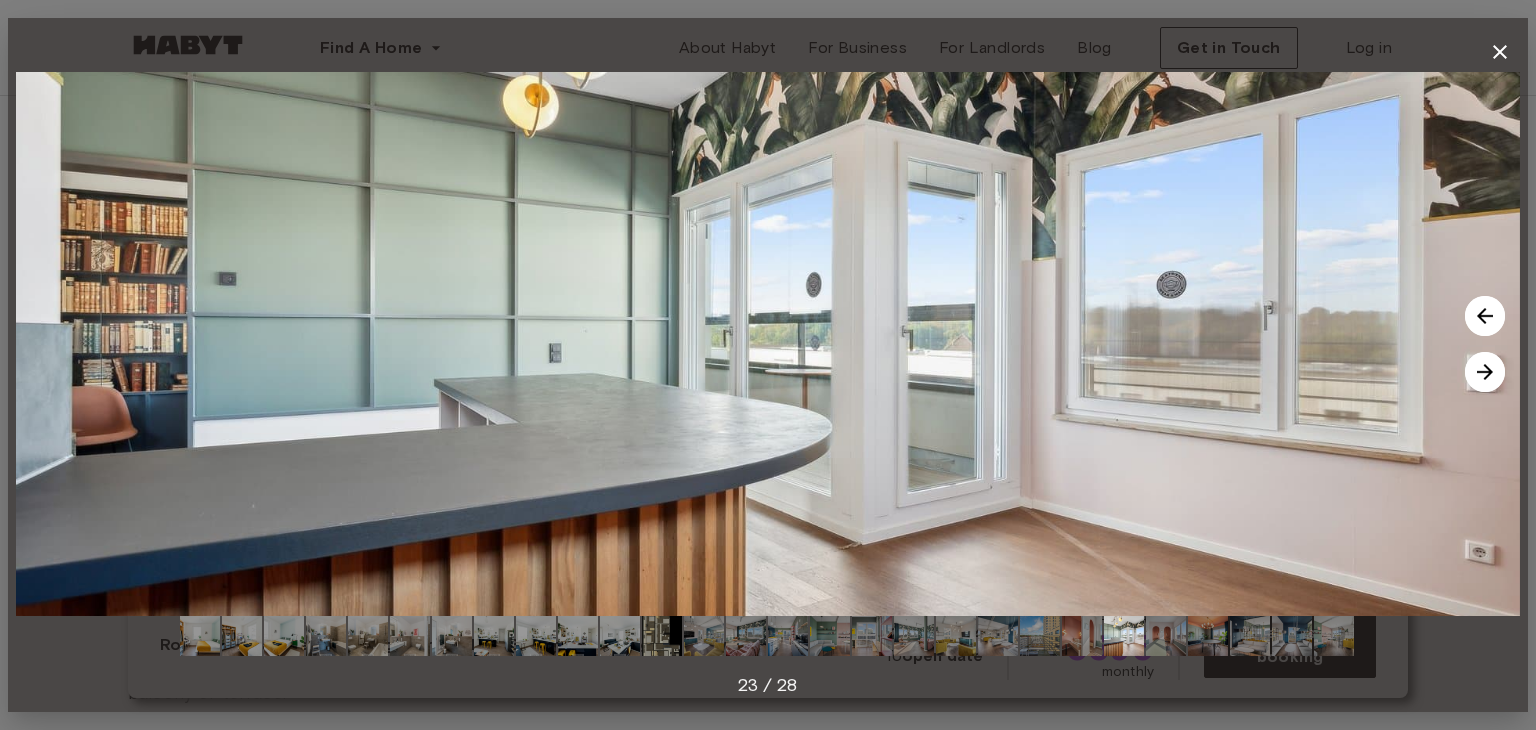 click at bounding box center [1485, 372] 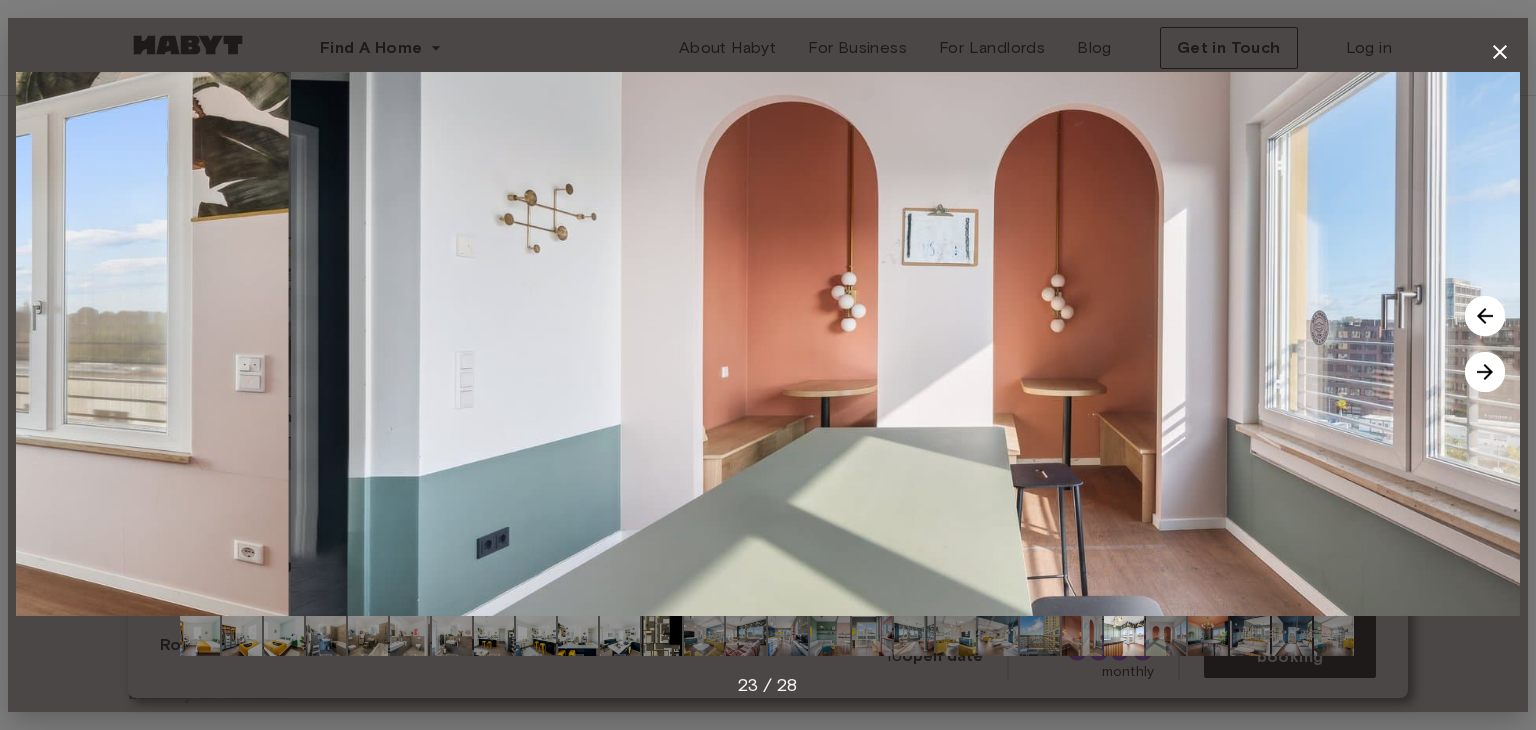 click at bounding box center [1485, 372] 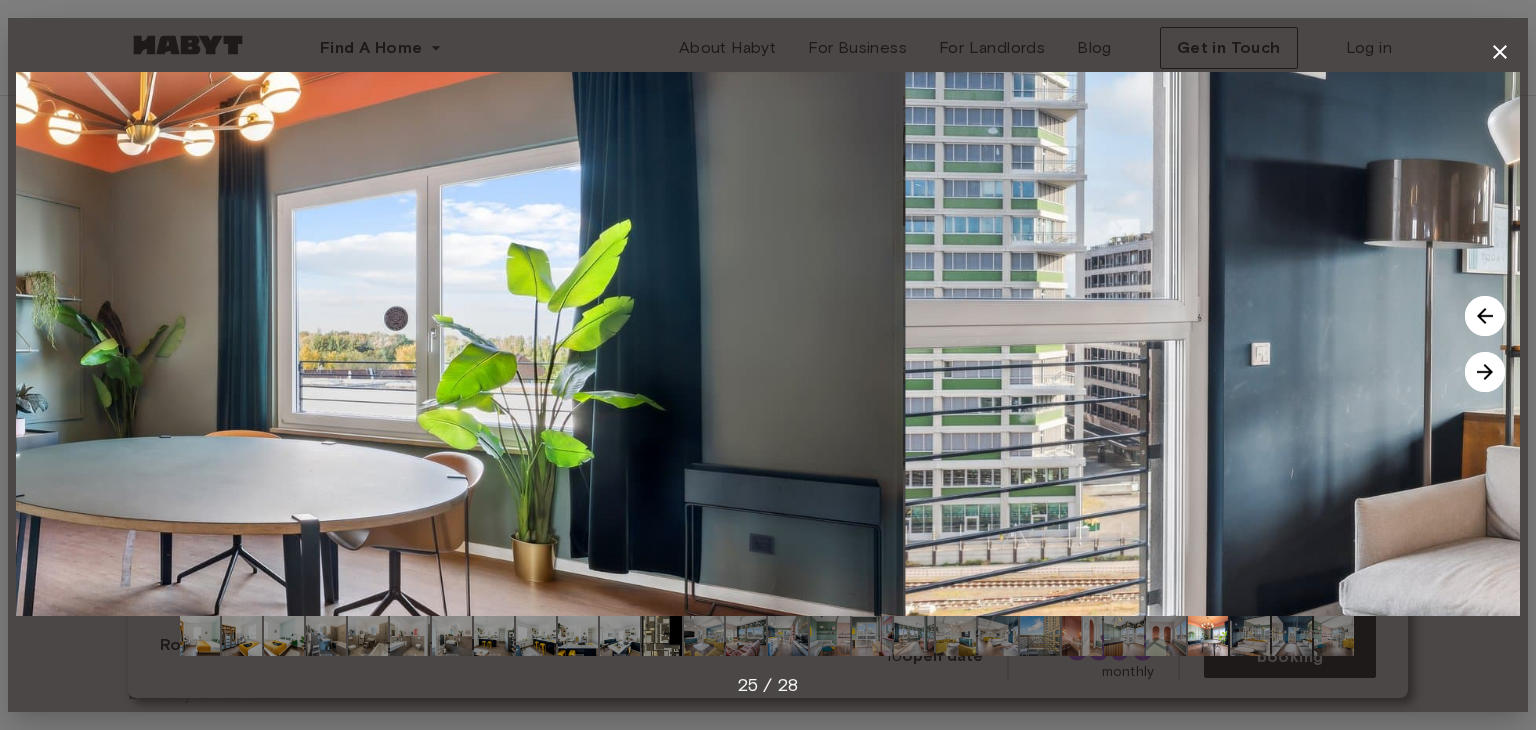 click at bounding box center [1485, 372] 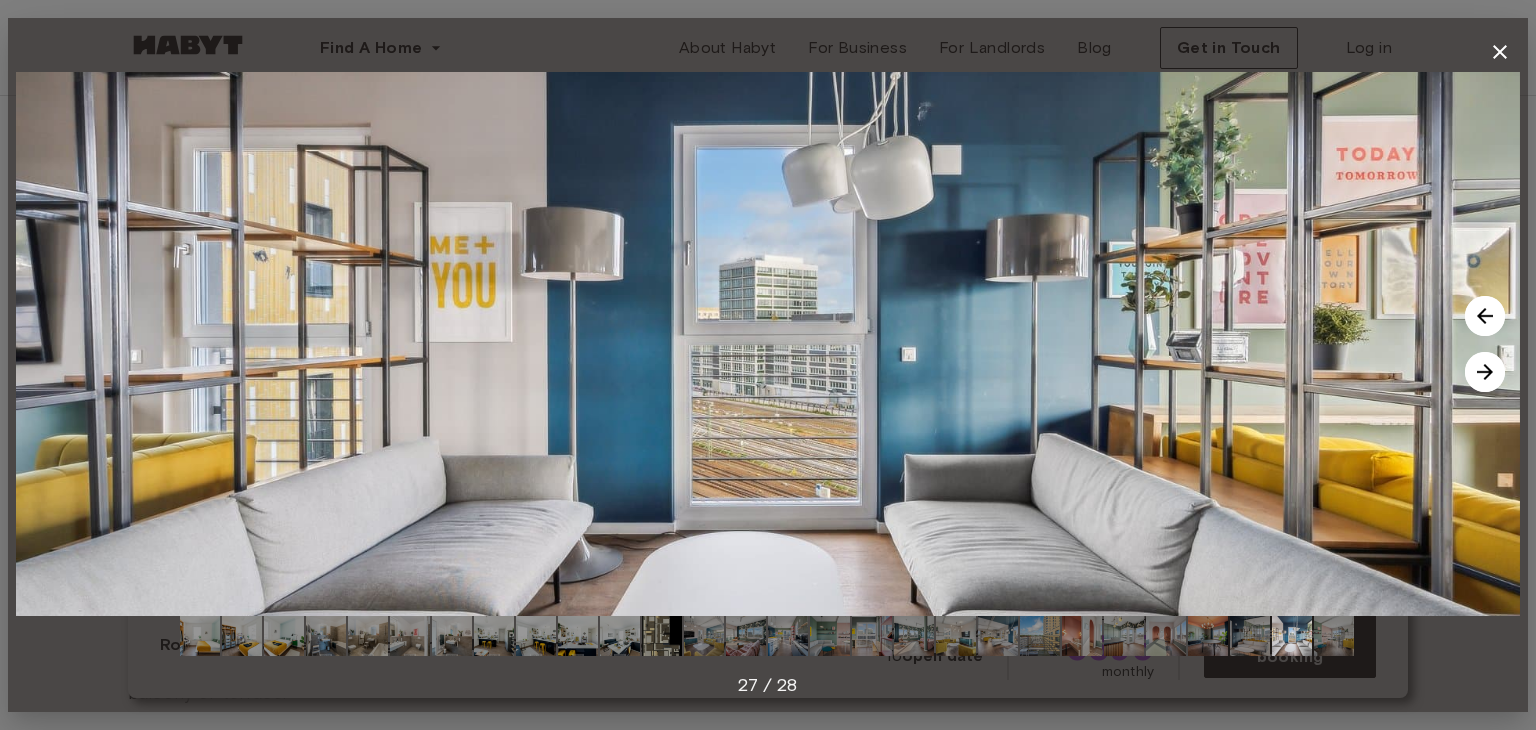 click at bounding box center [1485, 372] 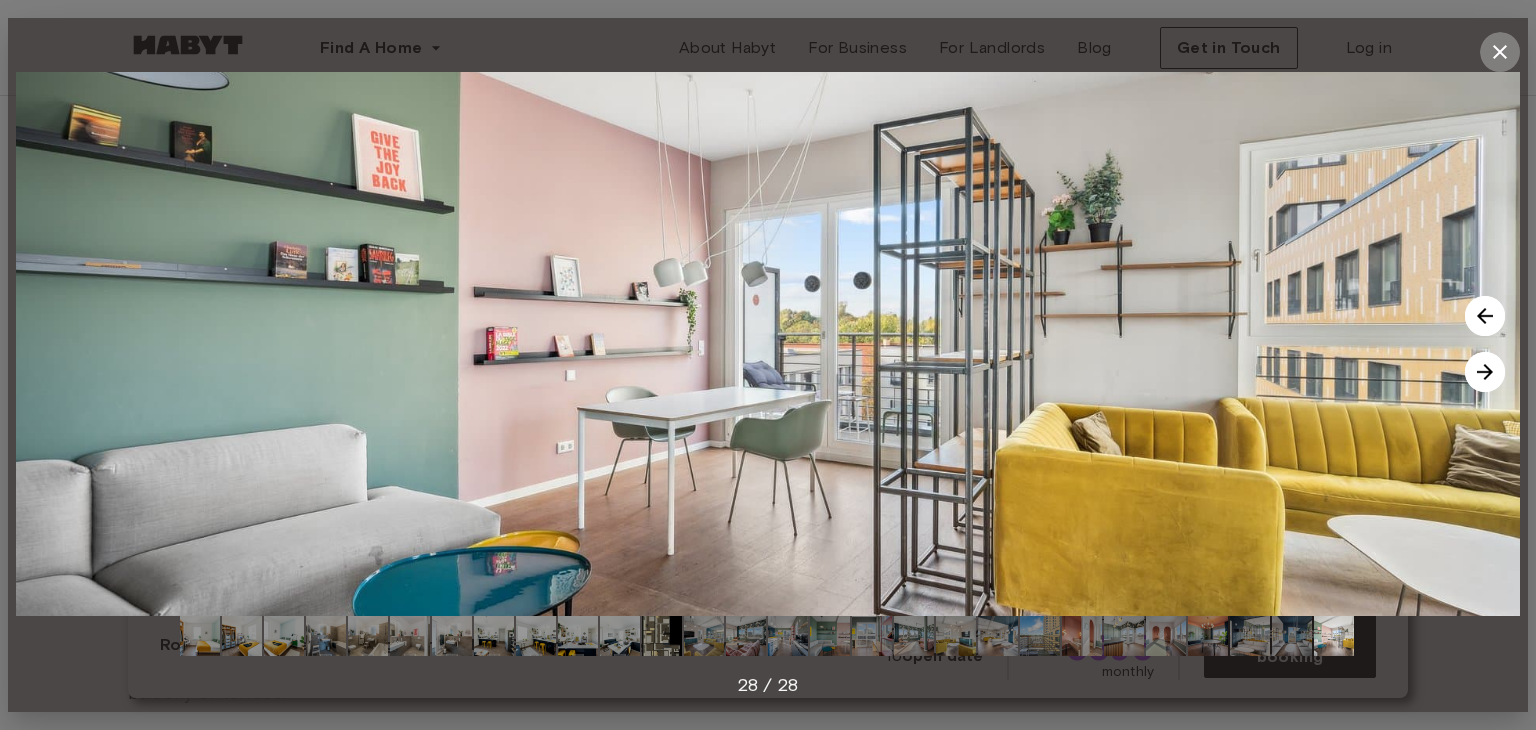 click 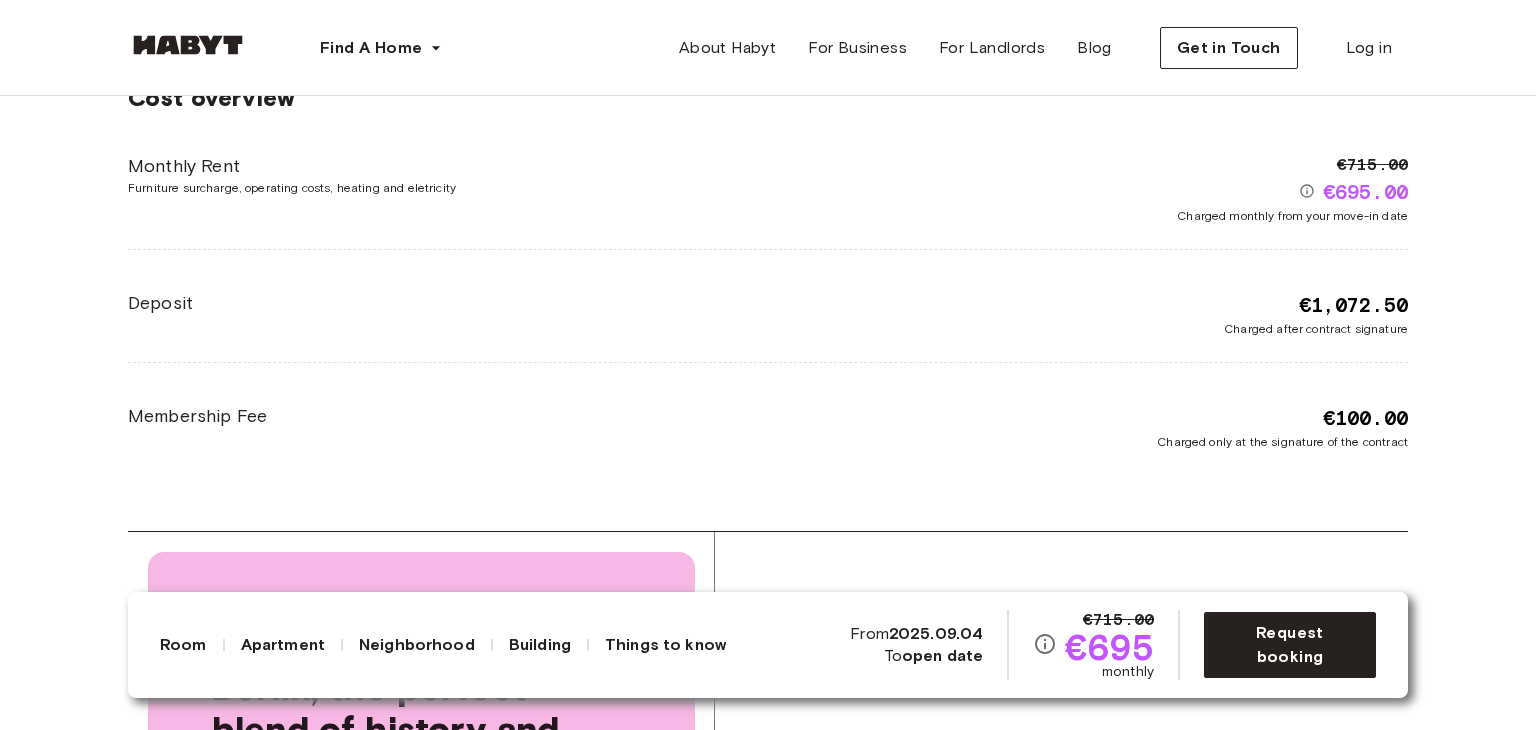 scroll, scrollTop: 3864, scrollLeft: 0, axis: vertical 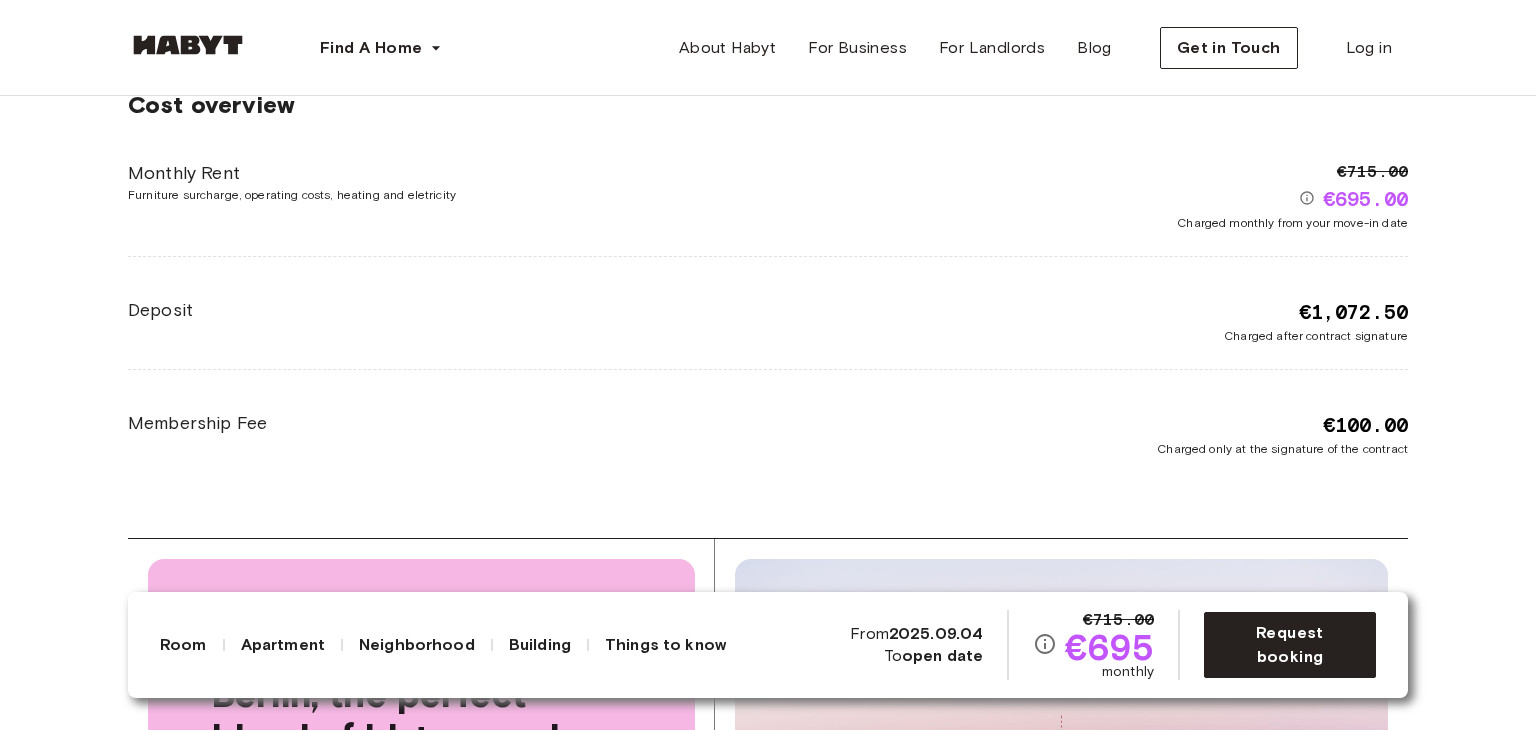 click on "€1,072.50" at bounding box center [1353, 312] 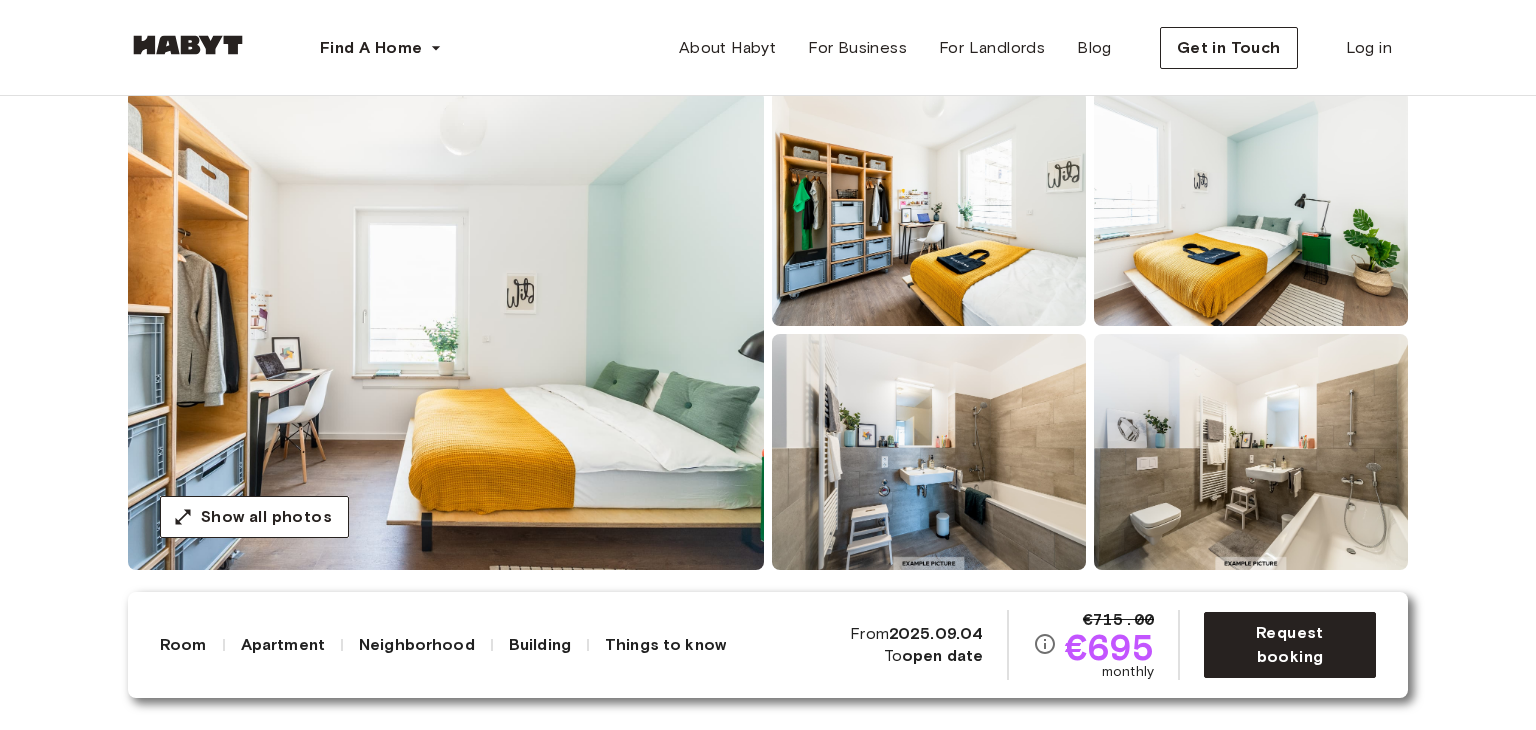 scroll, scrollTop: 0, scrollLeft: 0, axis: both 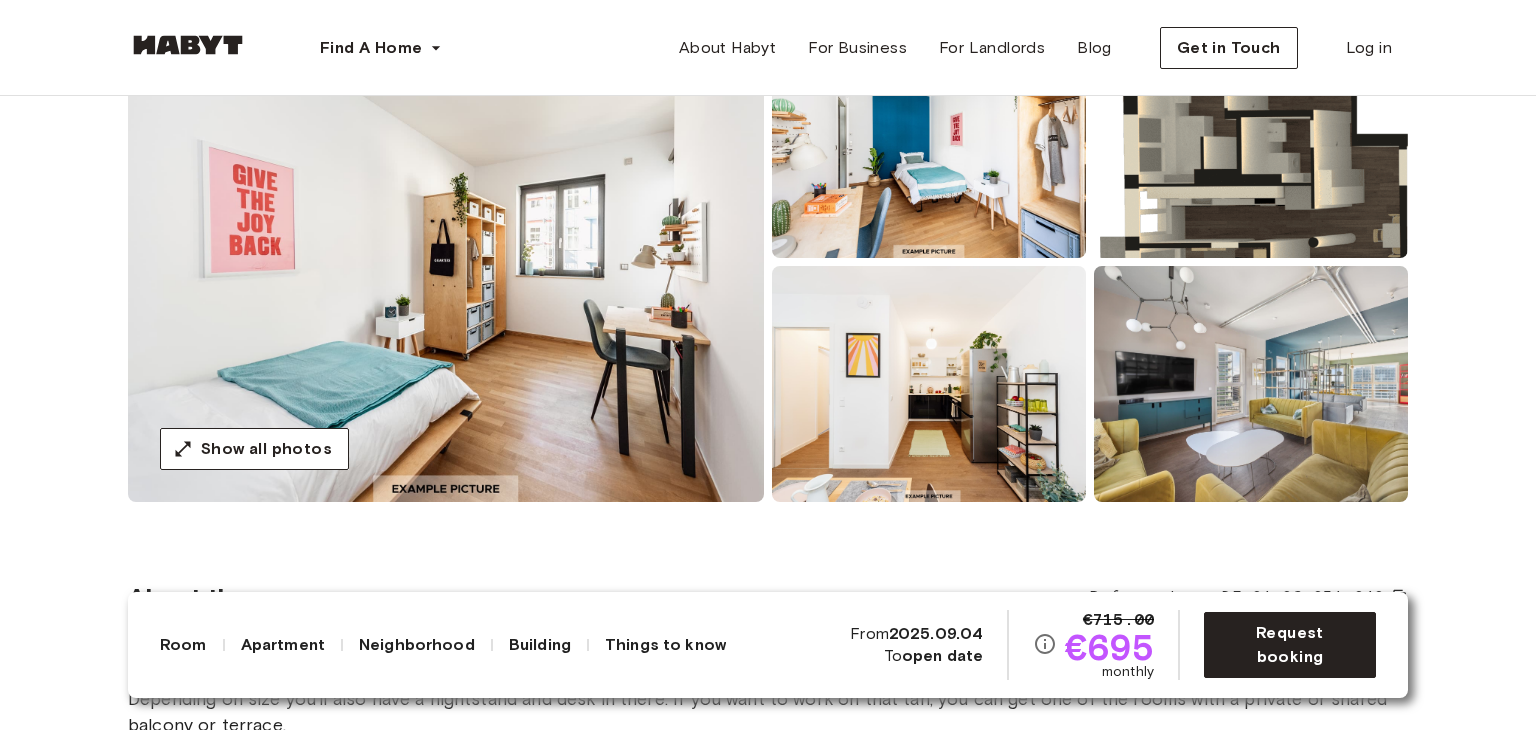 click at bounding box center (446, 262) 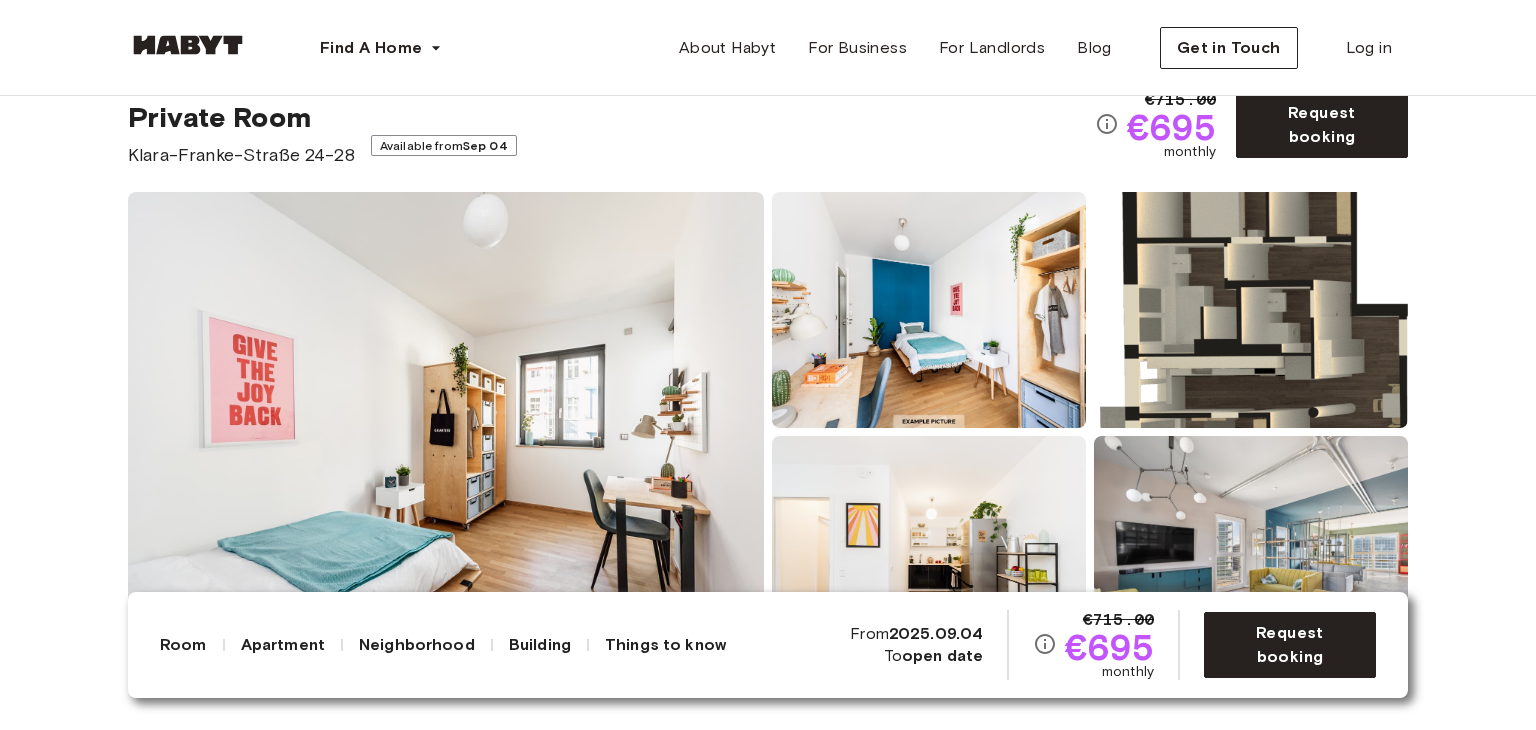click at bounding box center [446, 432] 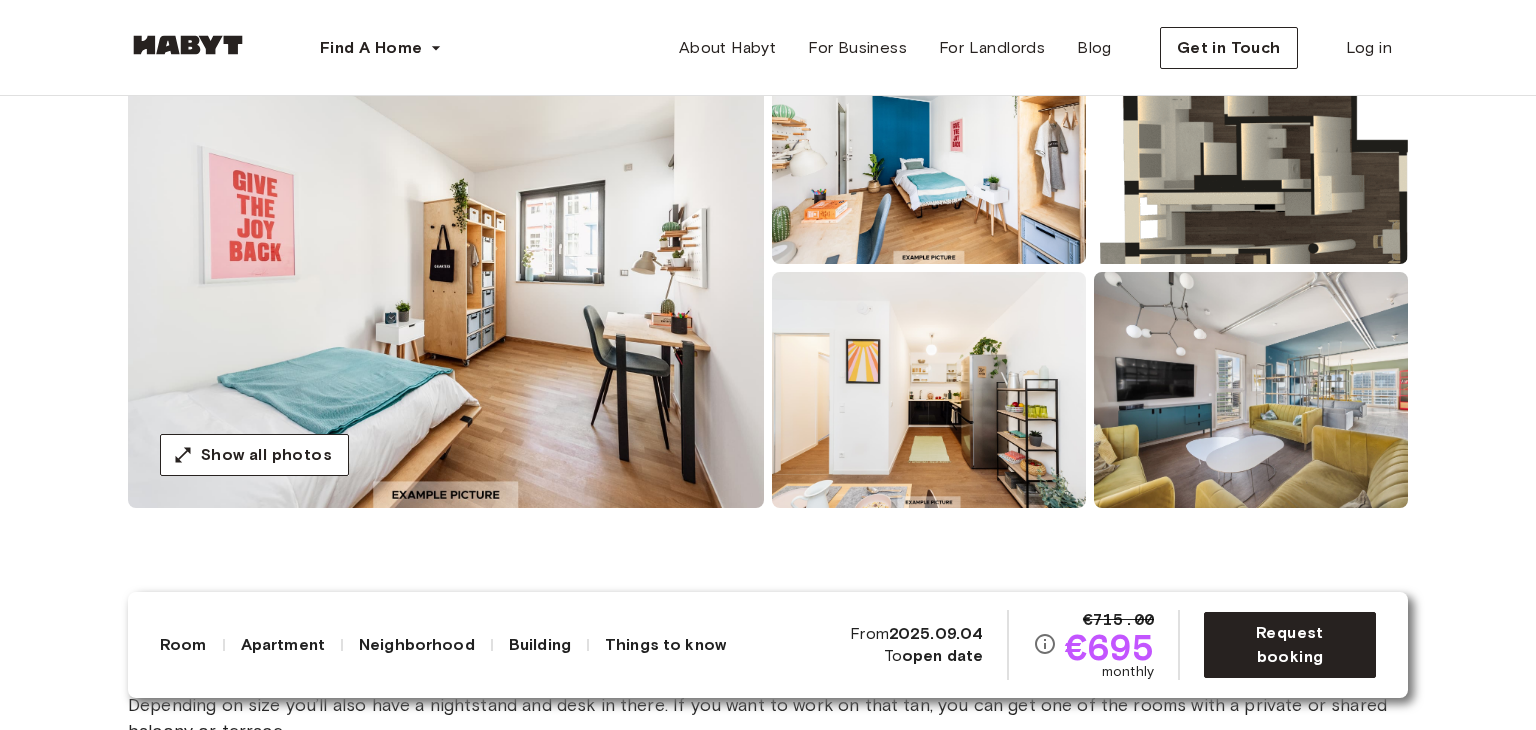 scroll, scrollTop: 234, scrollLeft: 0, axis: vertical 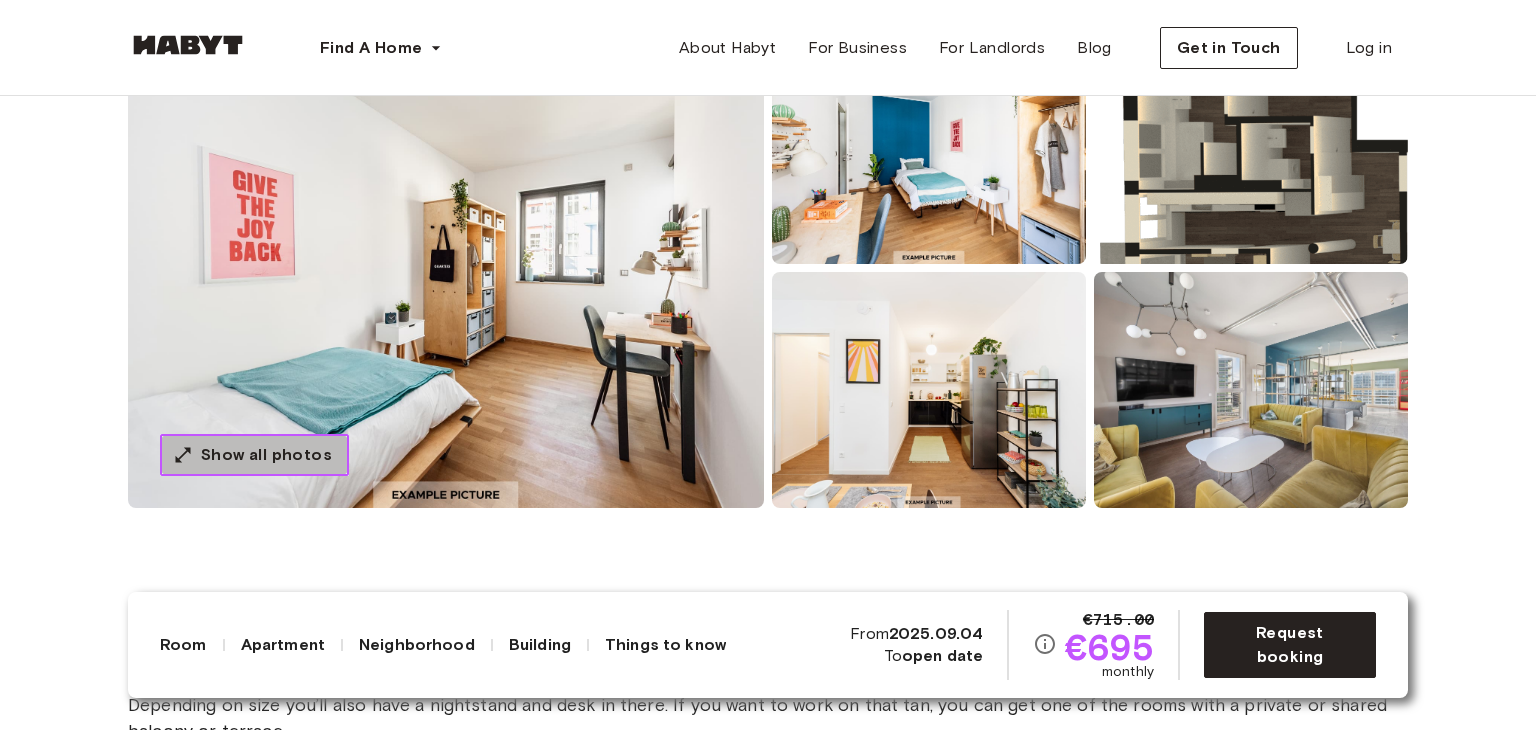 click on "Show all photos" at bounding box center (266, 455) 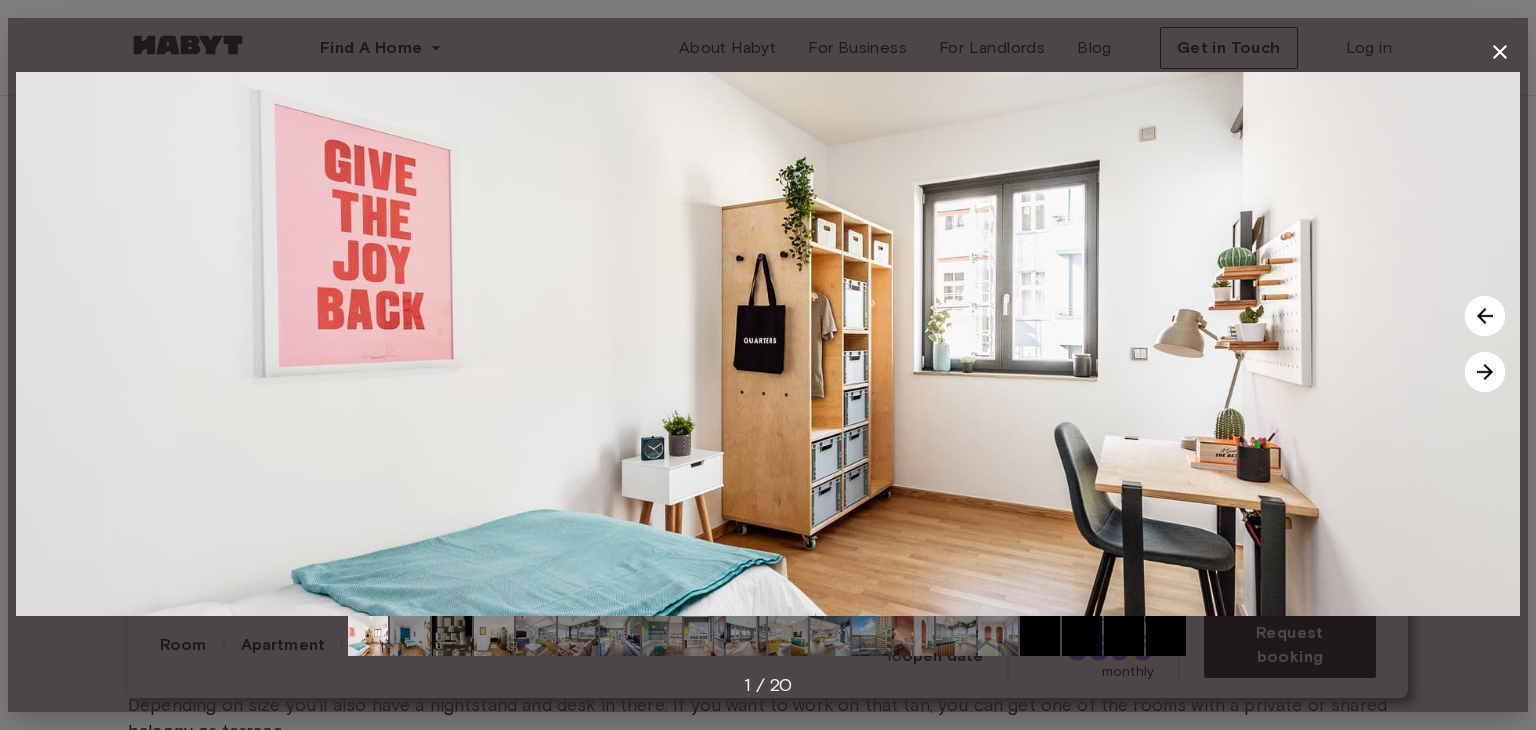 click at bounding box center [1485, 372] 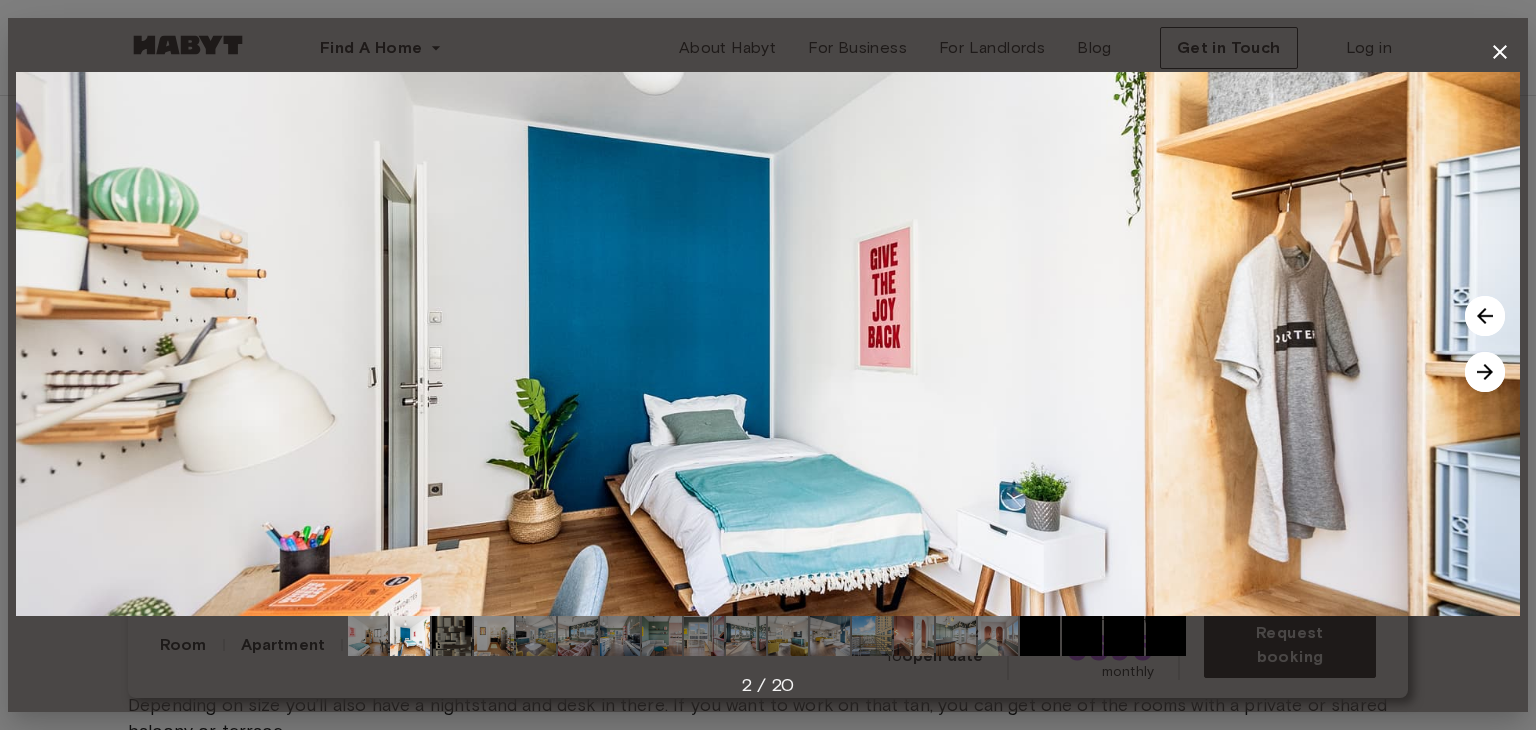 click at bounding box center (1485, 372) 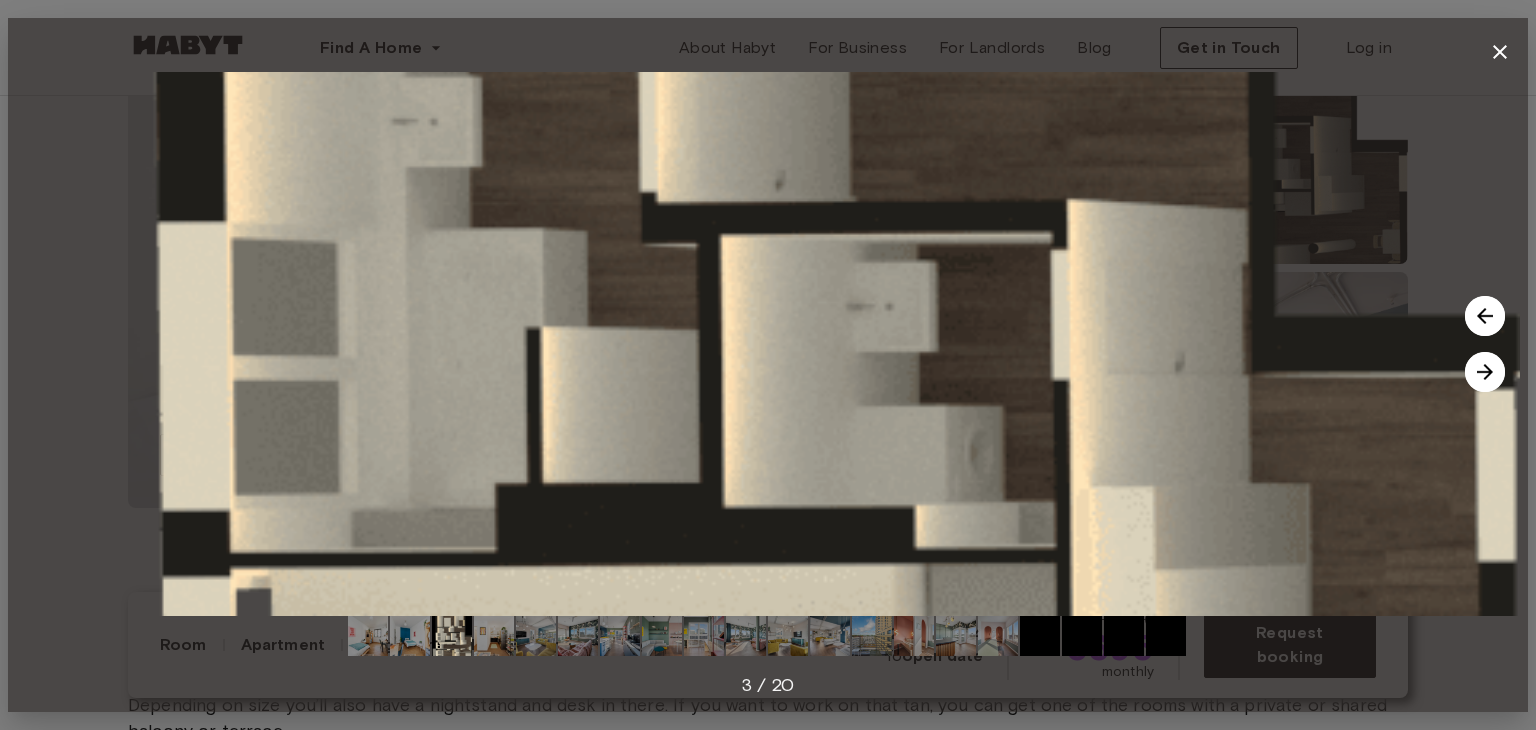 click at bounding box center (1485, 372) 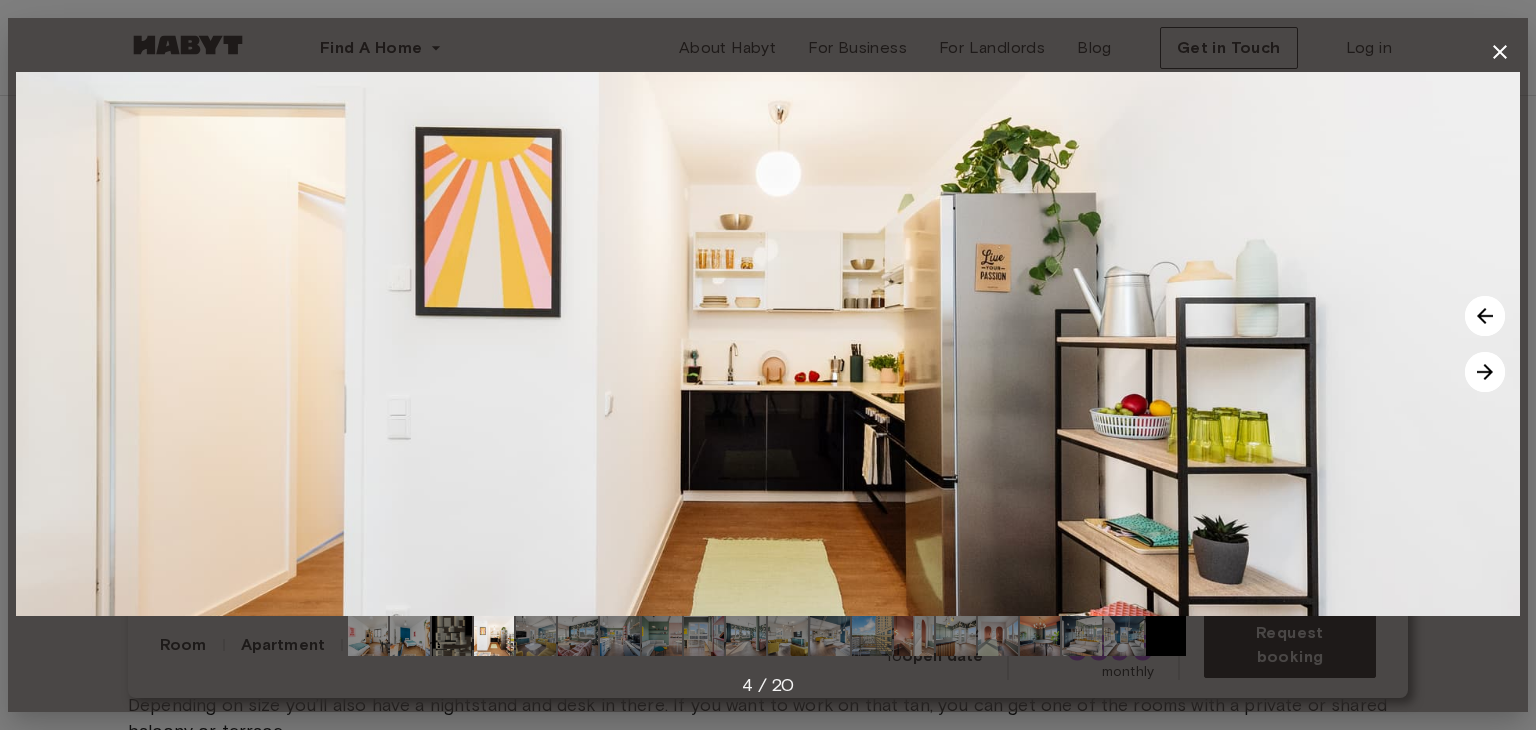 click at bounding box center (1485, 372) 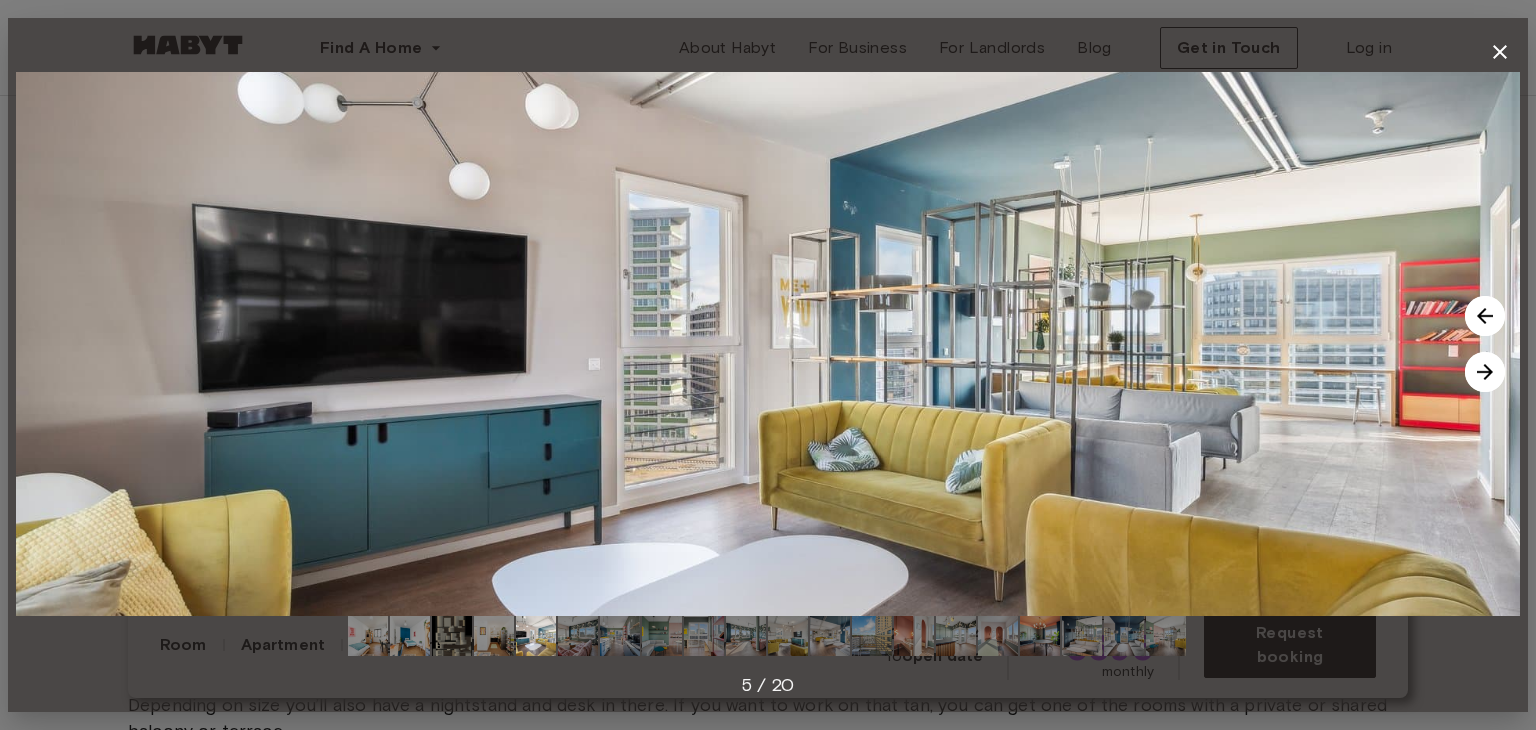 click at bounding box center (1485, 372) 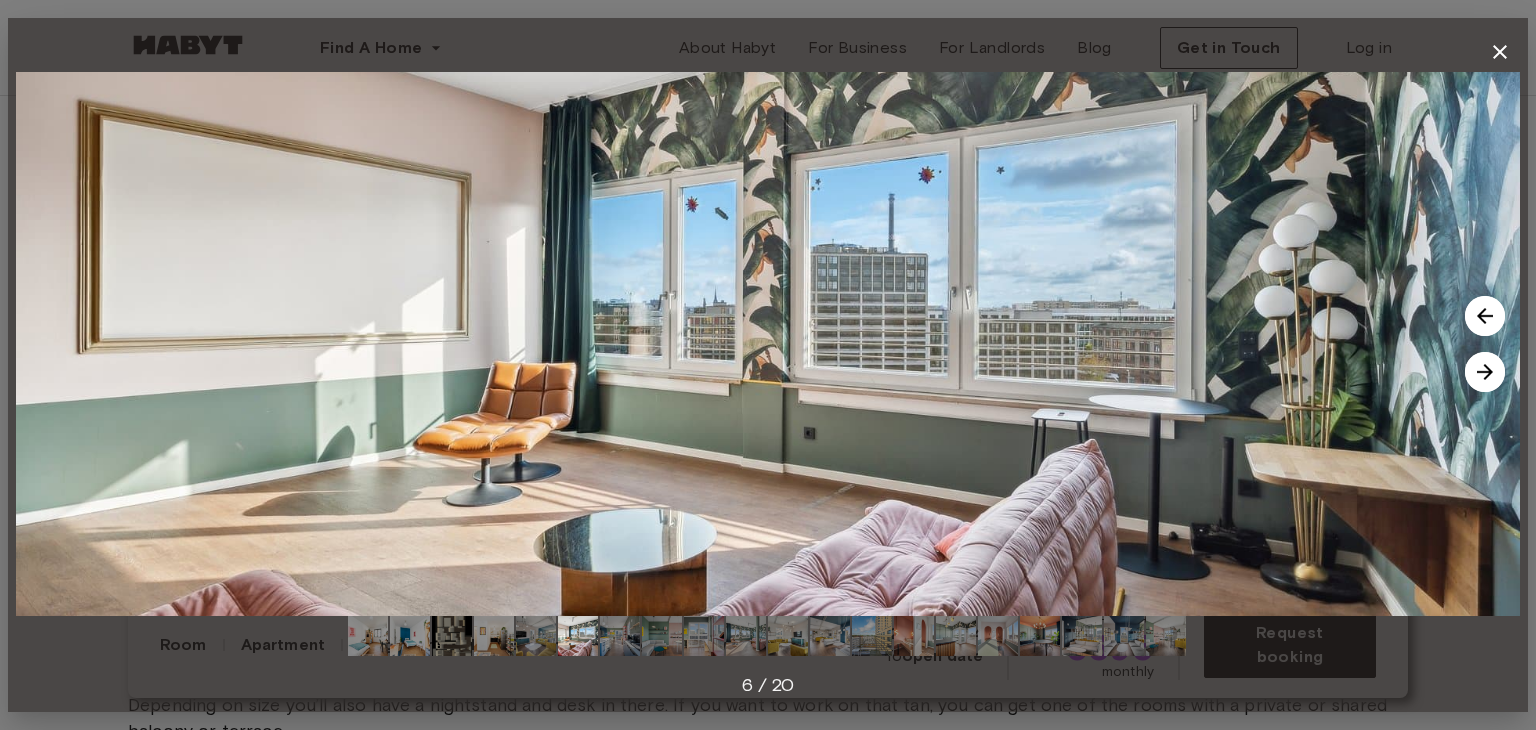 click at bounding box center [1485, 372] 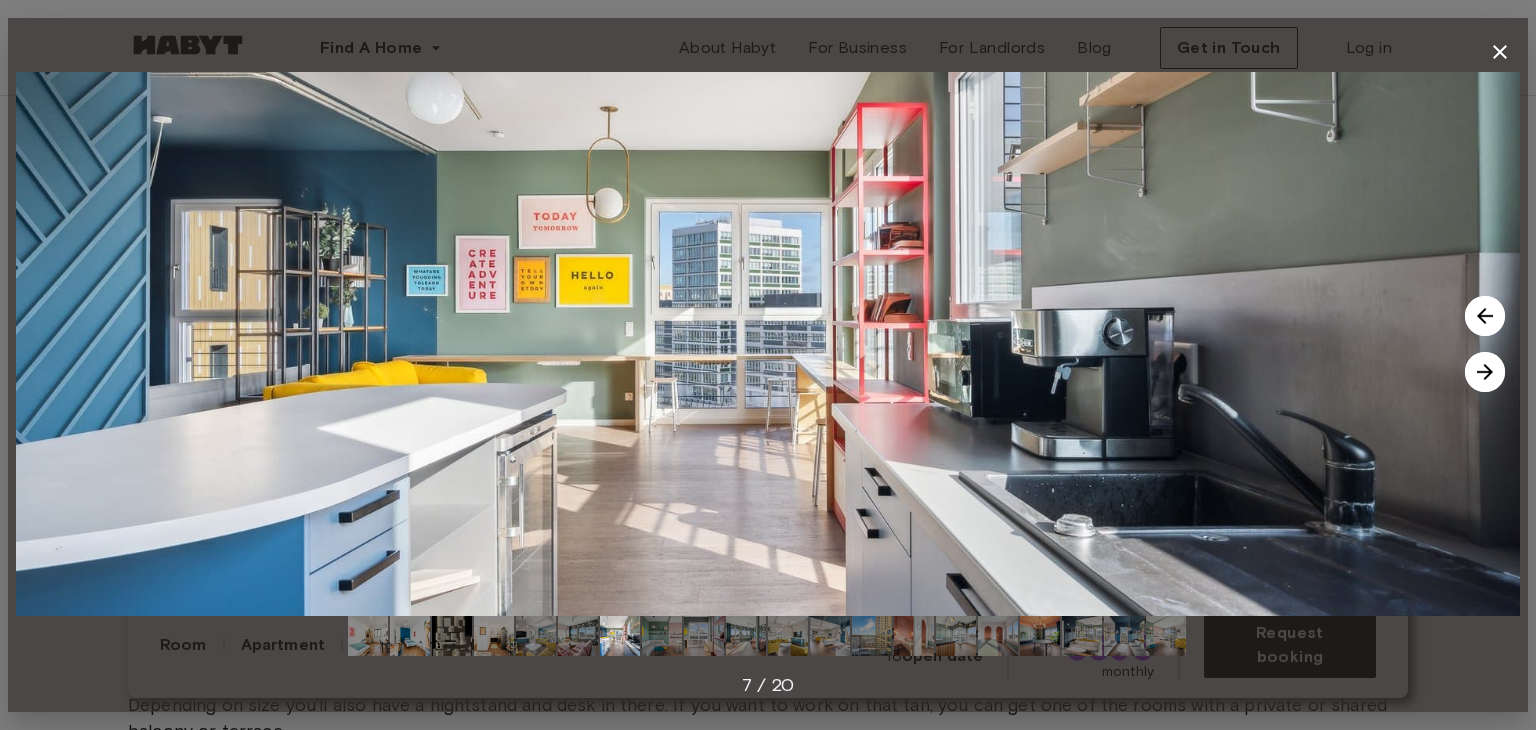 click at bounding box center [1485, 372] 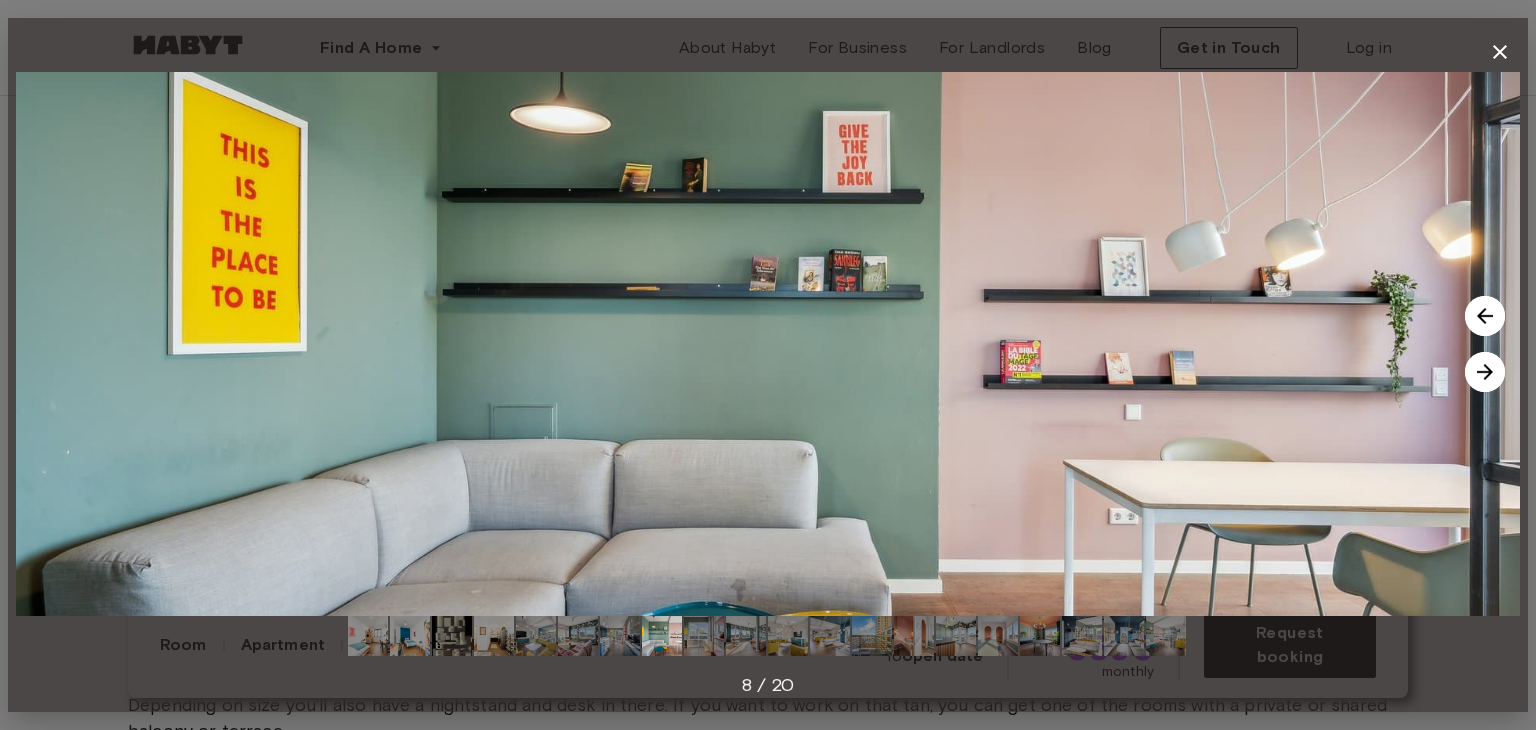 click at bounding box center [1485, 372] 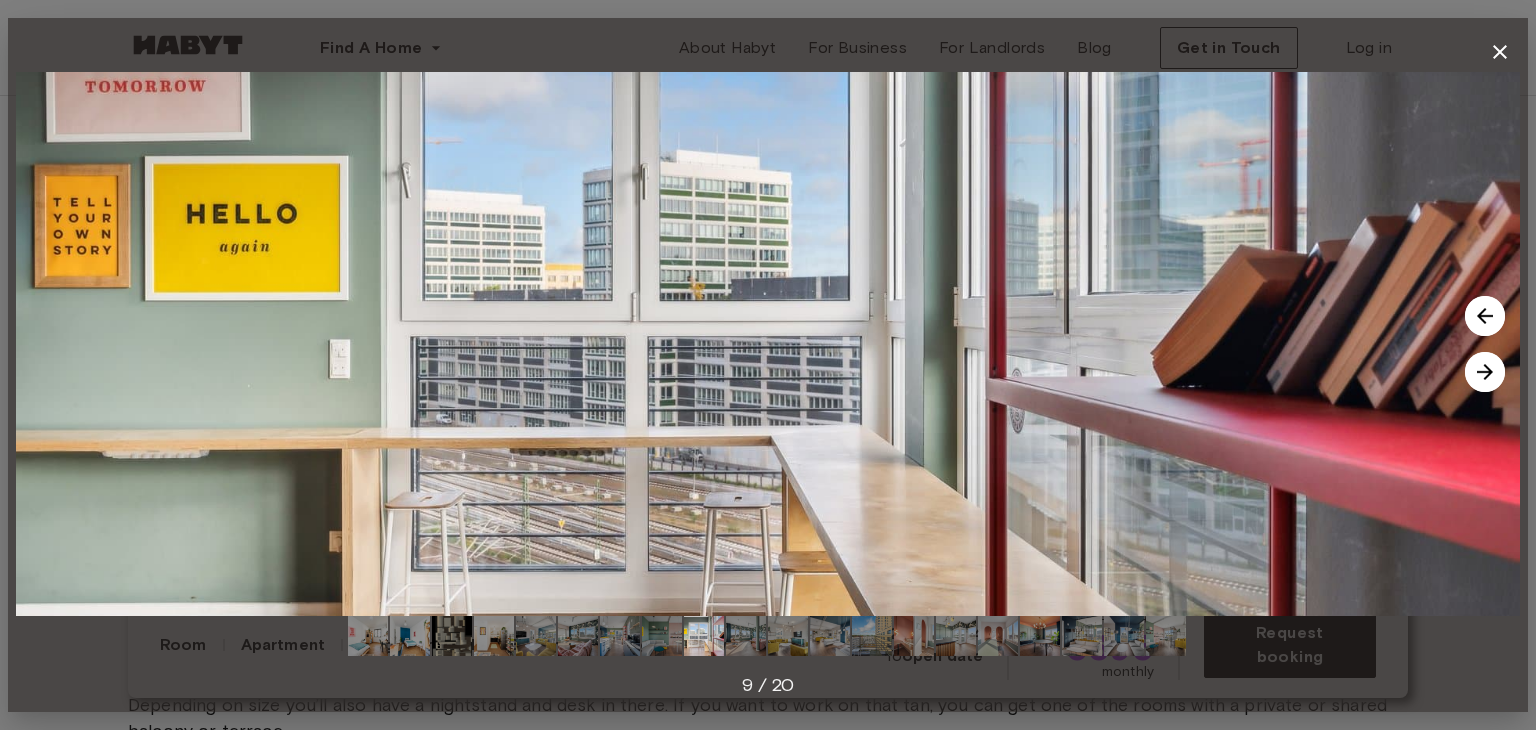 click at bounding box center [1485, 372] 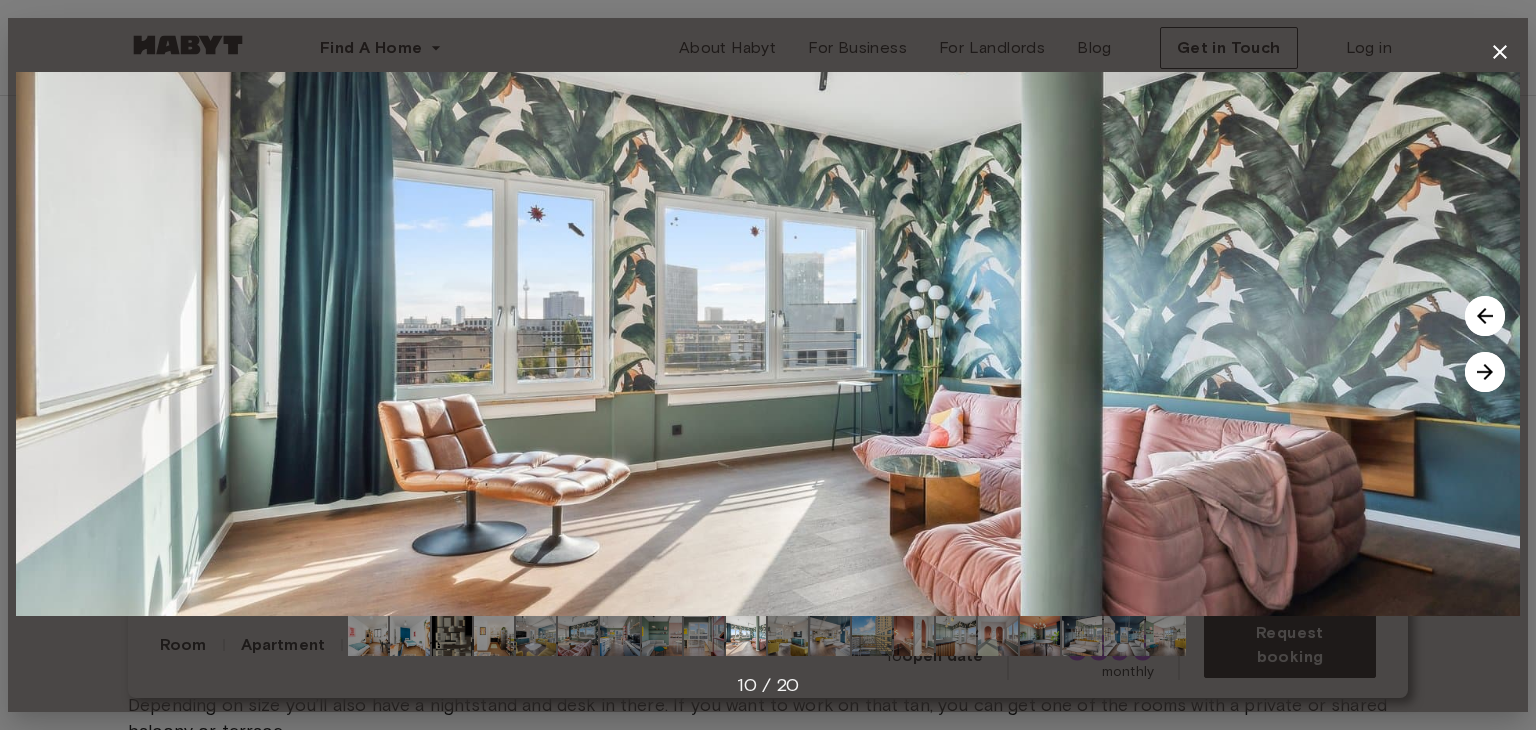 click at bounding box center (1485, 372) 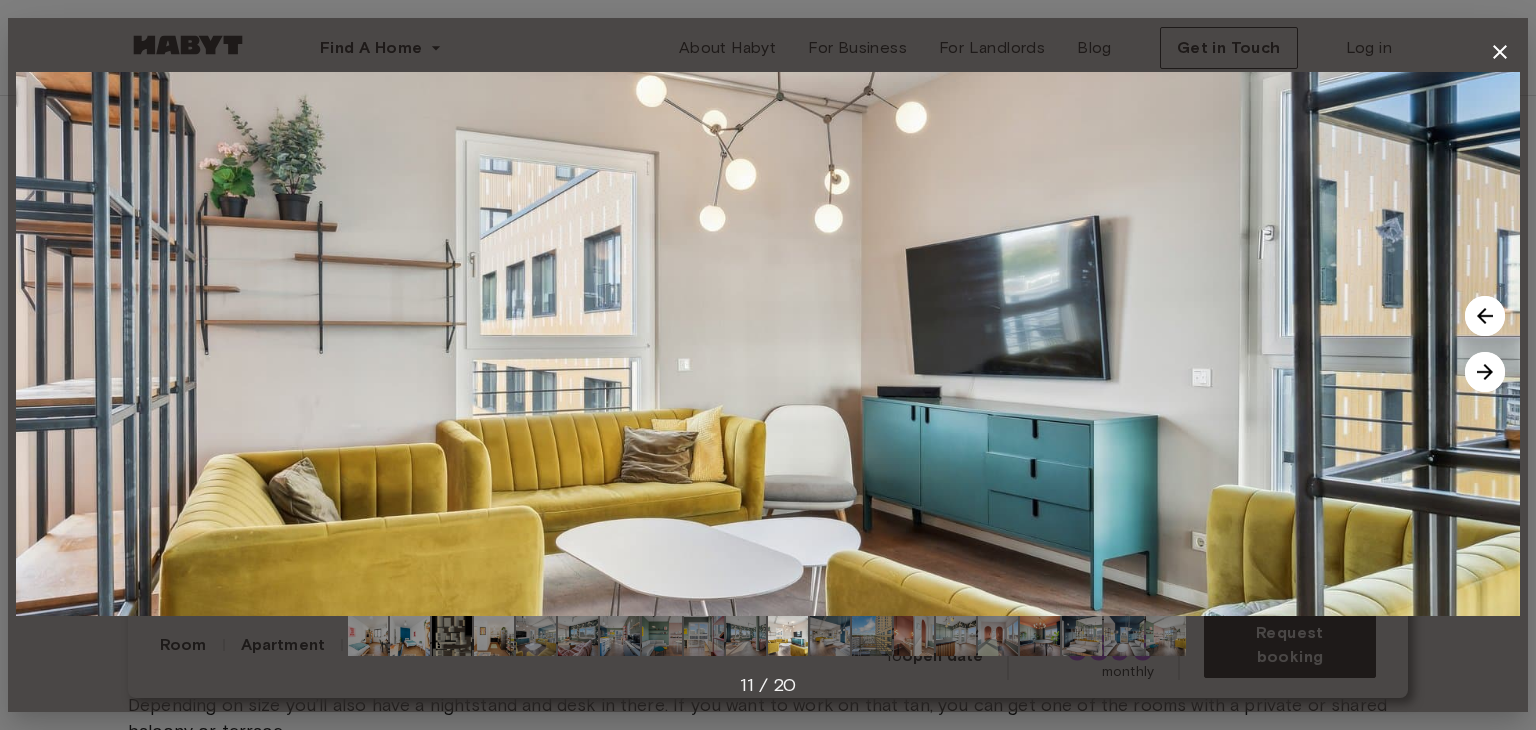 click at bounding box center [1485, 372] 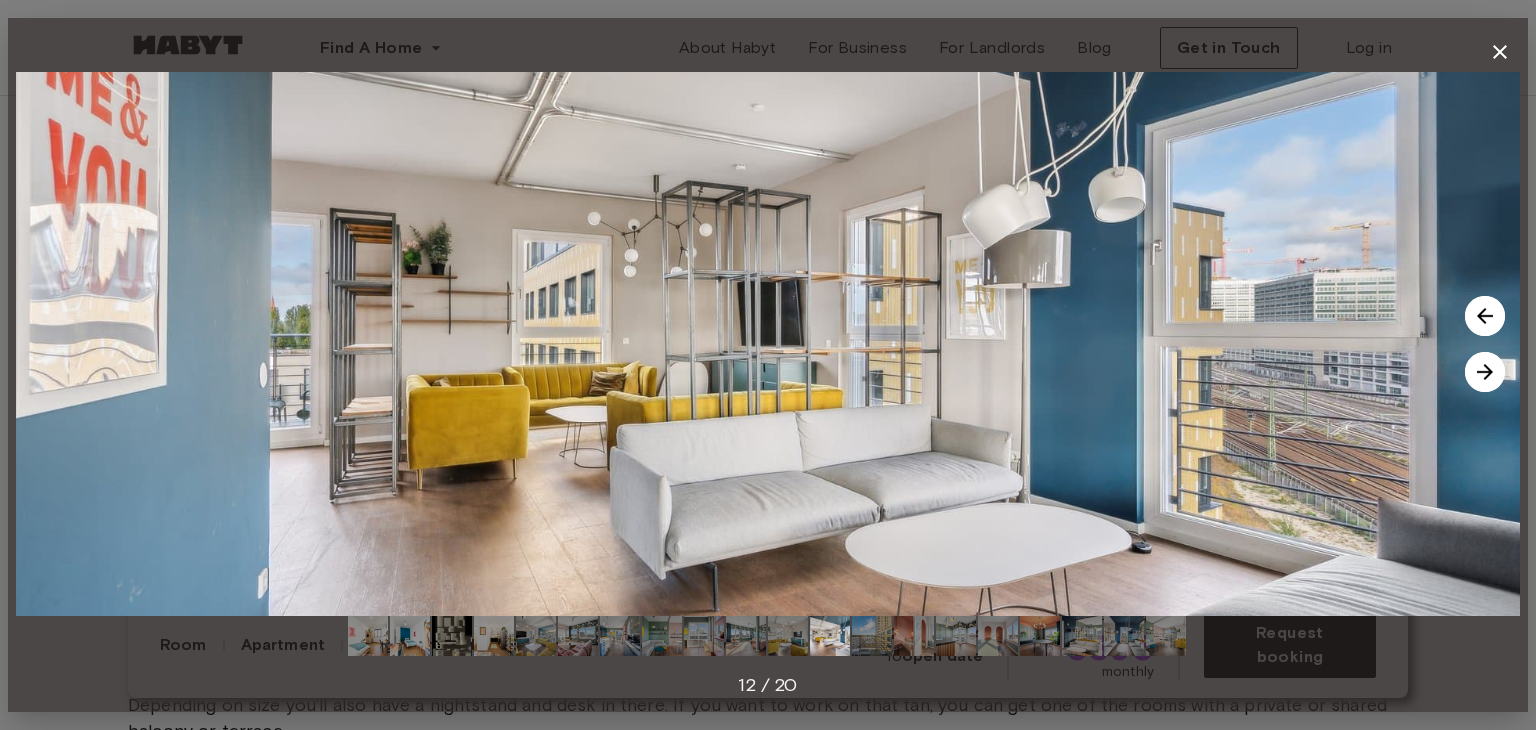 click at bounding box center (1485, 372) 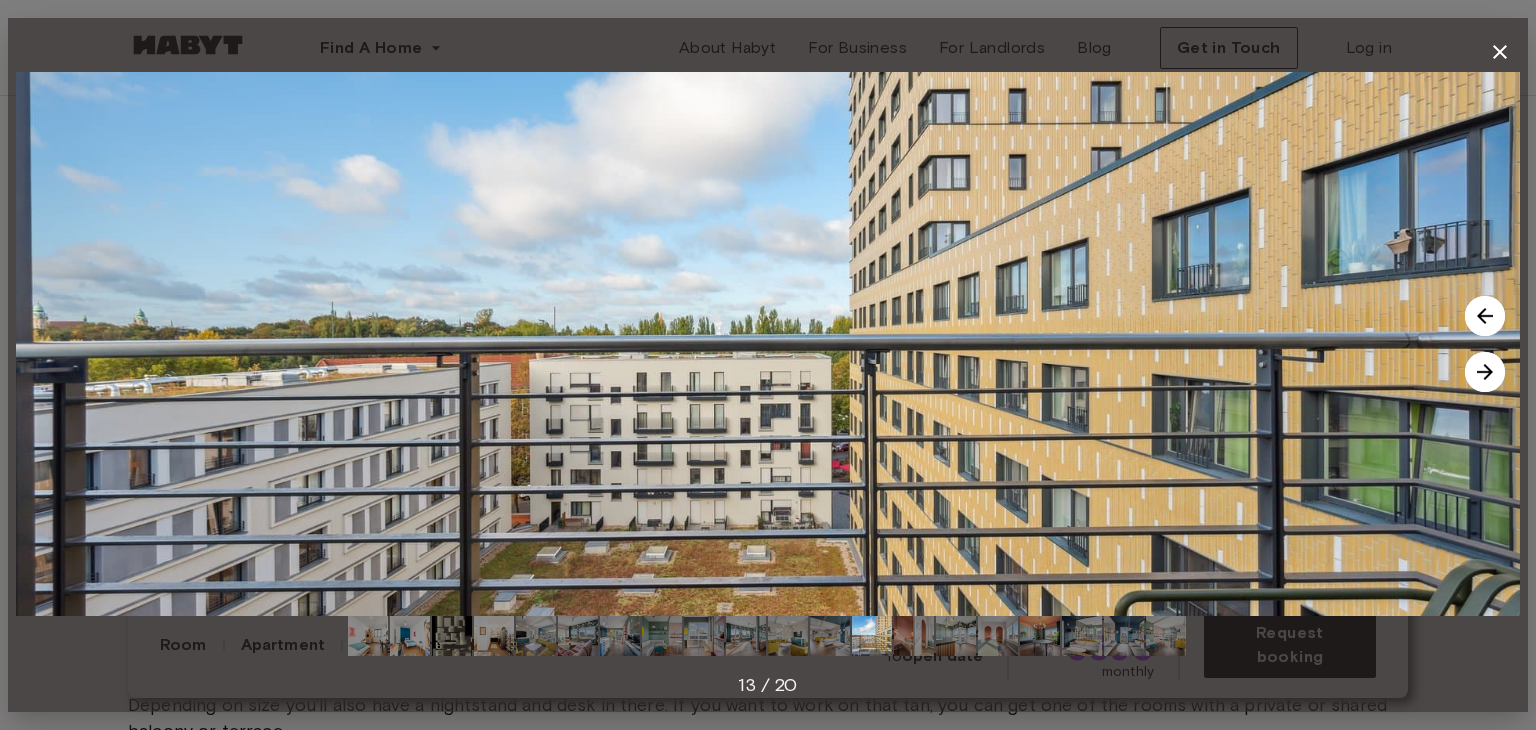click at bounding box center (1485, 372) 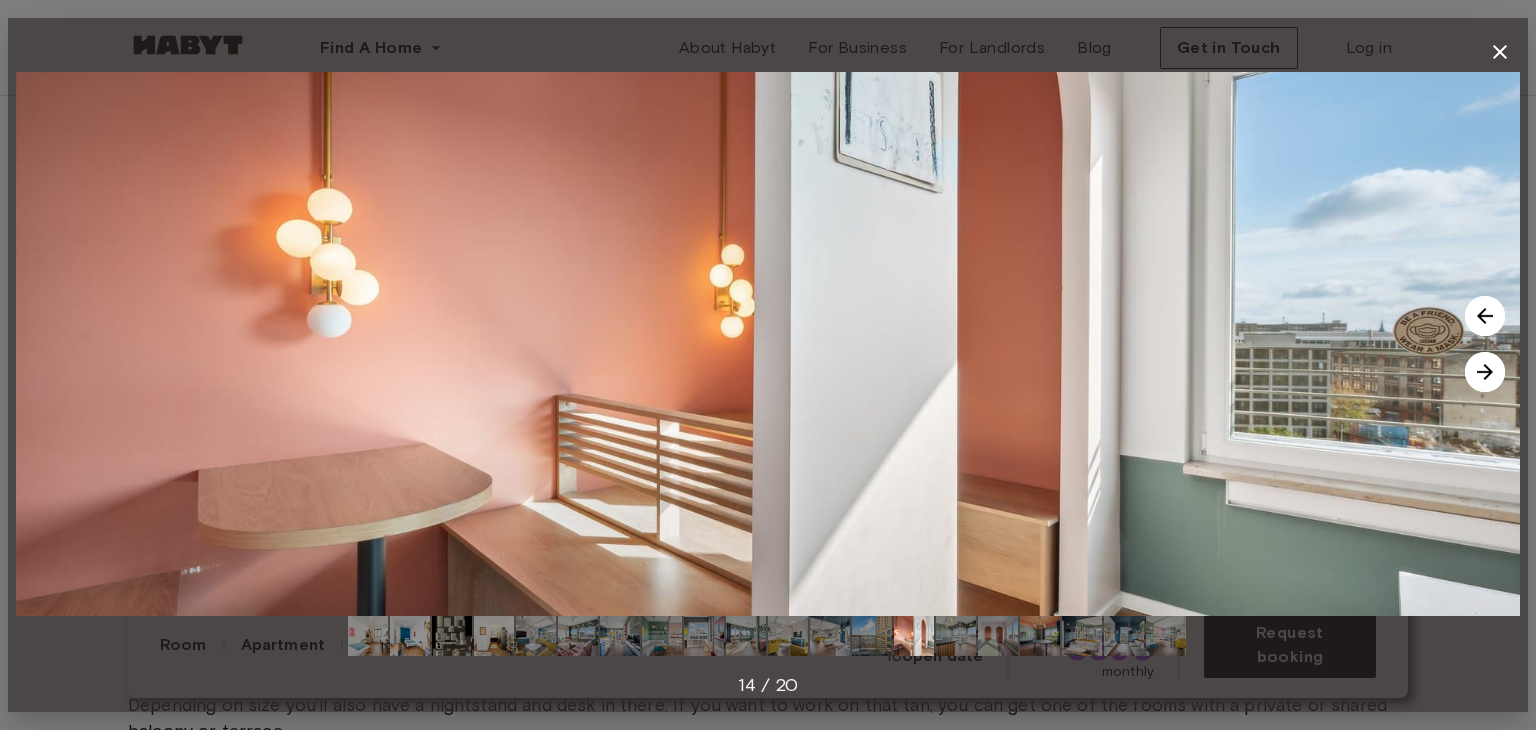 click at bounding box center (1485, 372) 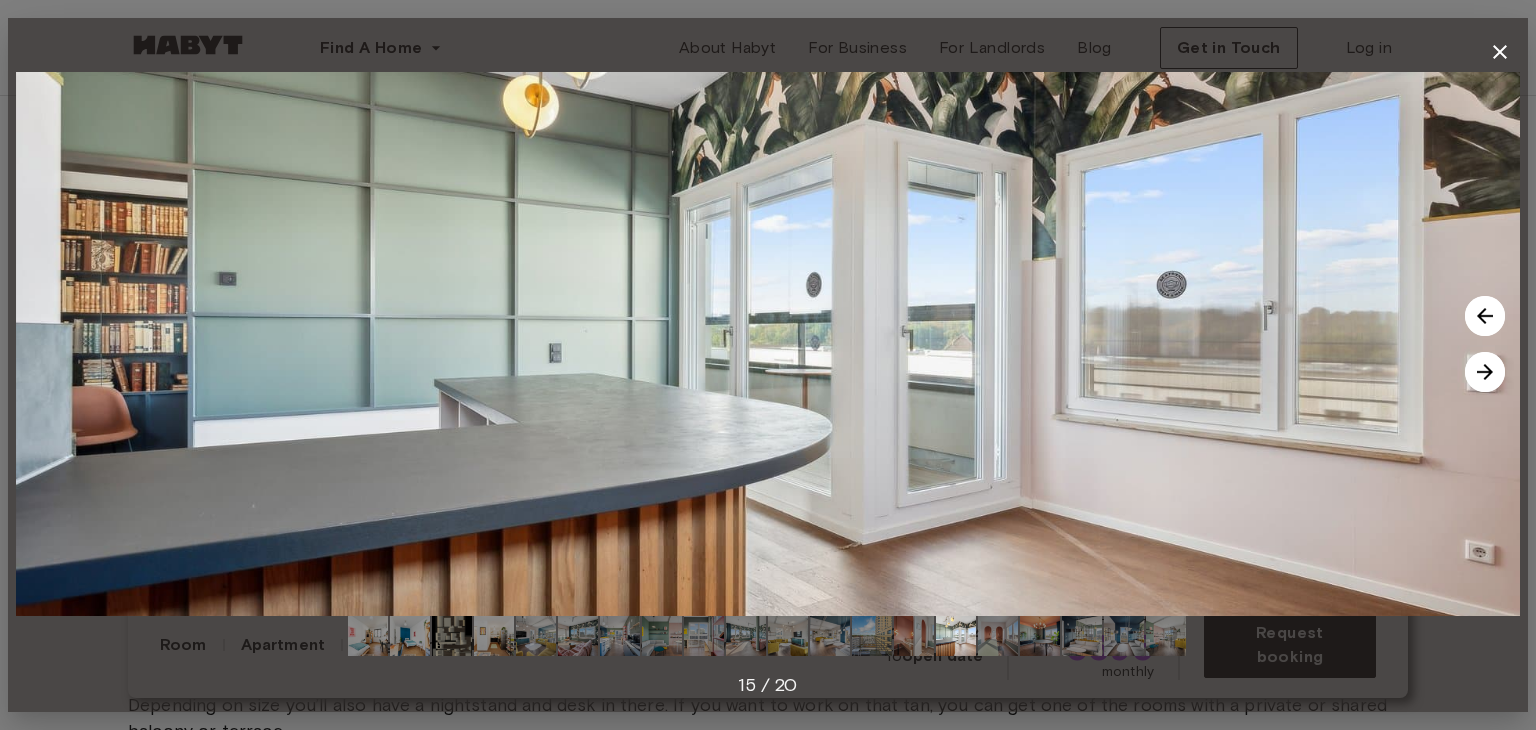 click at bounding box center [1485, 372] 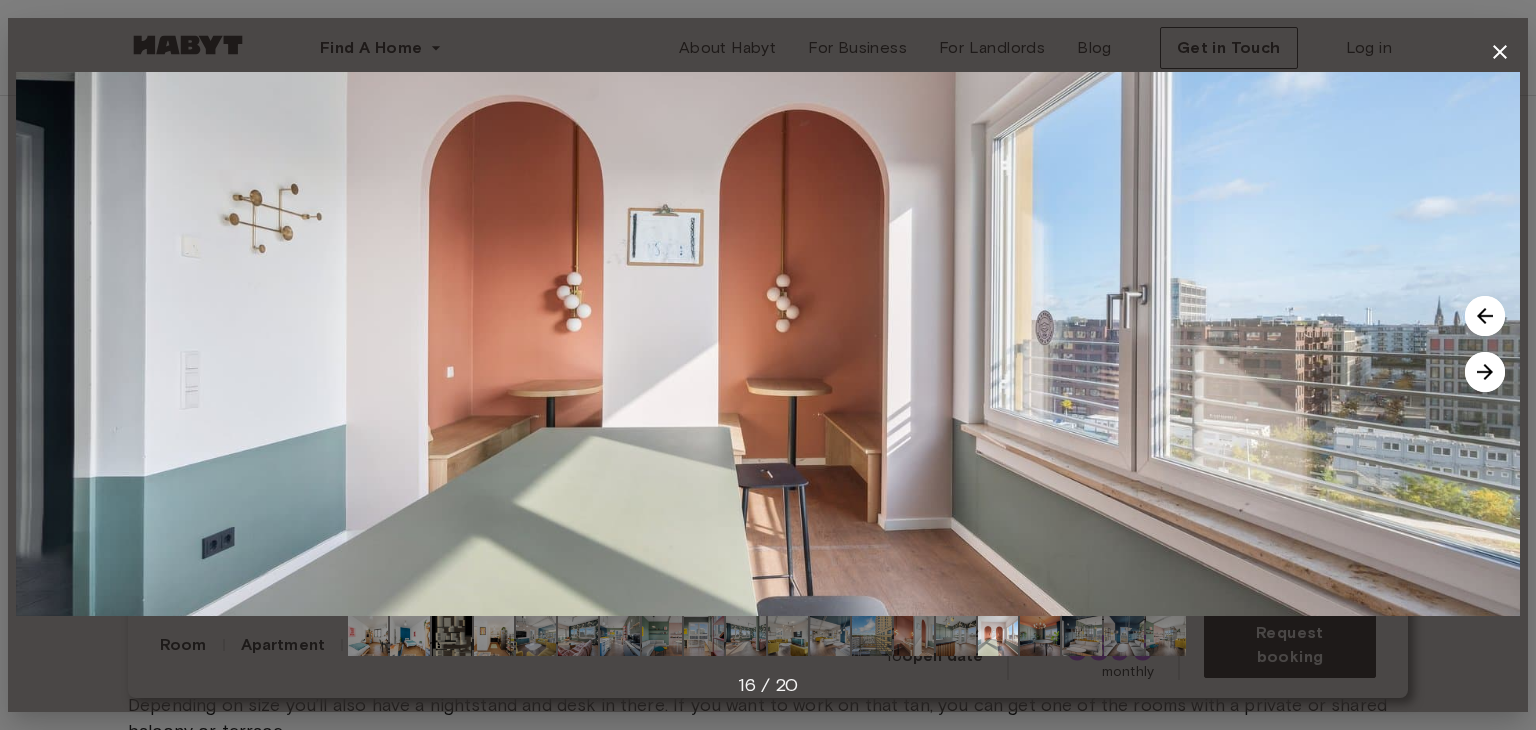 click at bounding box center [1485, 372] 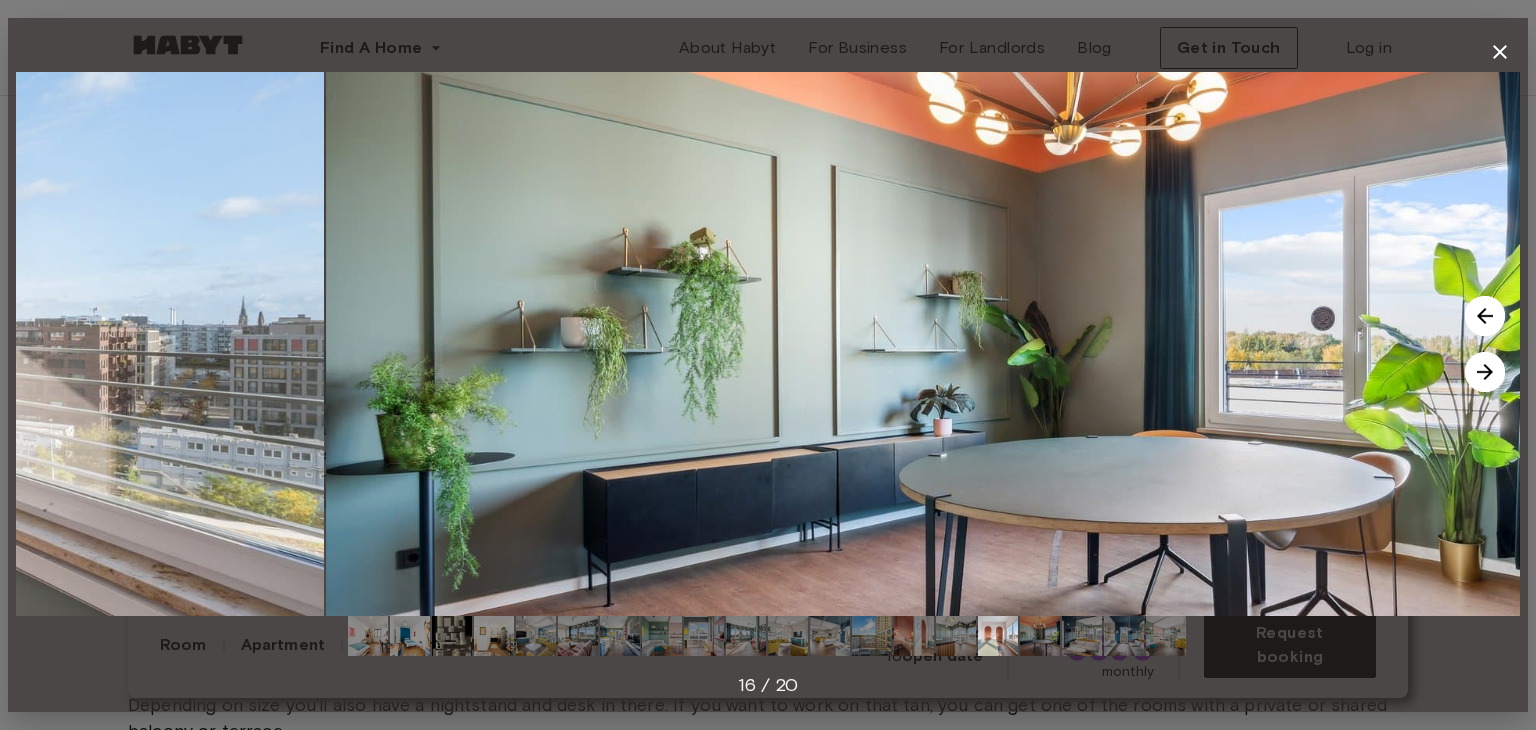 click at bounding box center [1485, 372] 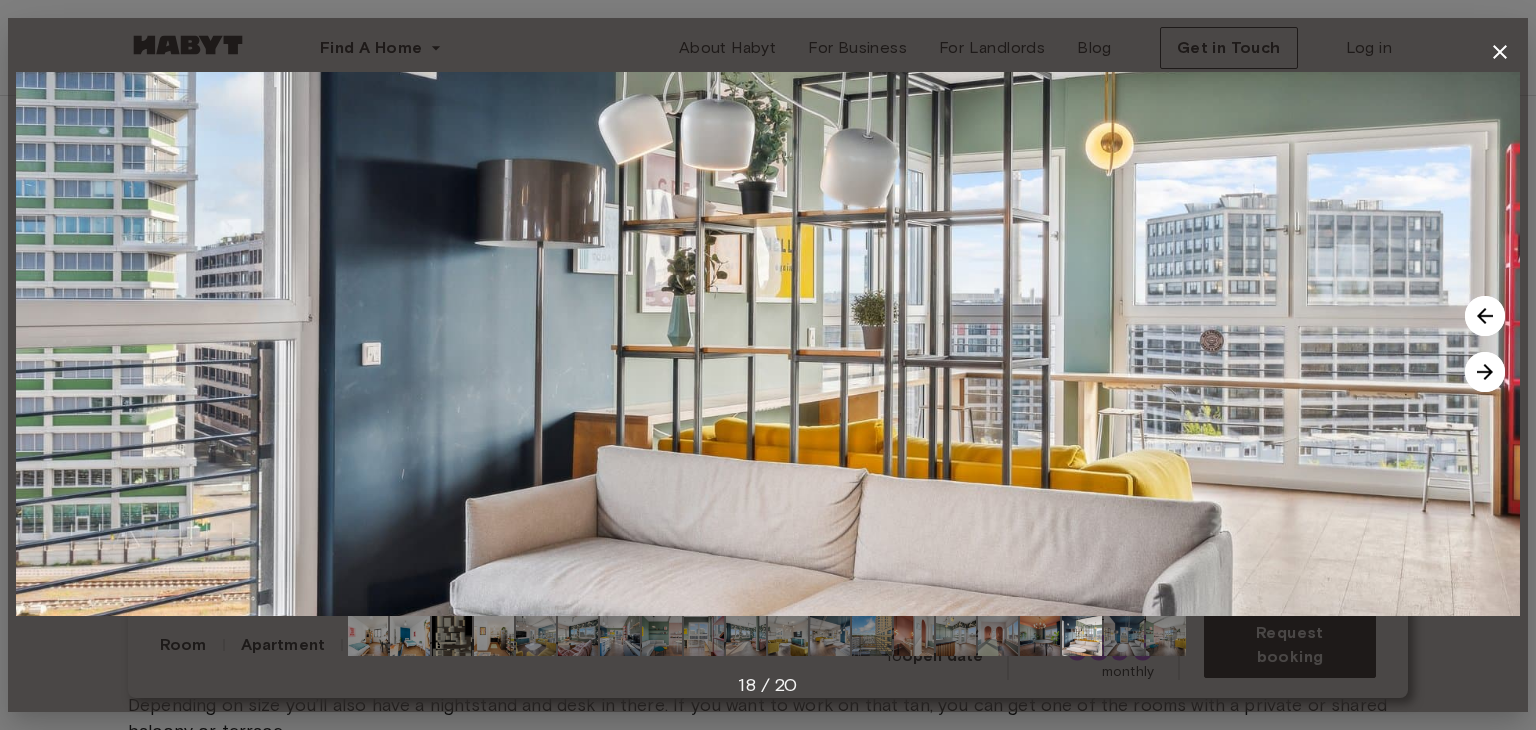 click at bounding box center [1485, 372] 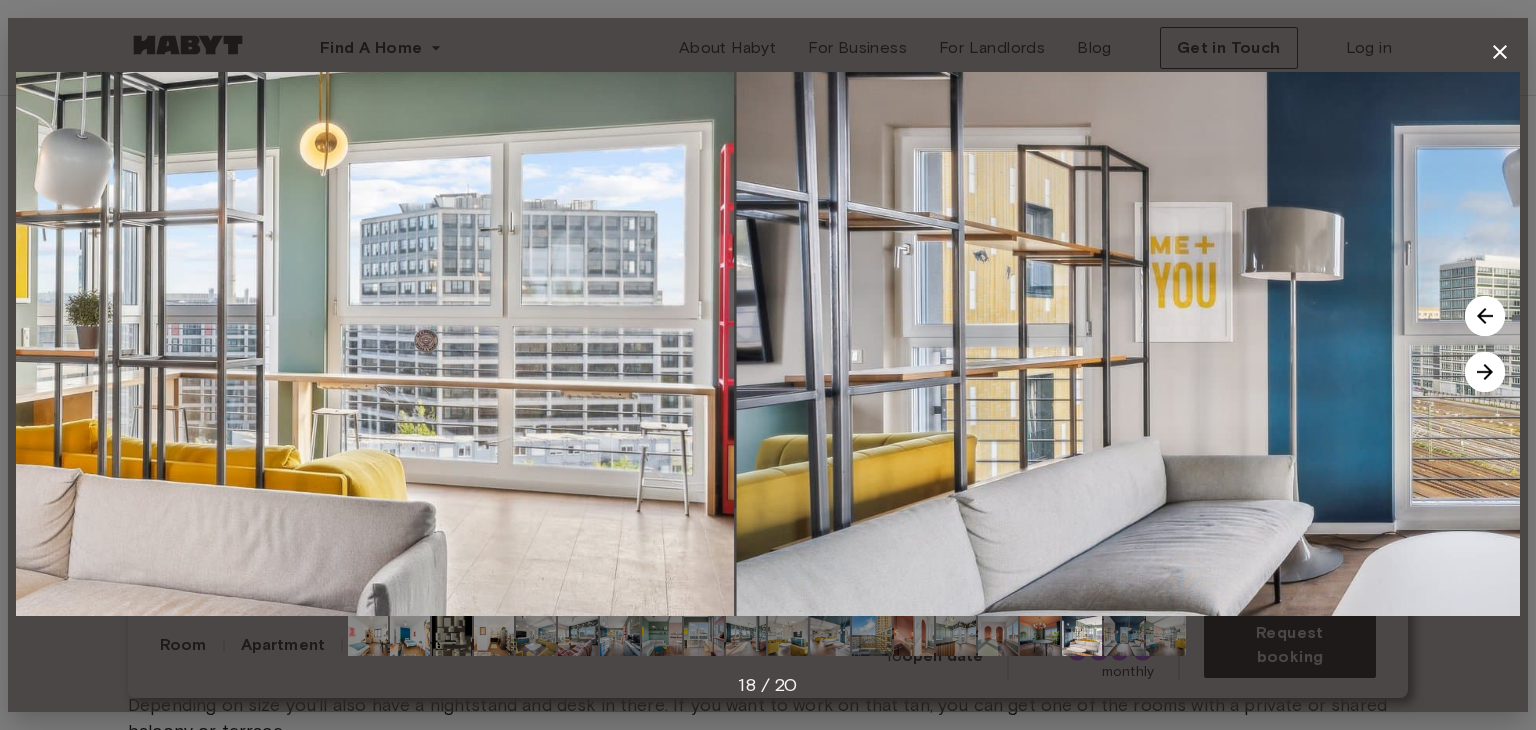 click at bounding box center (1485, 372) 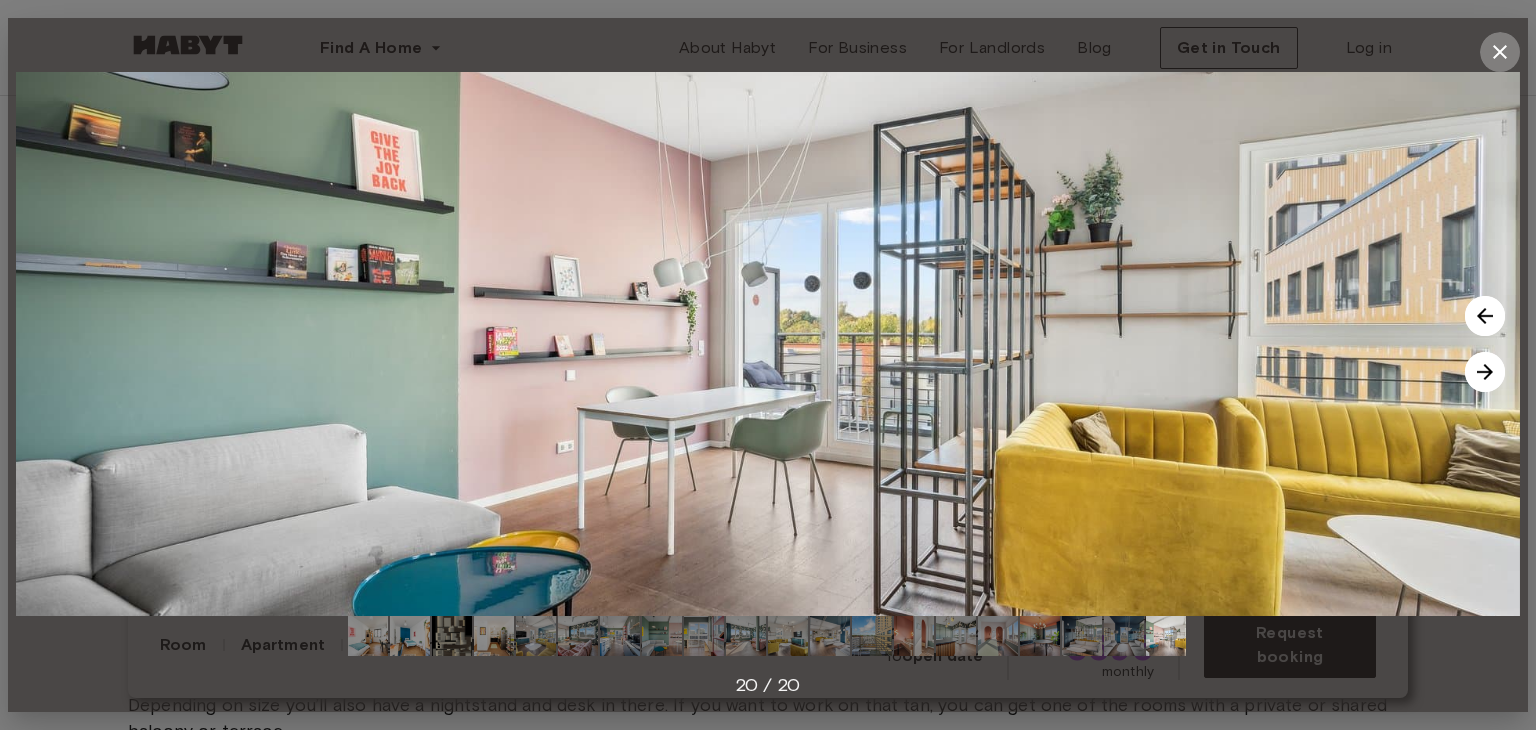 click 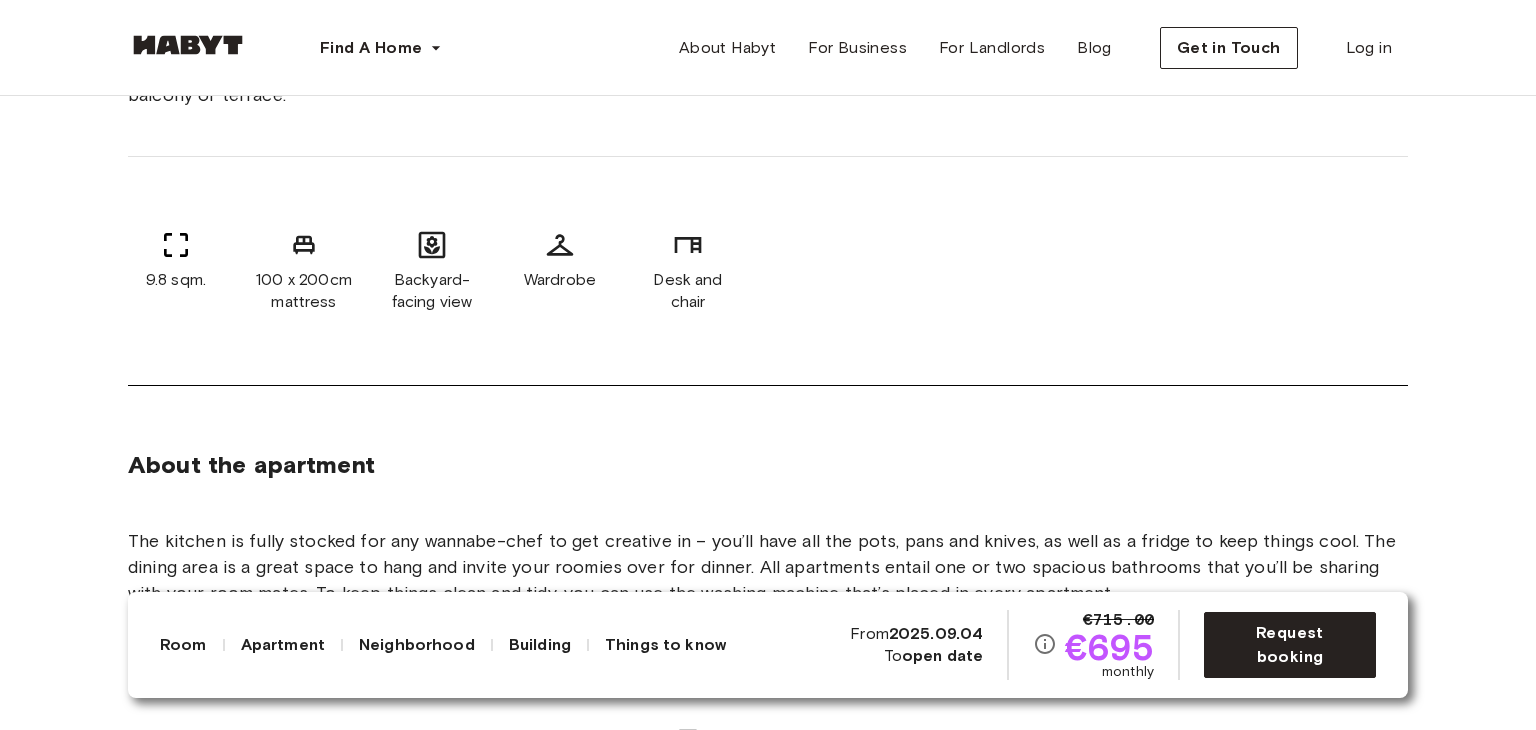 scroll, scrollTop: 0, scrollLeft: 0, axis: both 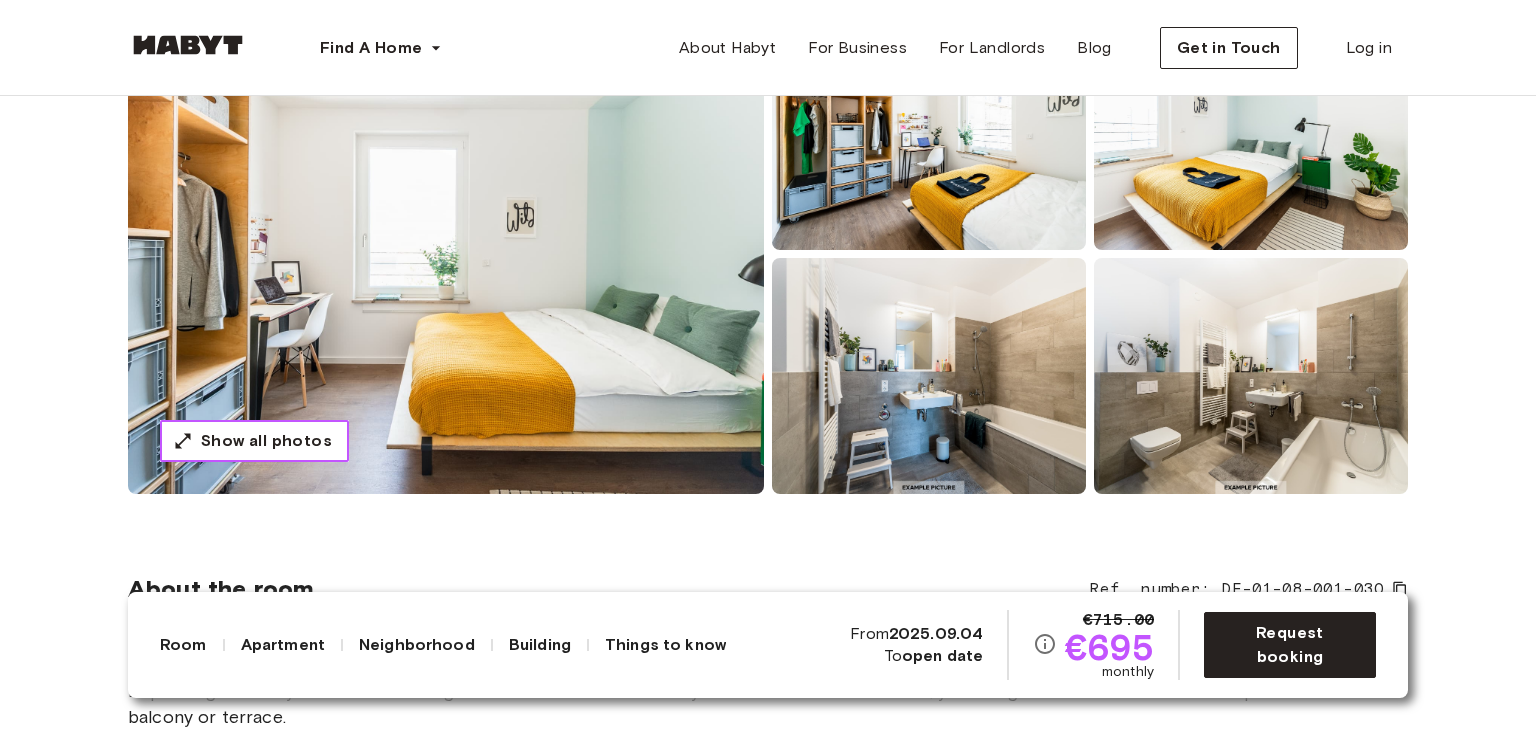click on "Show all photos" at bounding box center (254, 441) 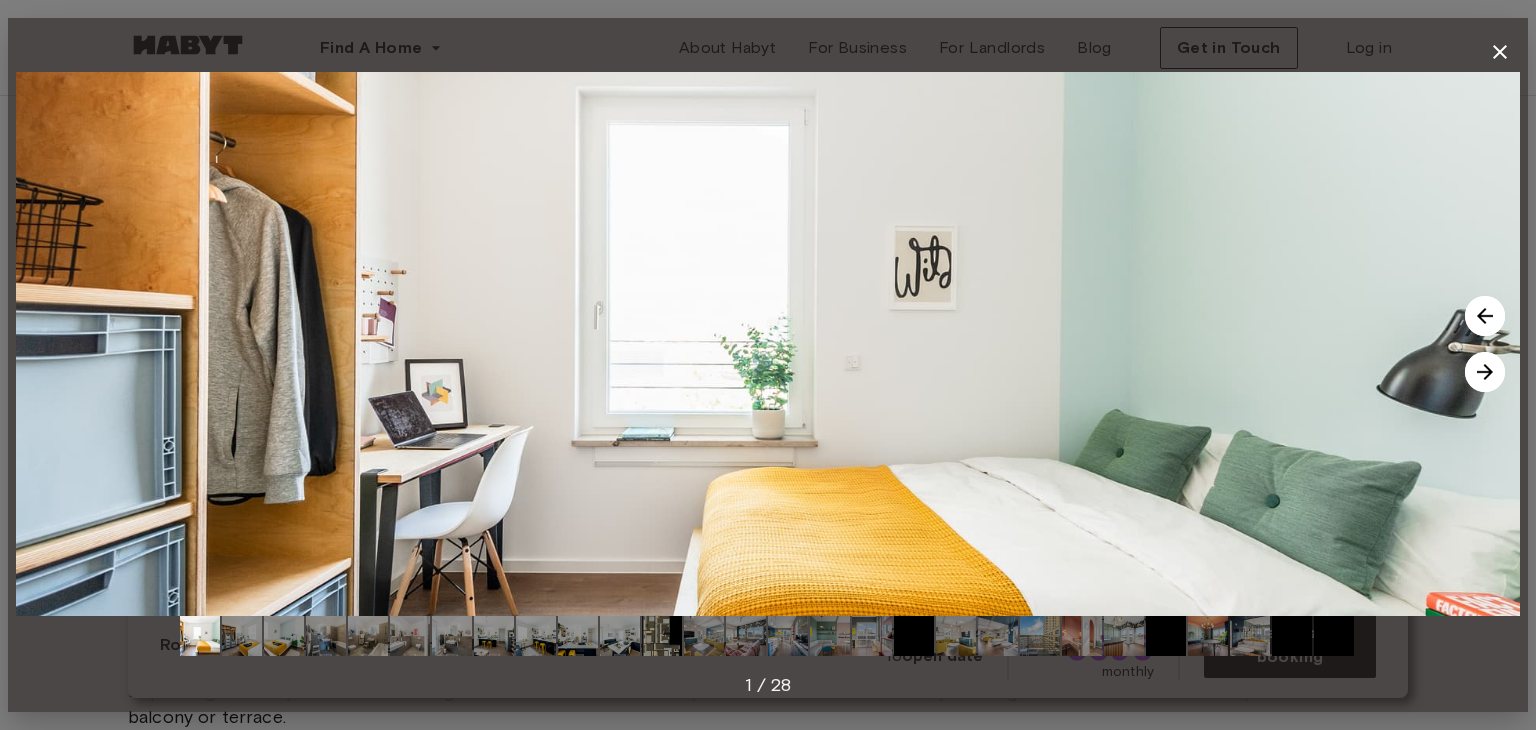 click at bounding box center (1485, 372) 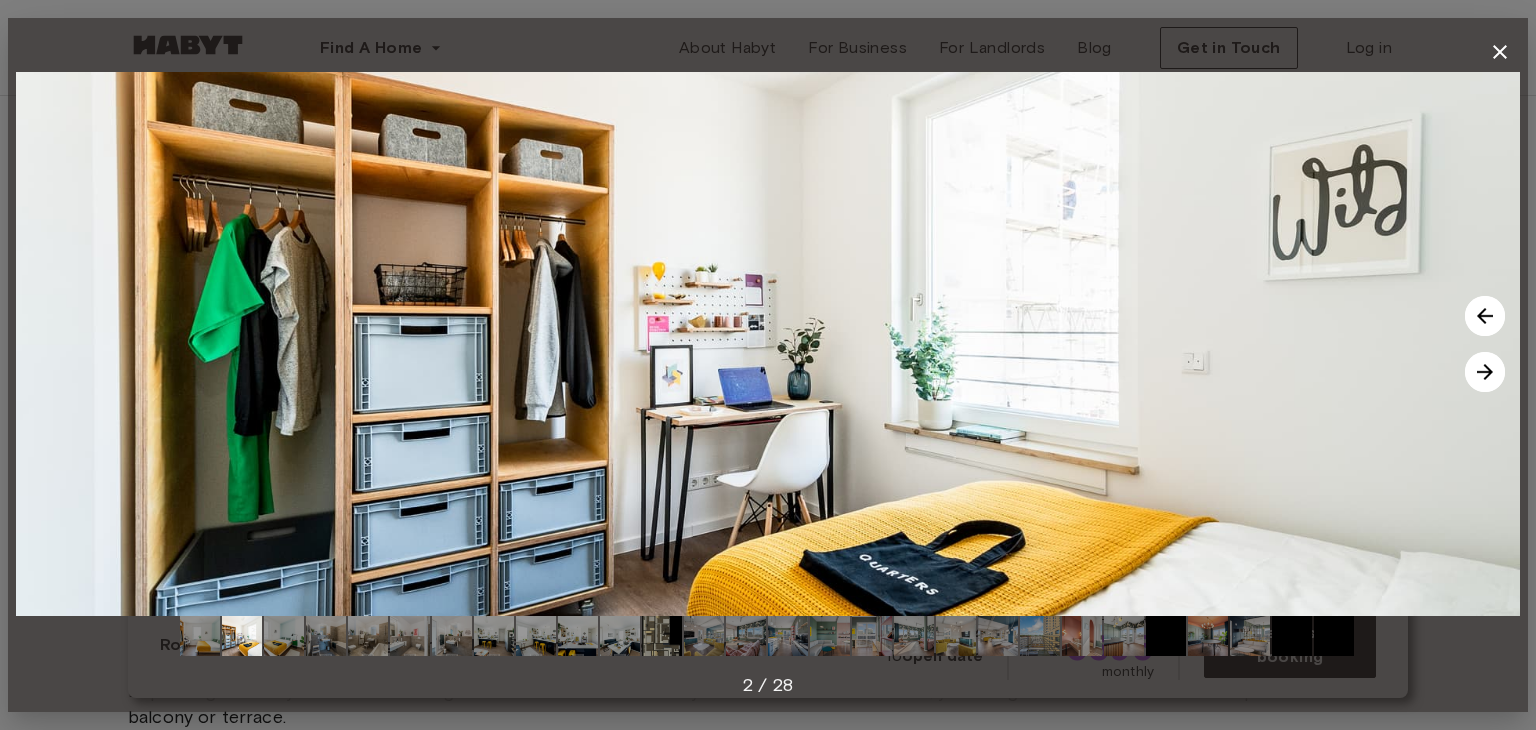 click at bounding box center [1485, 372] 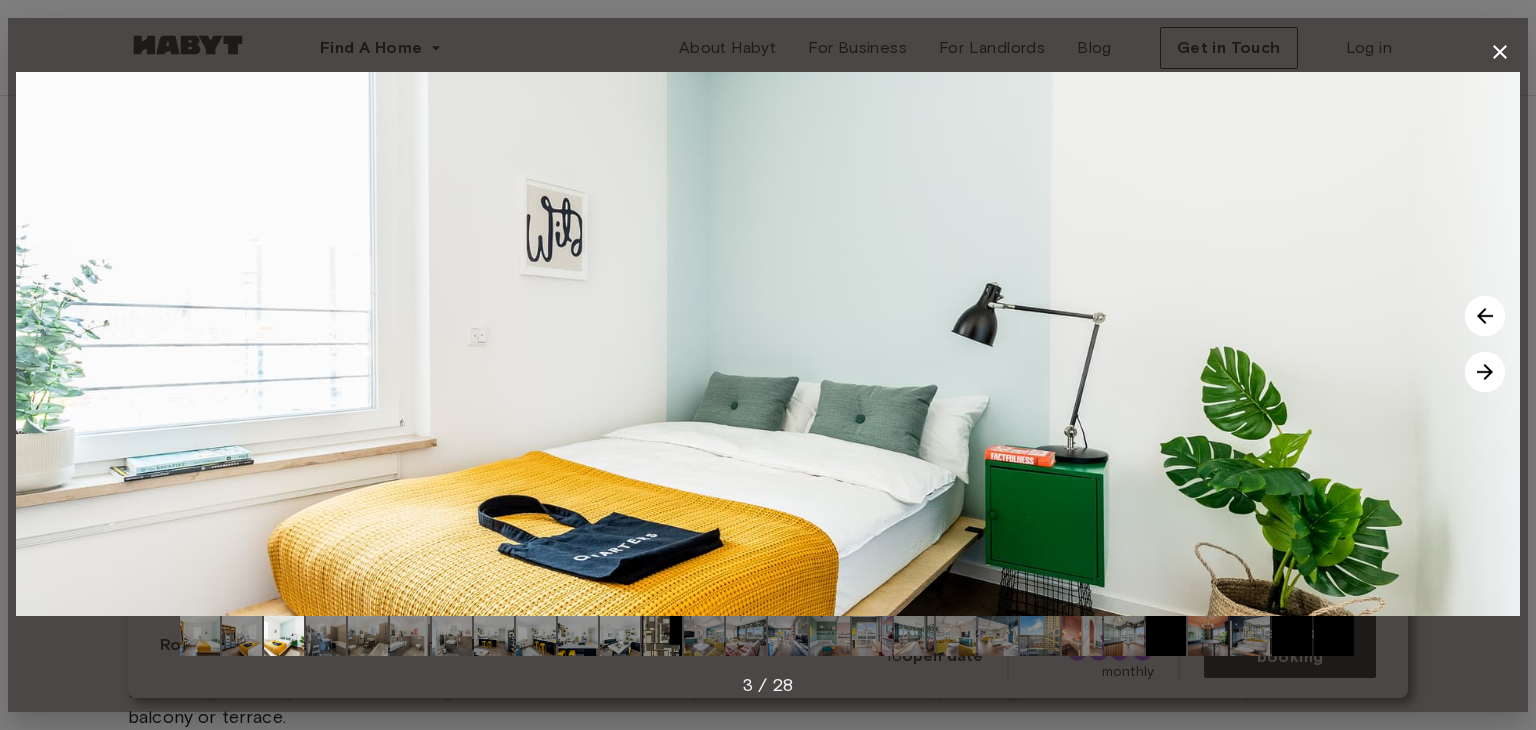 click at bounding box center [1485, 372] 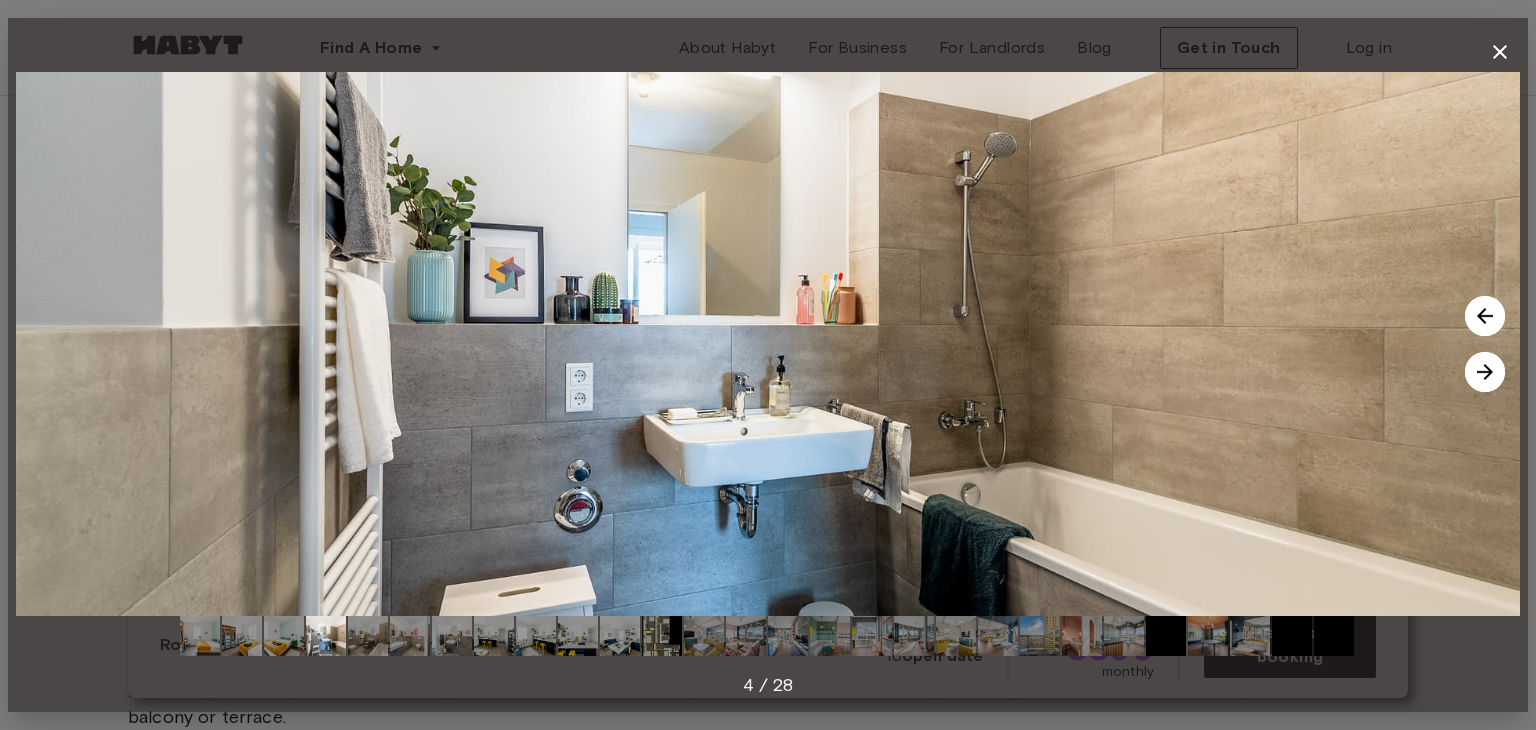 click at bounding box center [1485, 372] 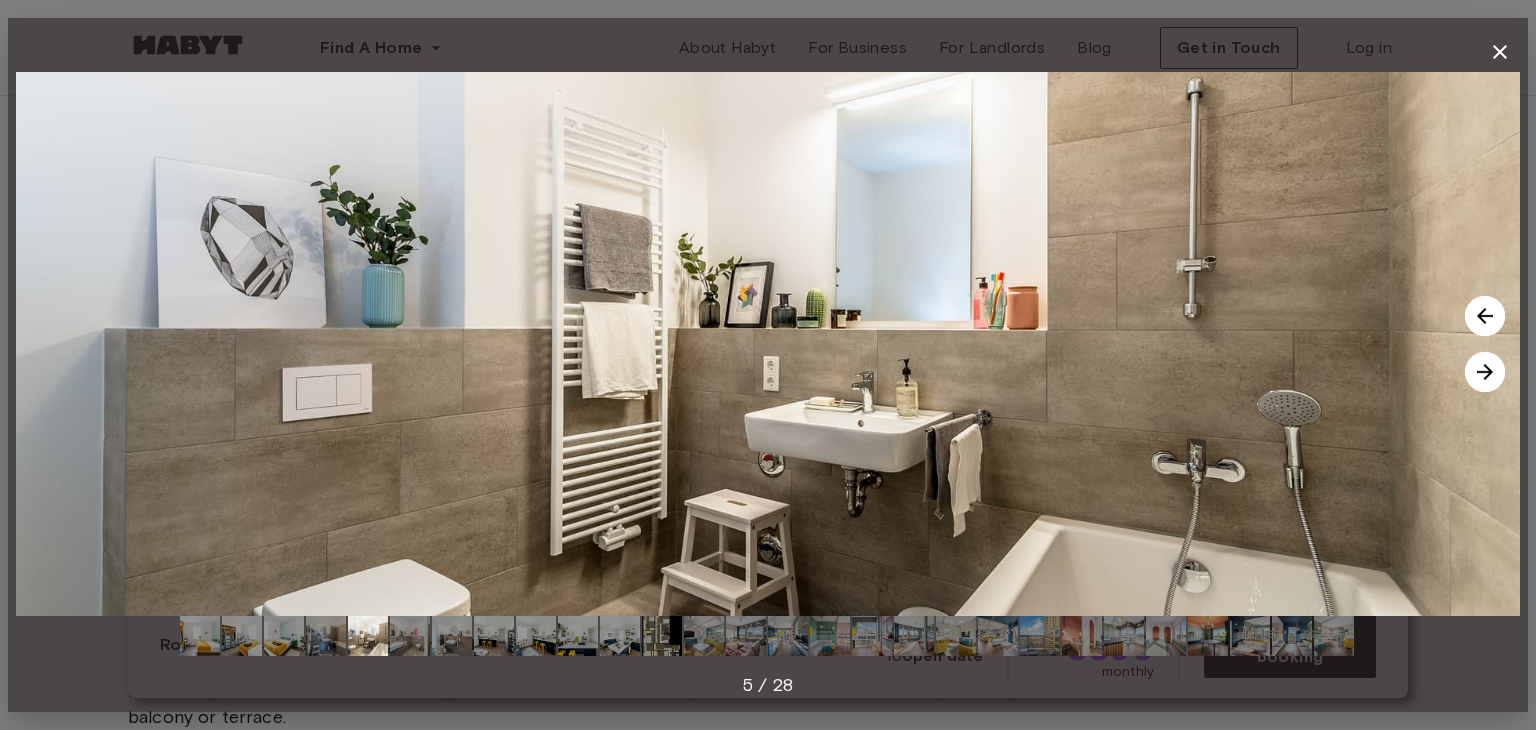 click at bounding box center (1485, 372) 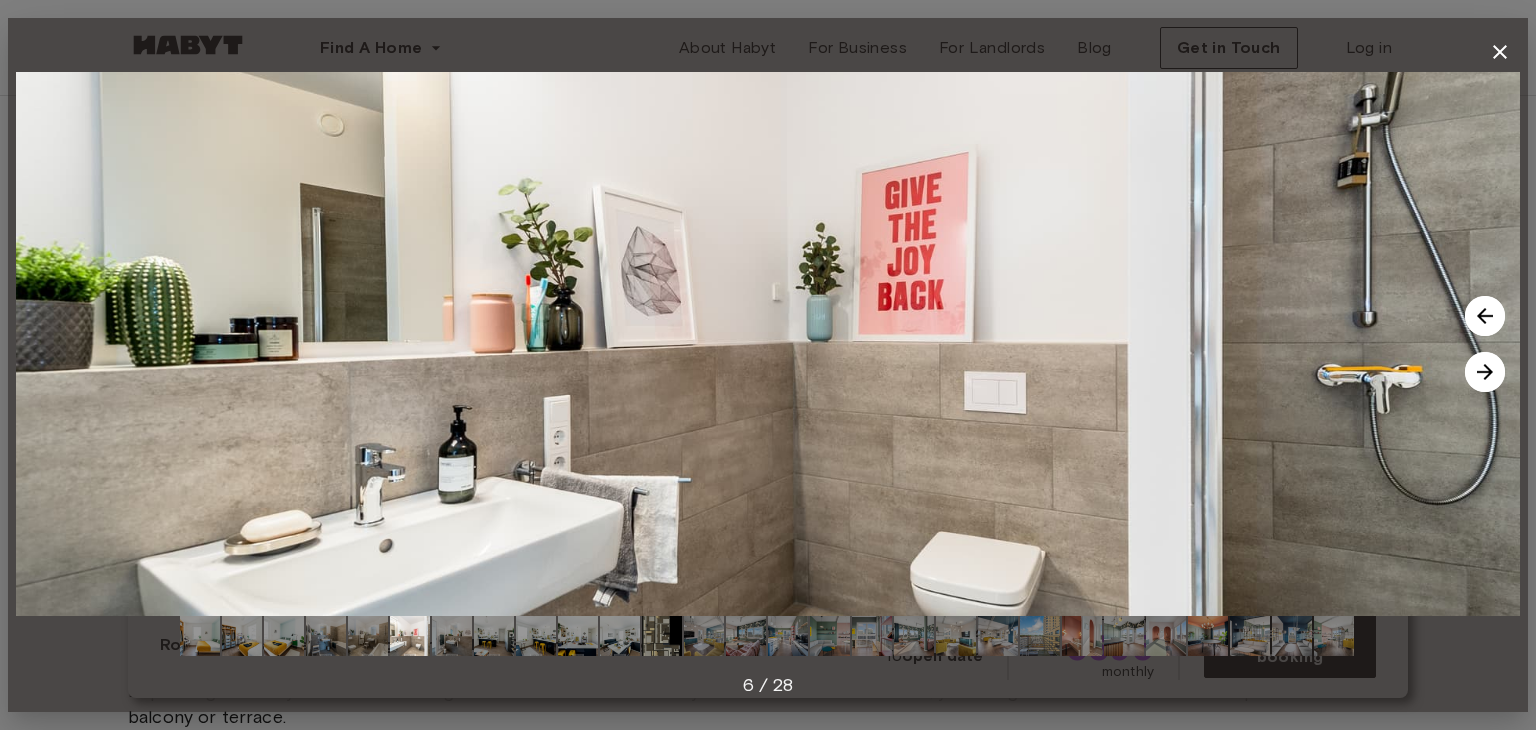 click at bounding box center [1485, 372] 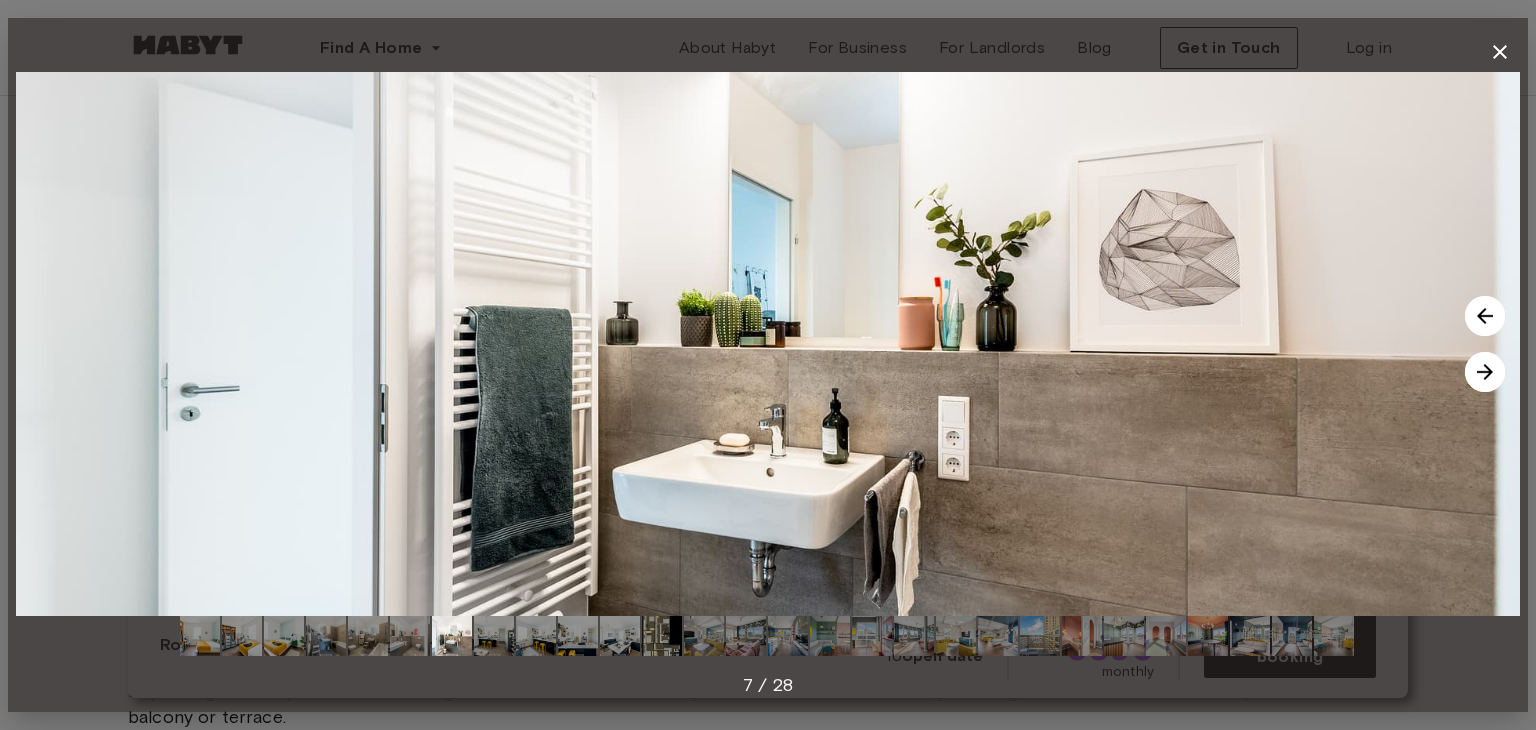 click at bounding box center [1485, 372] 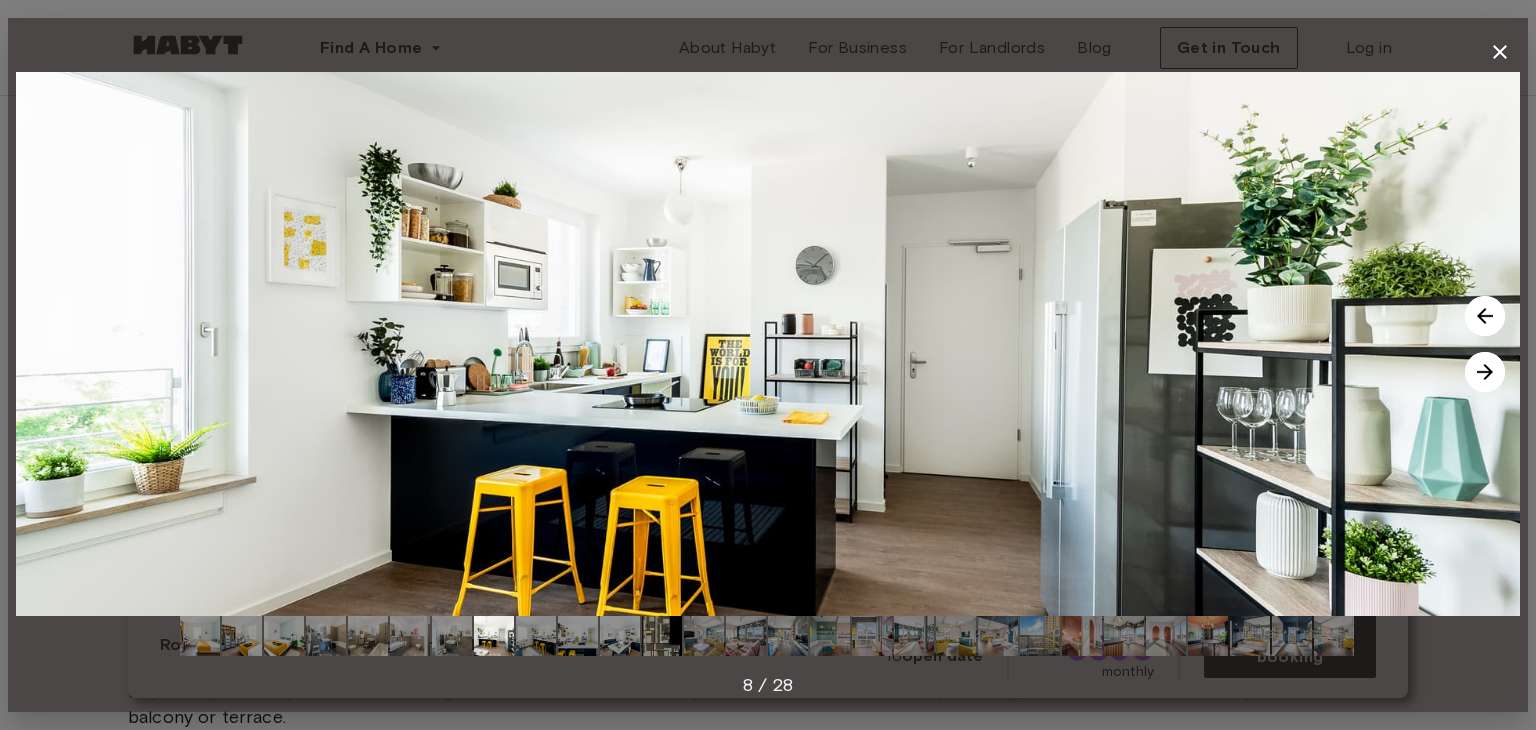 click at bounding box center (1485, 372) 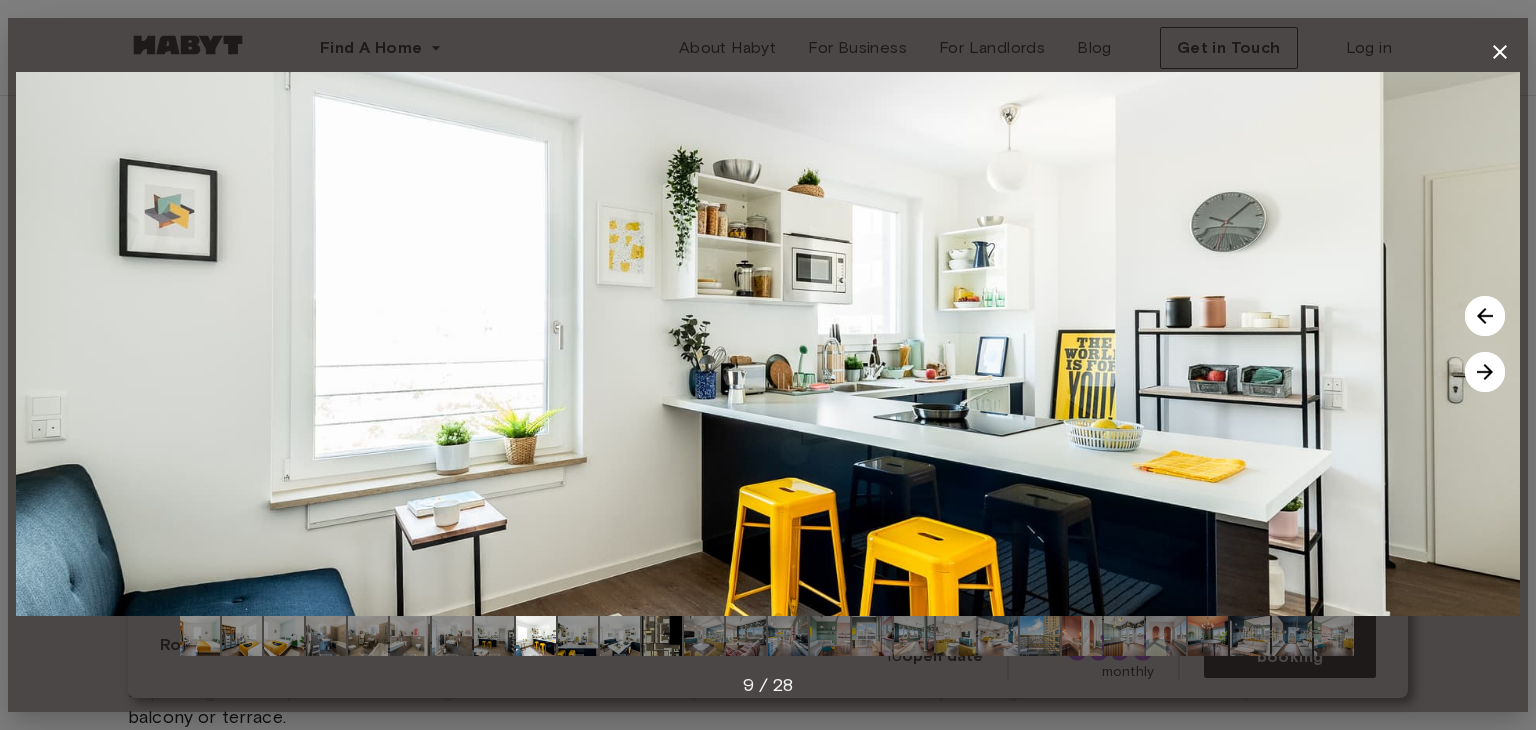 click at bounding box center [1485, 372] 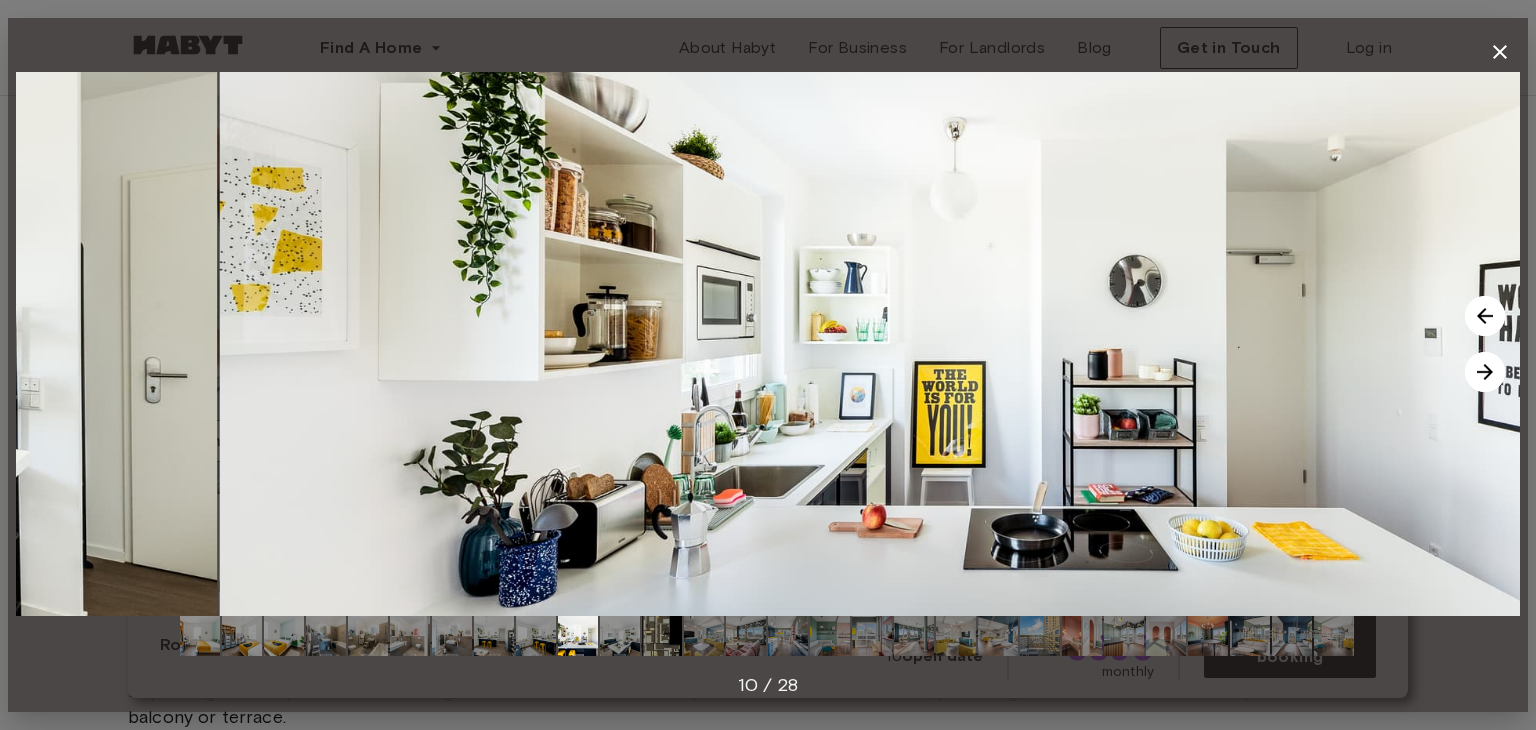 click at bounding box center (1485, 372) 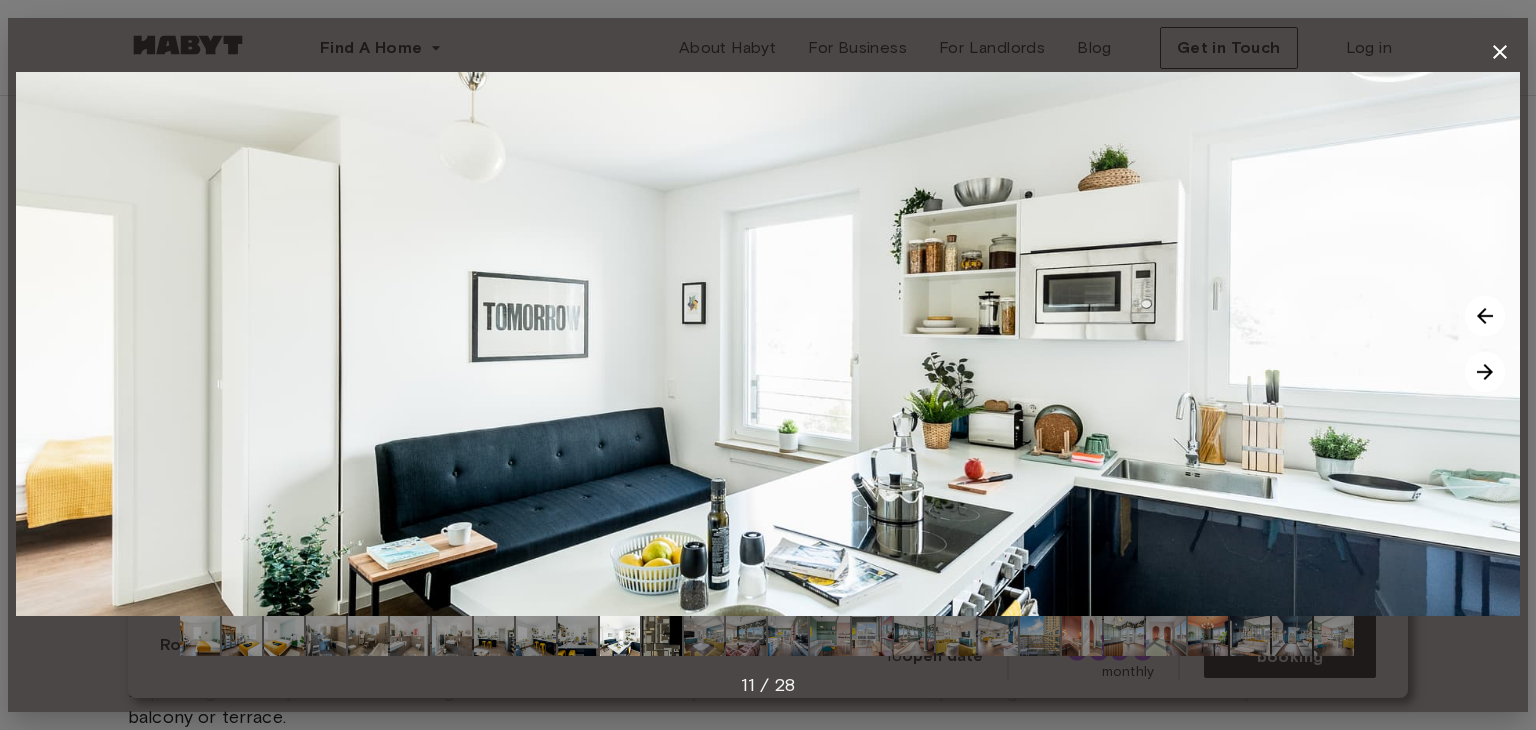 click at bounding box center (1485, 372) 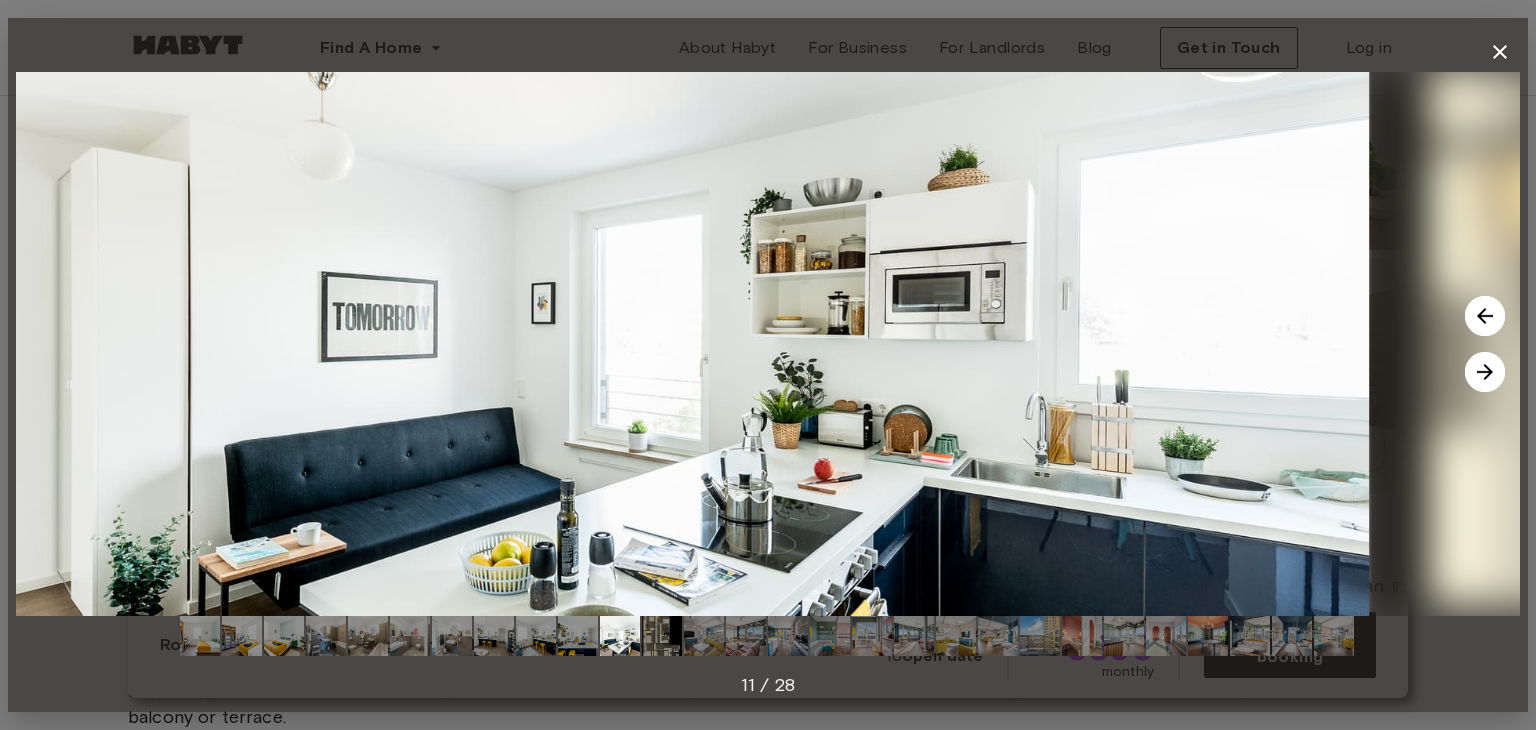 click at bounding box center [1485, 372] 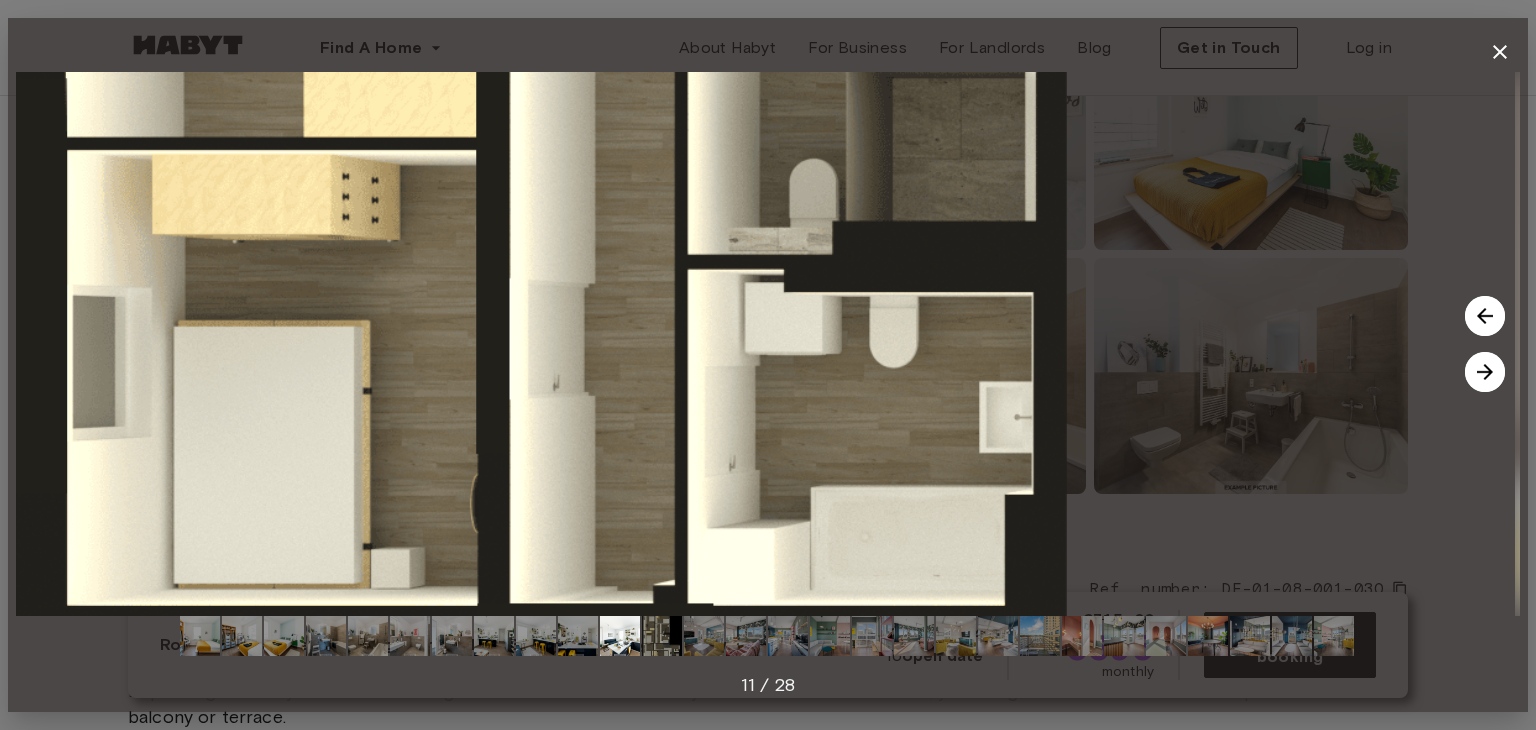 click at bounding box center [1485, 372] 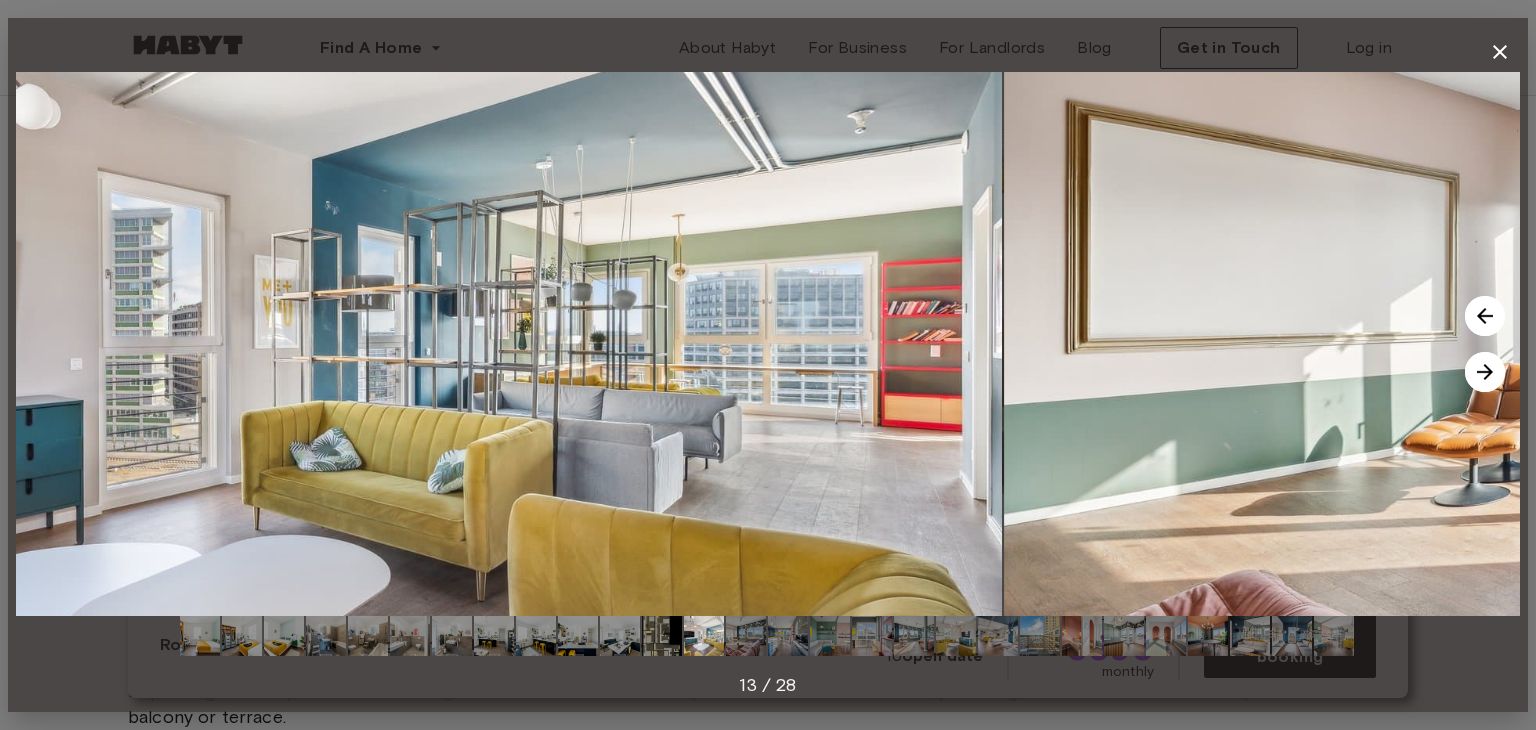 click at bounding box center (1485, 372) 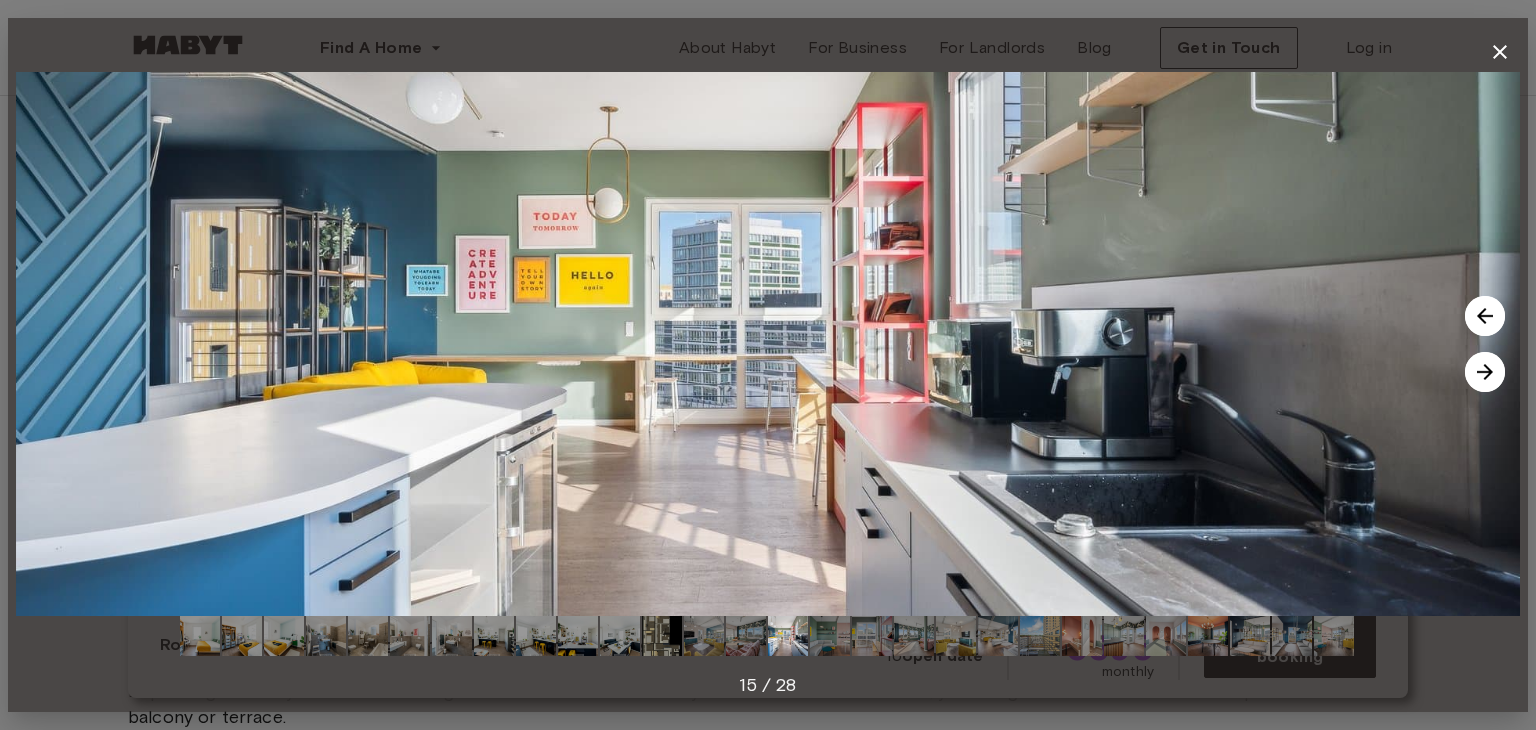 click at bounding box center (1485, 372) 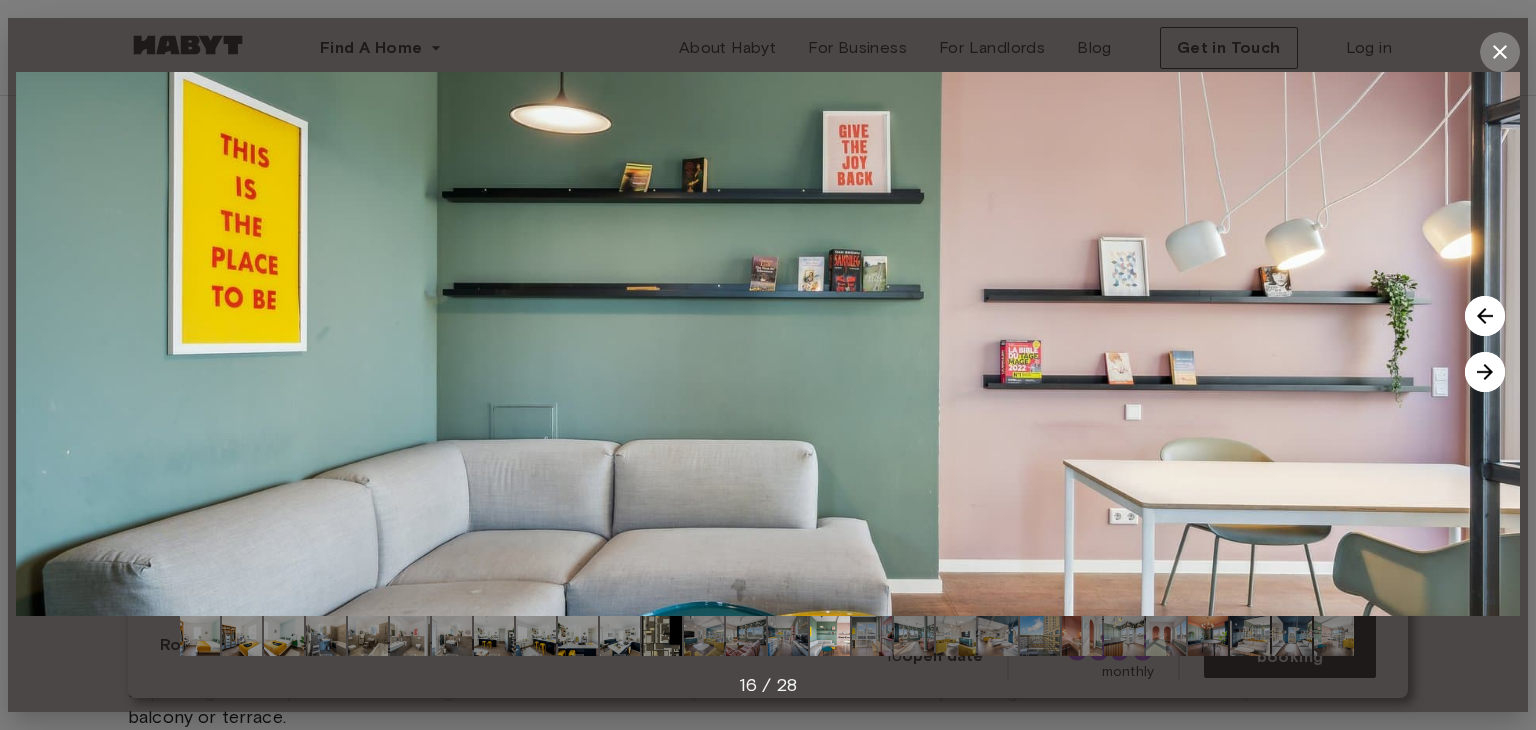 click 